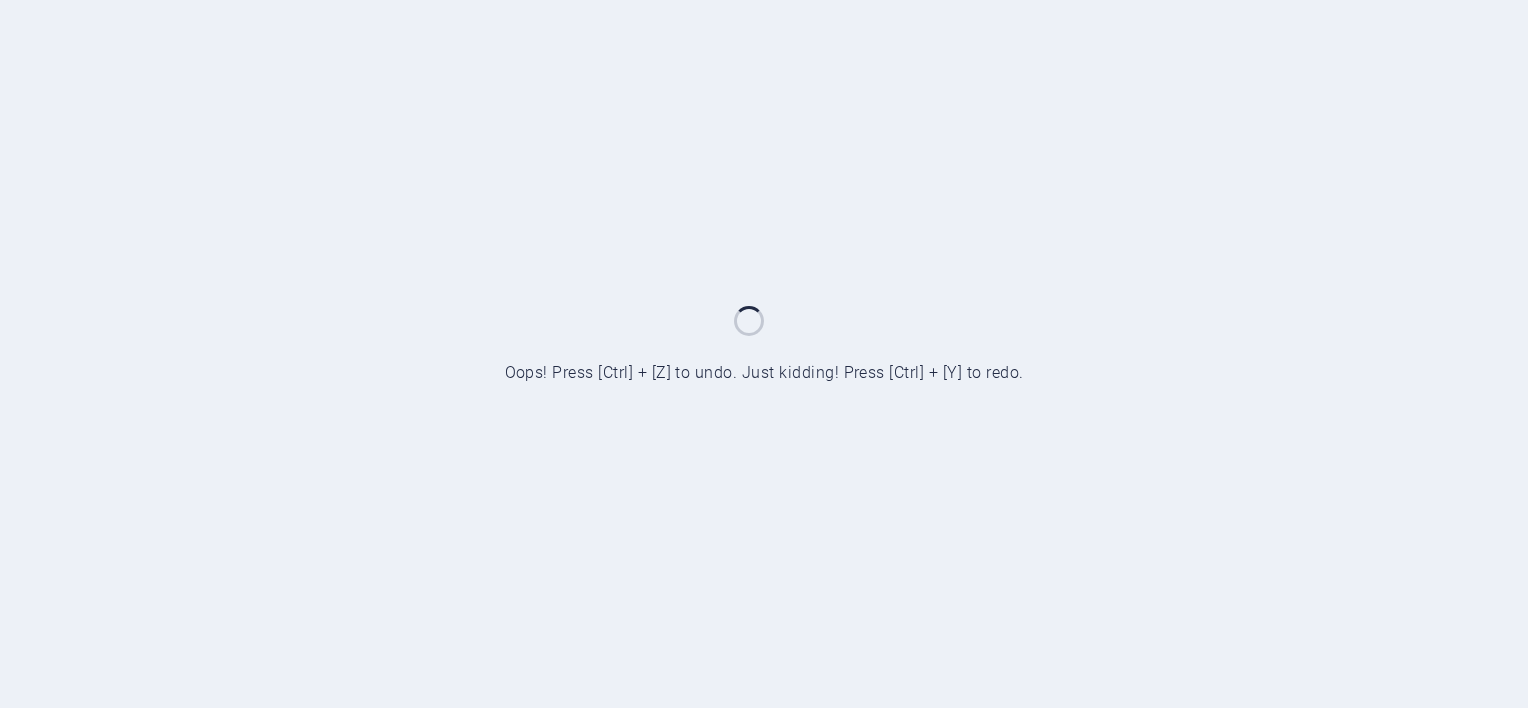 scroll, scrollTop: 0, scrollLeft: 0, axis: both 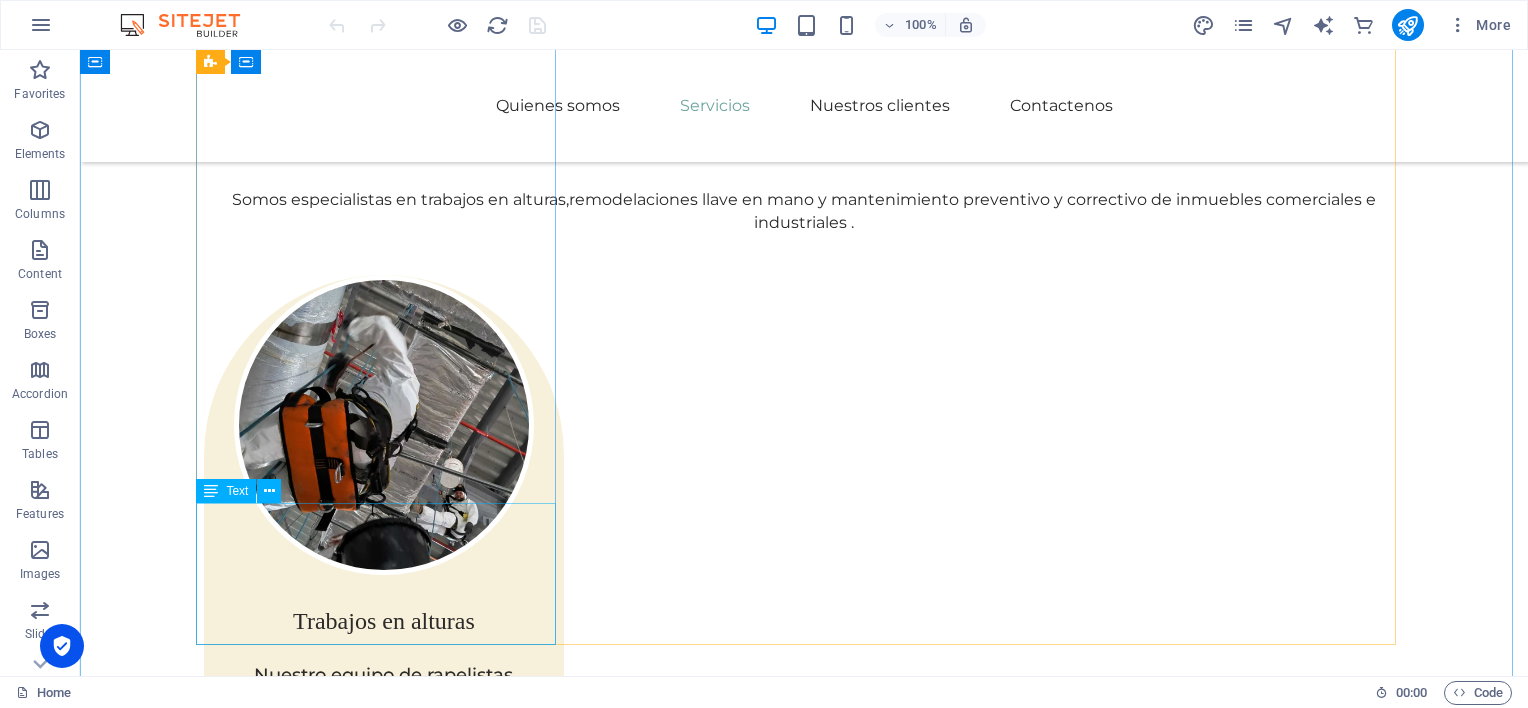 click on "Contamos con equipo de última generación y personal altamente calificado para realizar nuestras labores de sellos, pintura, limpieza de vidrios, impermeabilizaciones y más." at bounding box center [384, 783] 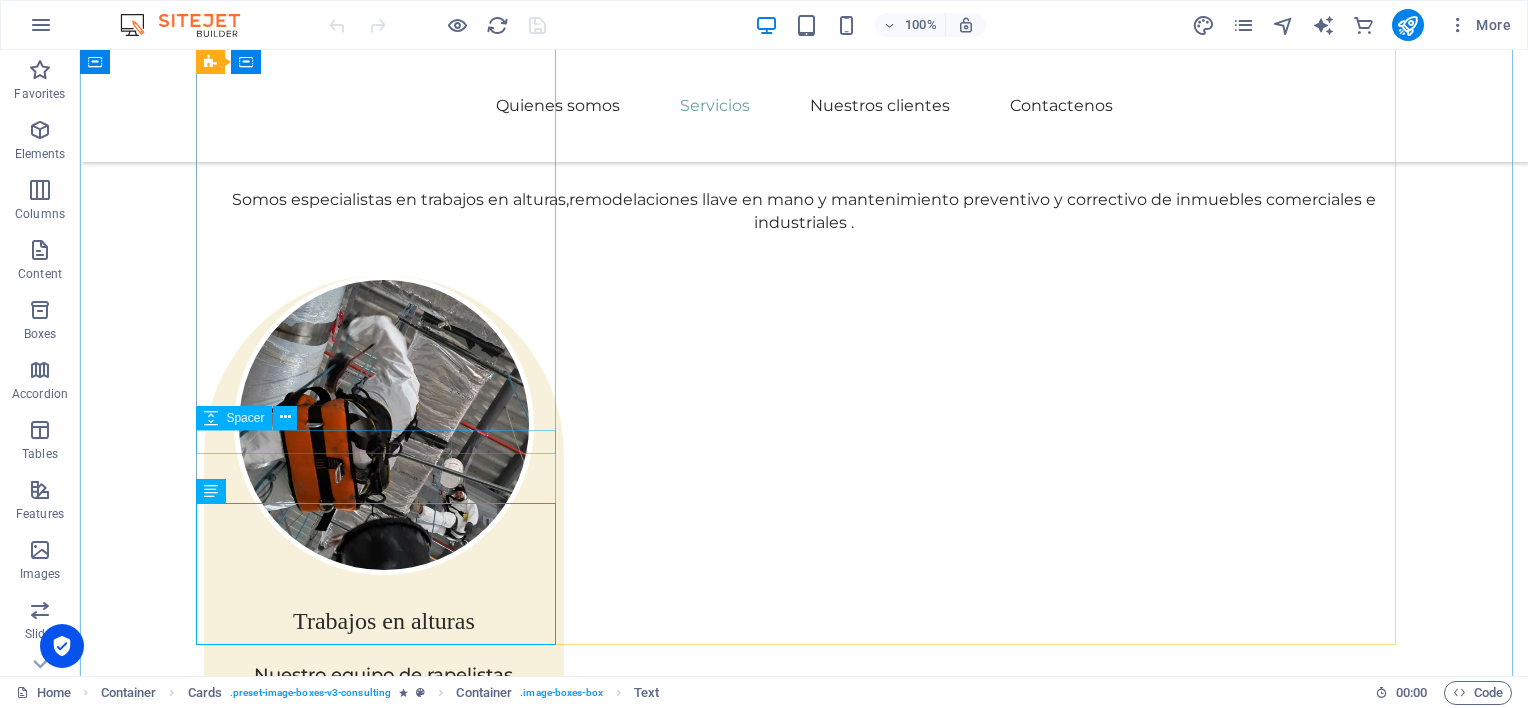 click at bounding box center [384, 651] 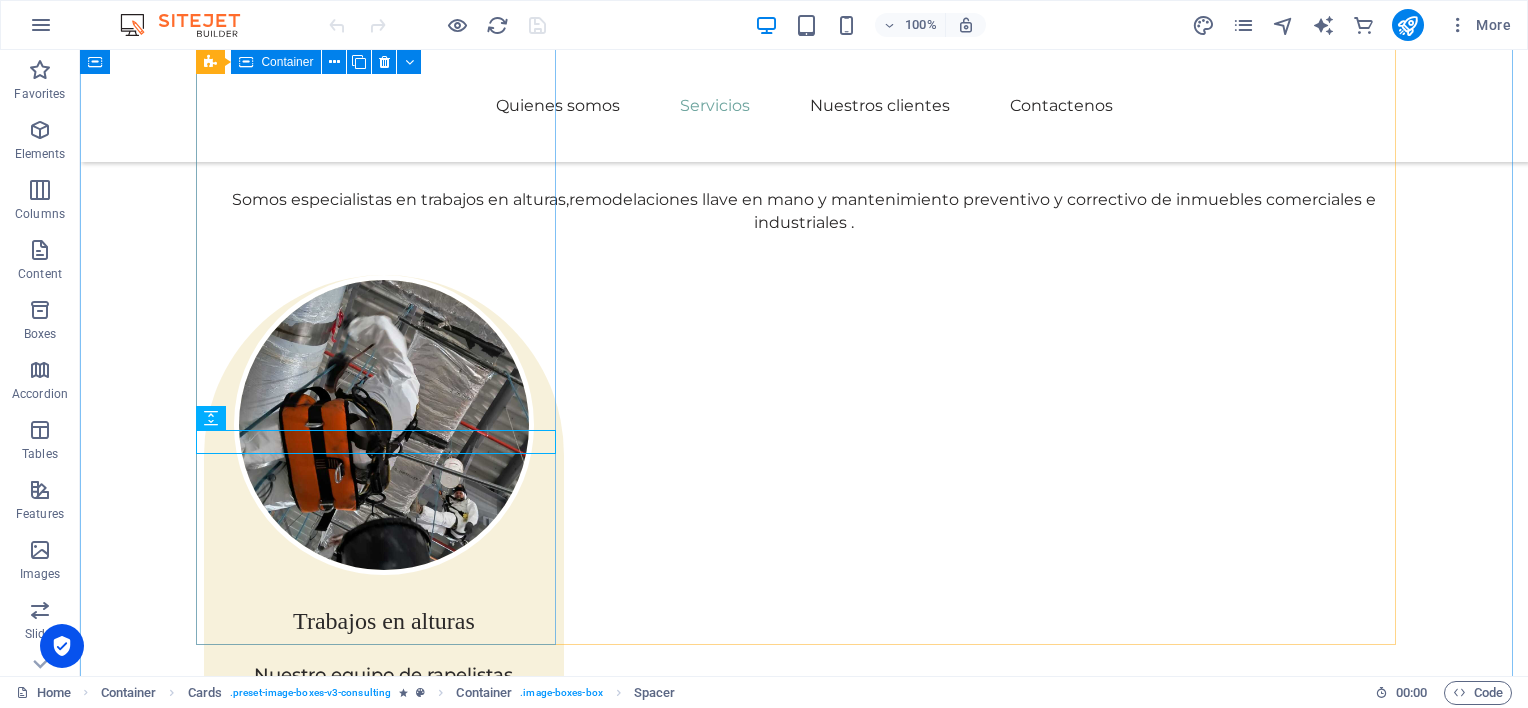click on "Trabajos en alturas  Nuestro equipo de rapelistas Contamos con equipo de última generación y personal altamente calificado para realizar nuestras labores de sellos, pintura, limpieza de vidrios, impermeabilizaciones y más." at bounding box center [384, 564] 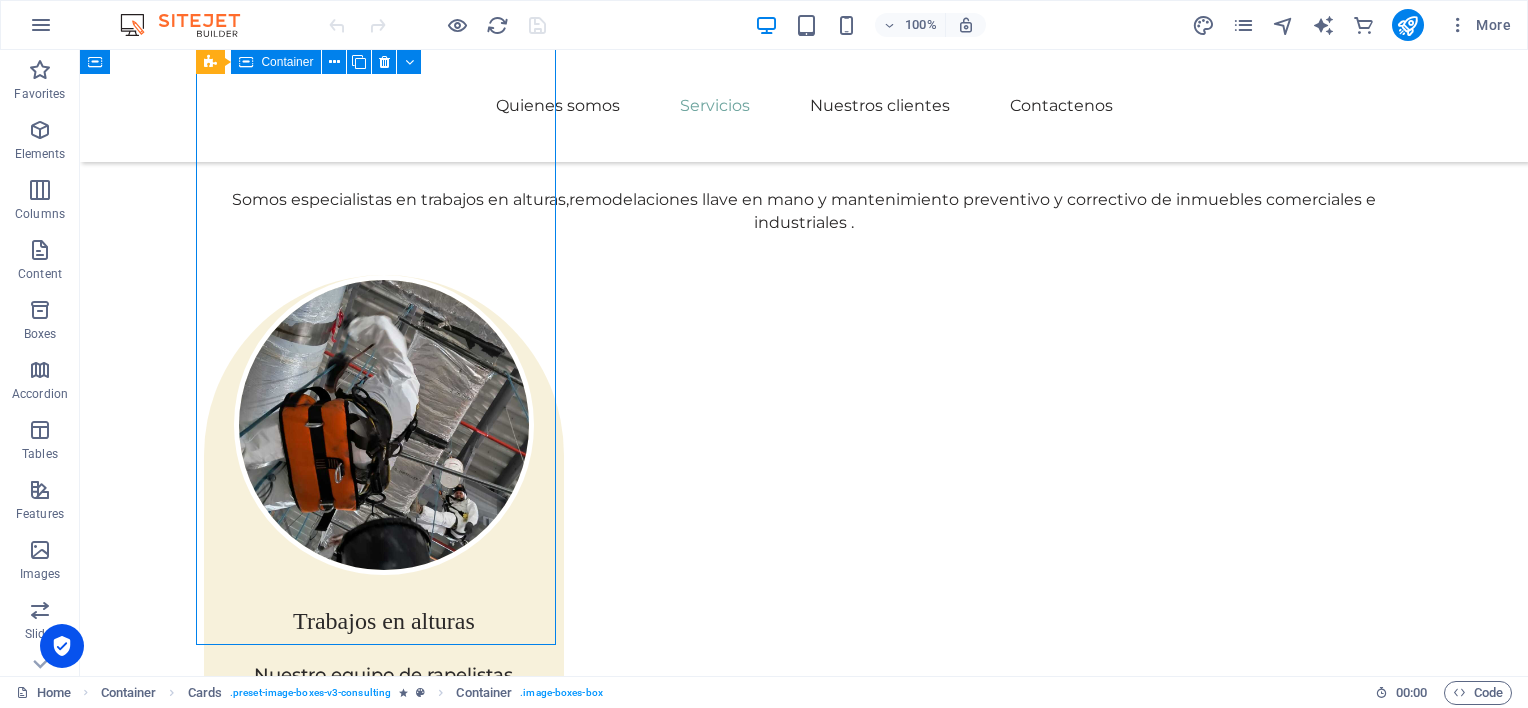 click on "Trabajos en alturas  Nuestro equipo de rapelistas Contamos con equipo de última generación y personal altamente calificado para realizar nuestras labores de sellos, pintura, limpieza de vidrios, impermeabilizaciones y más." at bounding box center (384, 564) 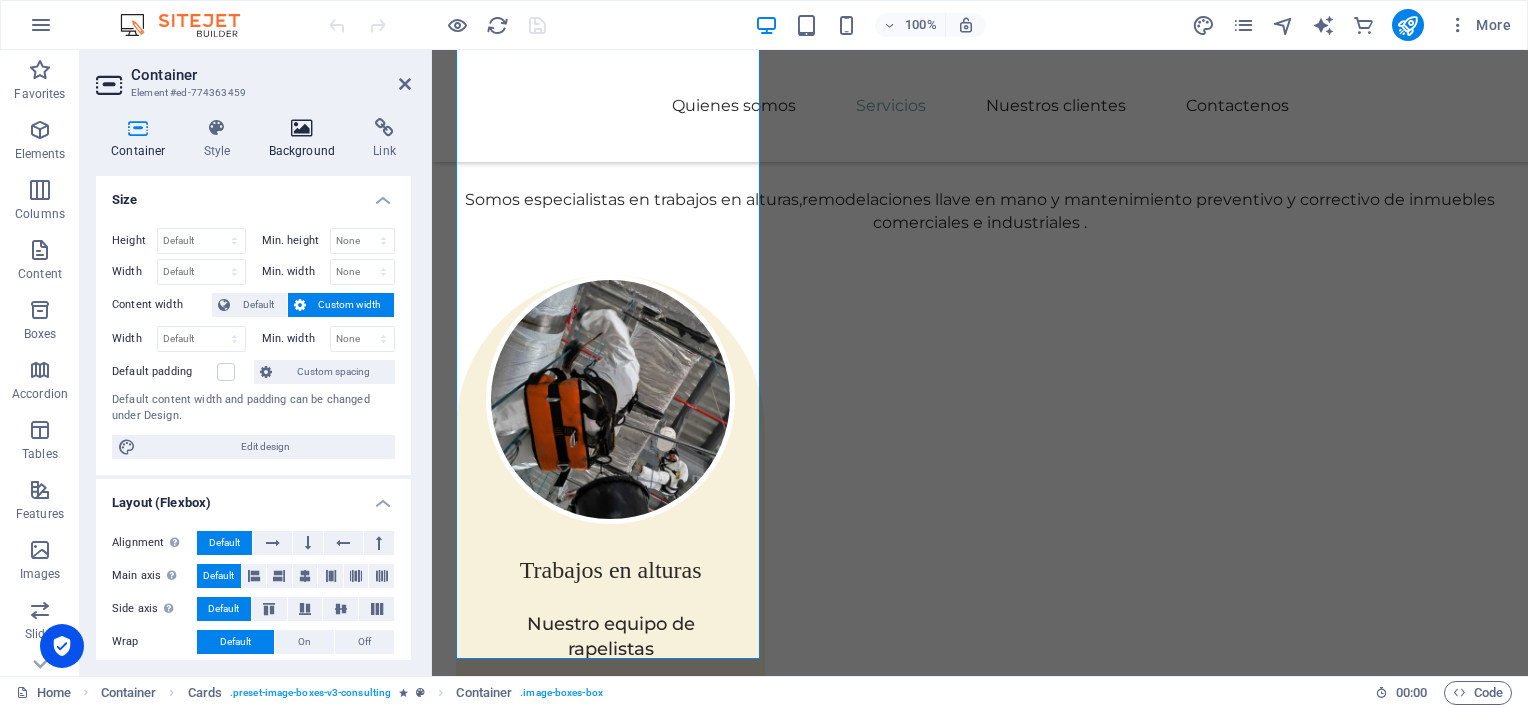 click at bounding box center [302, 128] 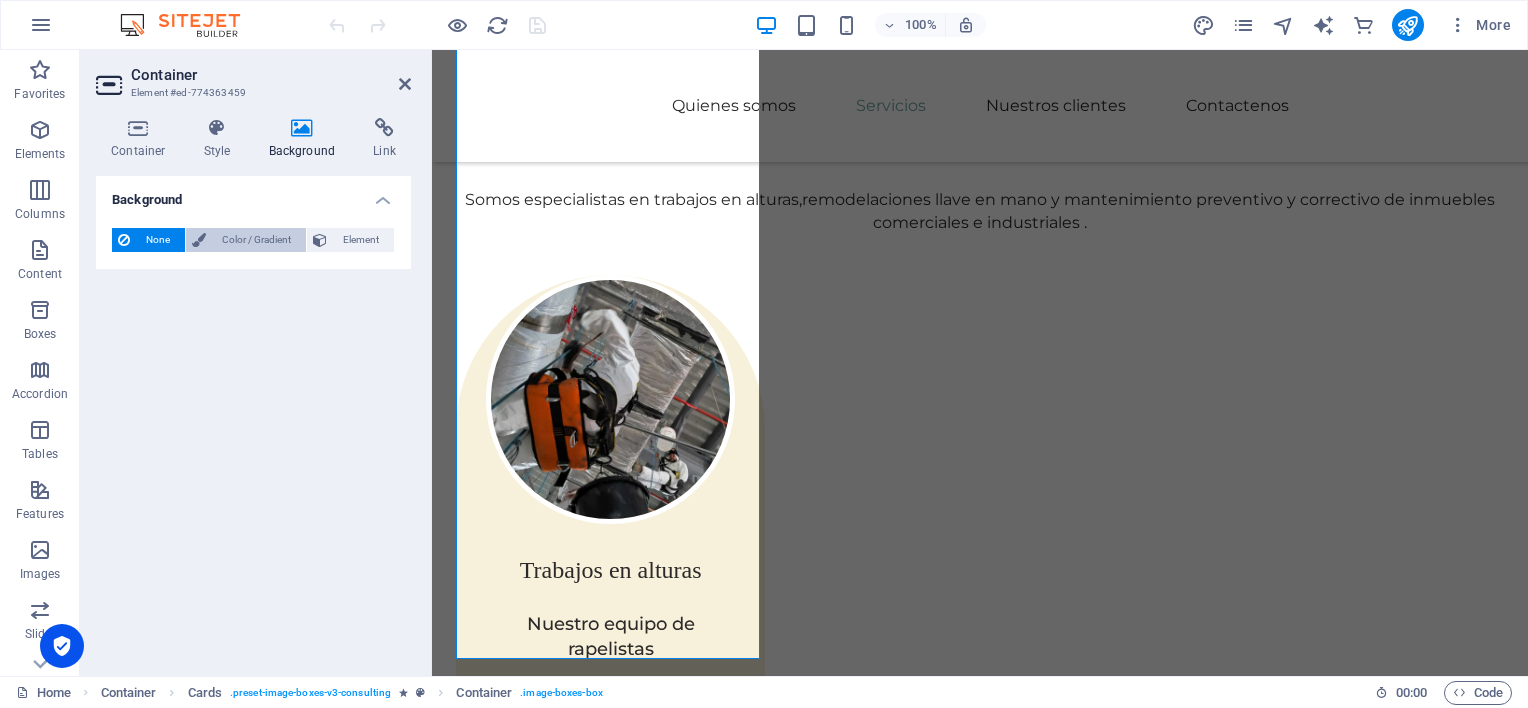 click on "Color / Gradient" at bounding box center [256, 240] 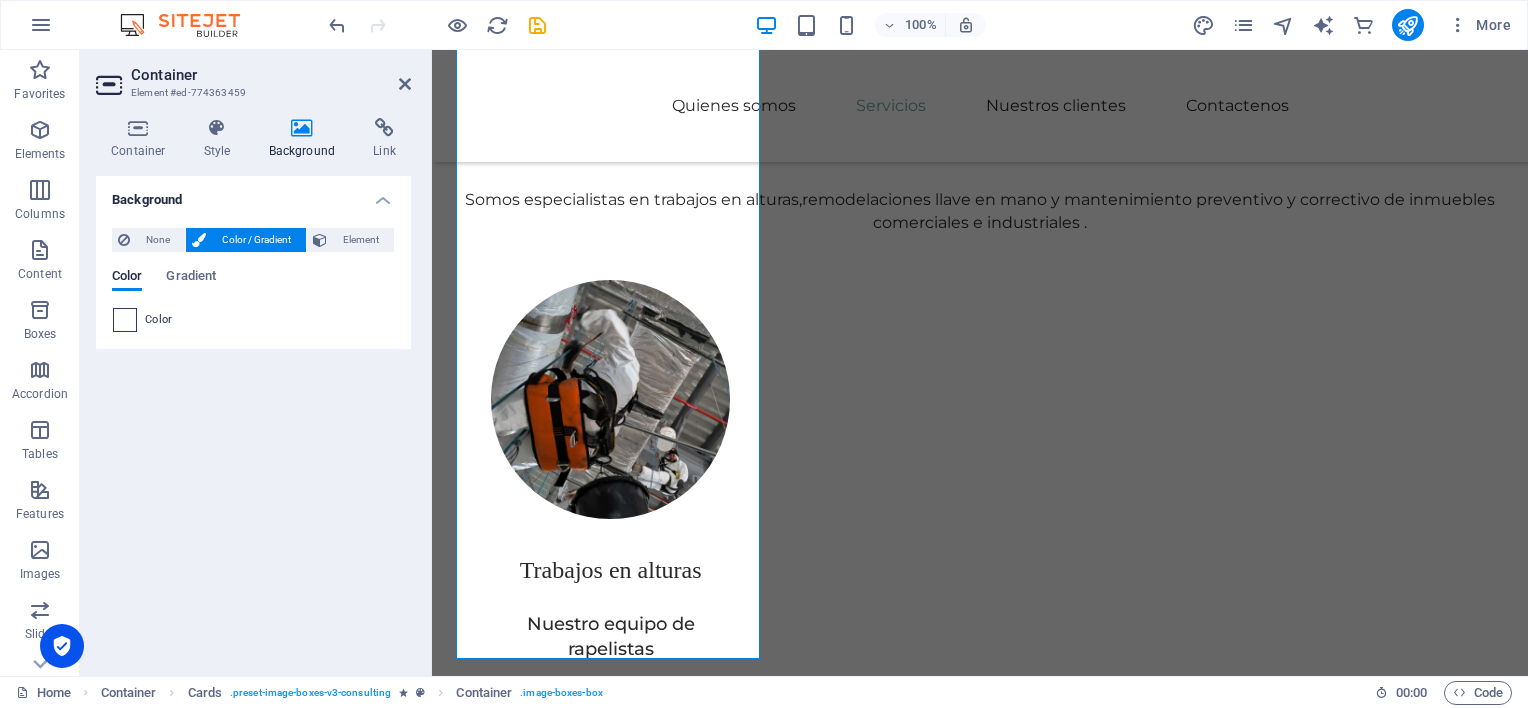 click at bounding box center (125, 320) 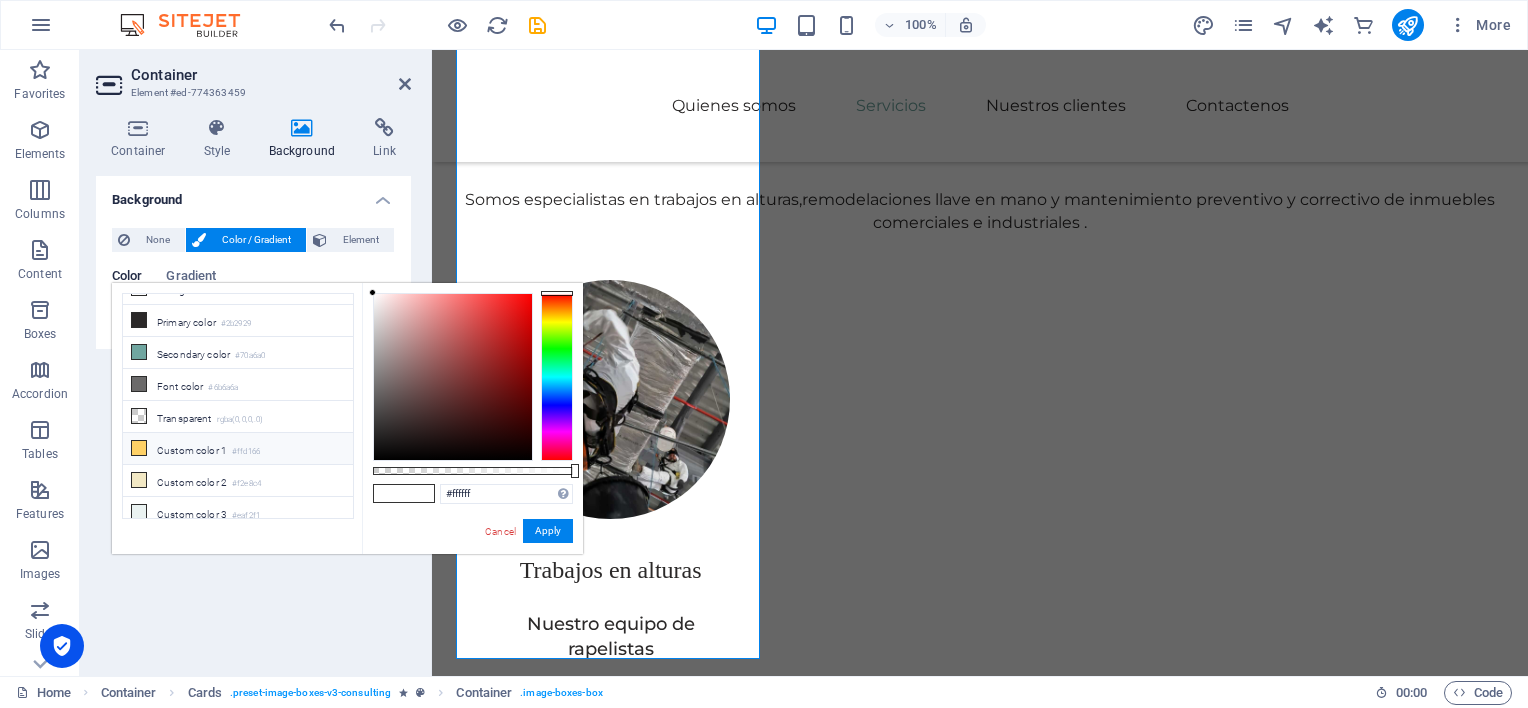 scroll, scrollTop: 0, scrollLeft: 0, axis: both 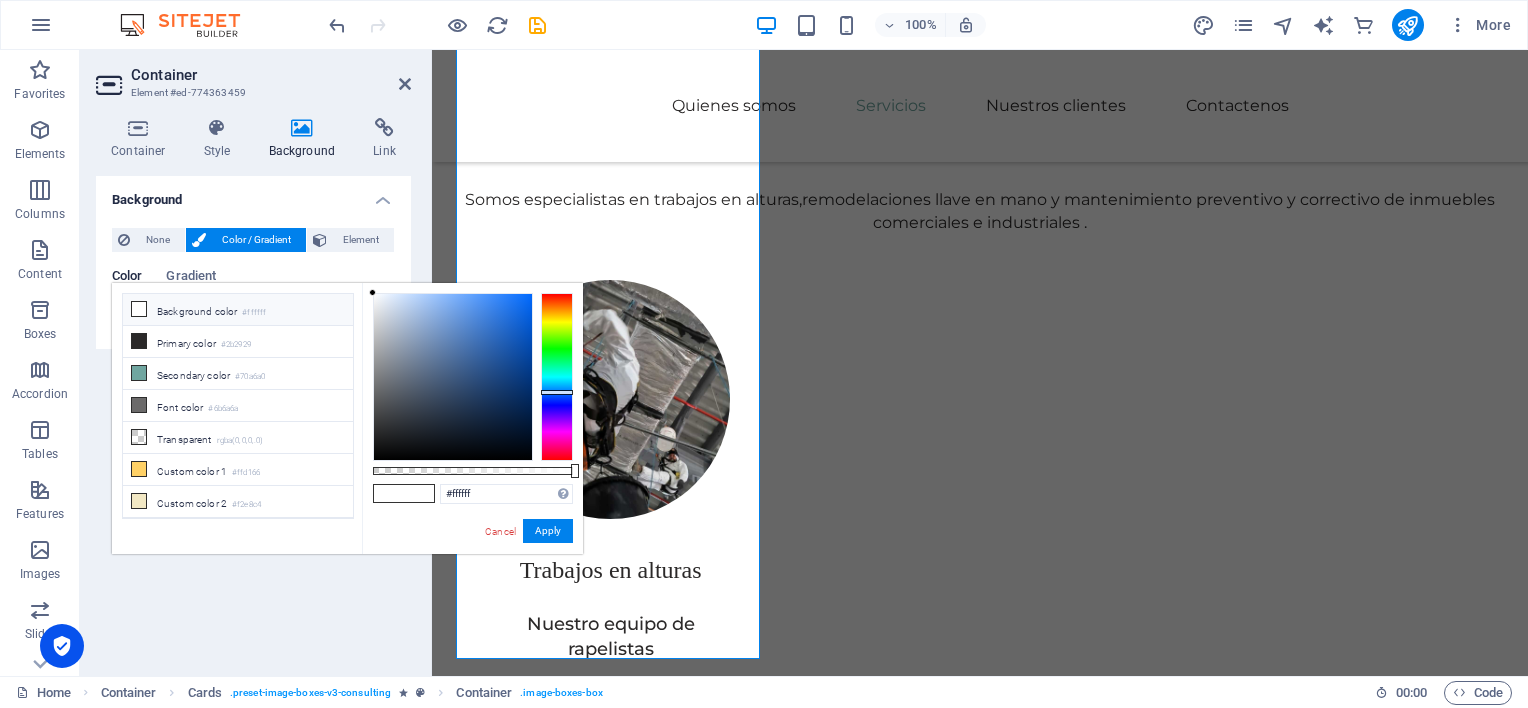 drag, startPoint x: 560, startPoint y: 412, endPoint x: 552, endPoint y: 392, distance: 21.540659 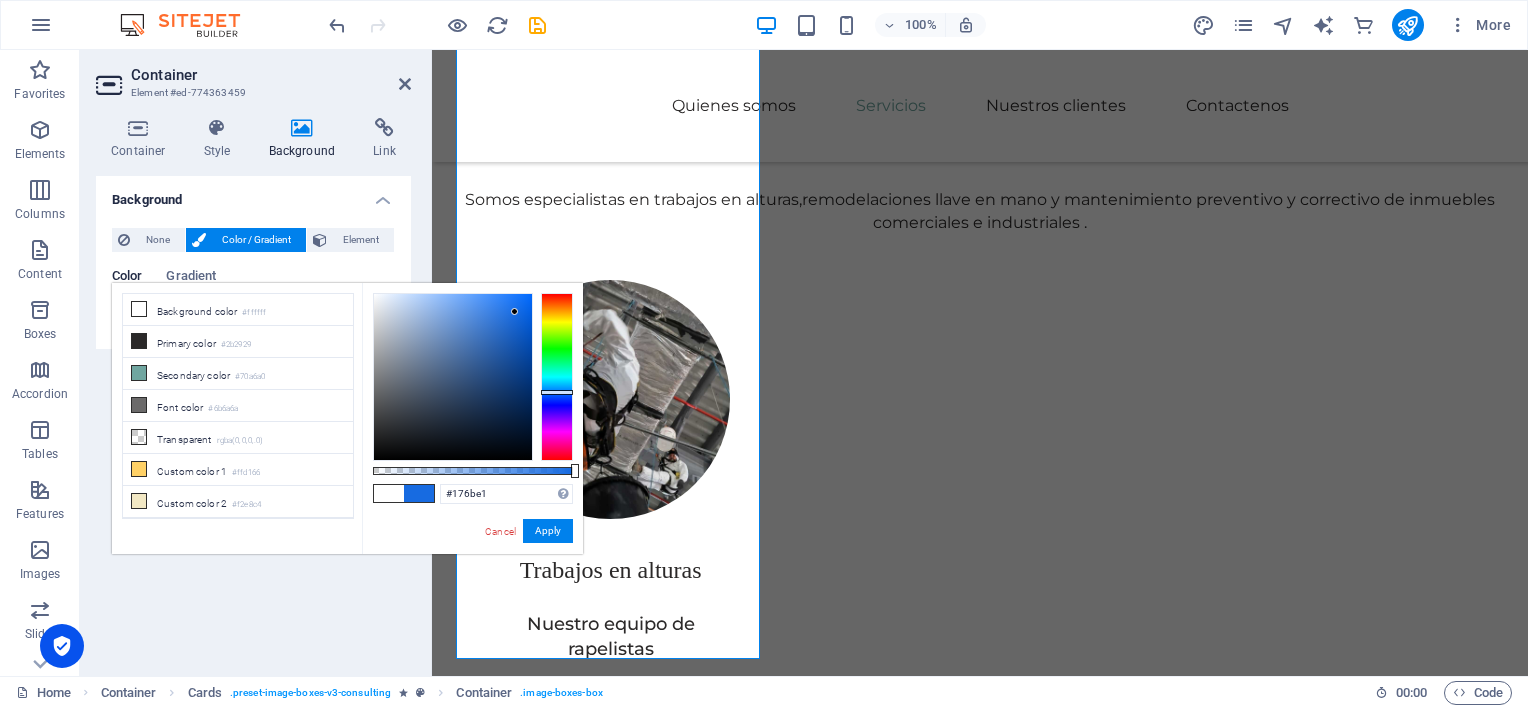 click at bounding box center (453, 377) 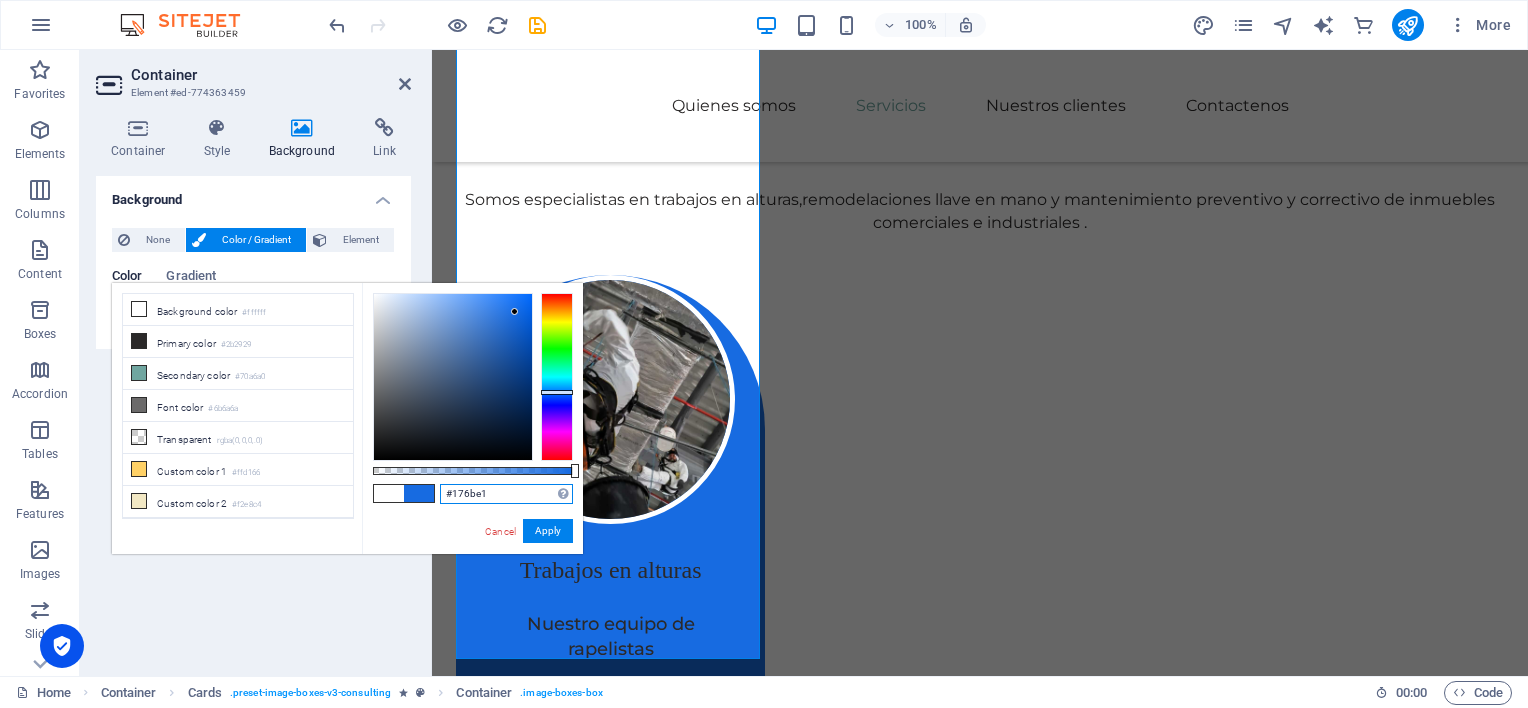drag, startPoint x: 489, startPoint y: 498, endPoint x: 442, endPoint y: 487, distance: 48.270073 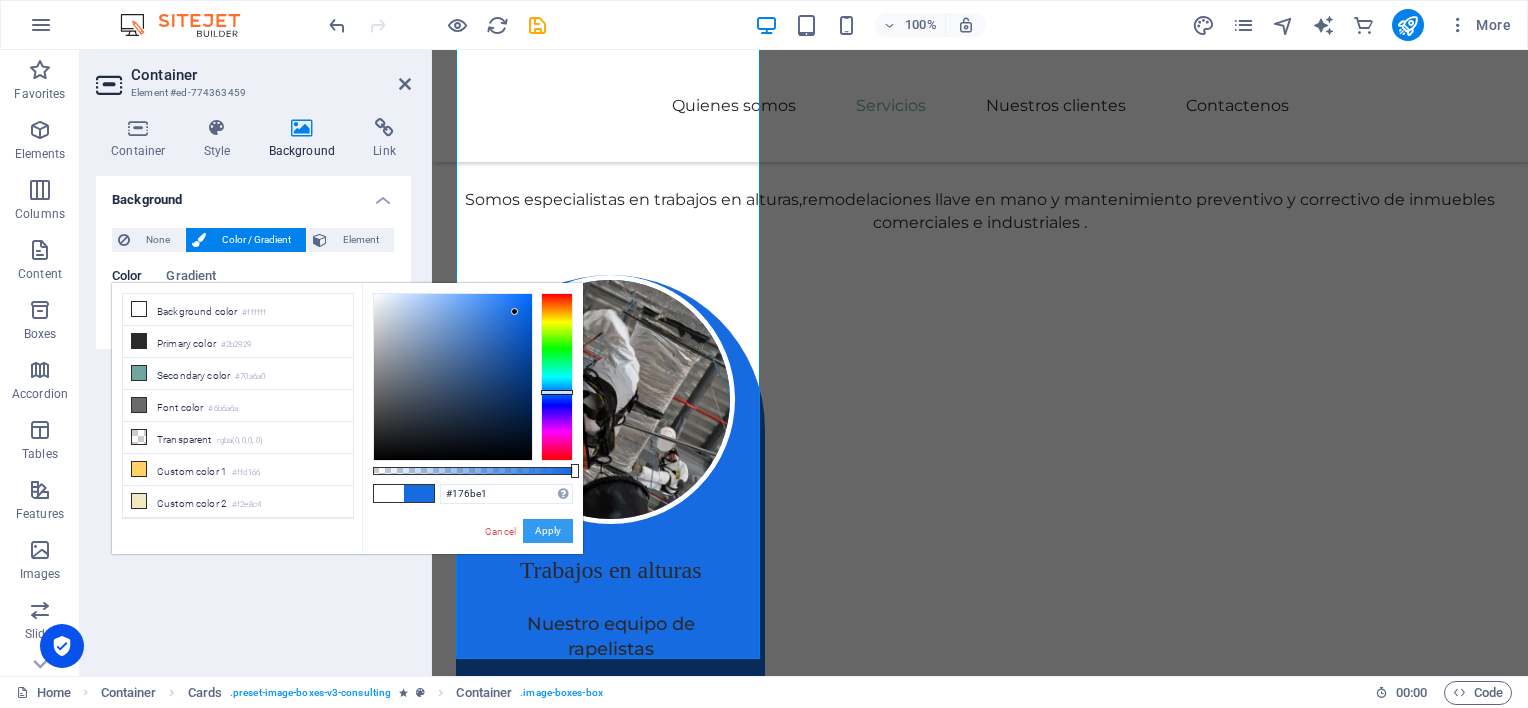 click on "Apply" at bounding box center [548, 531] 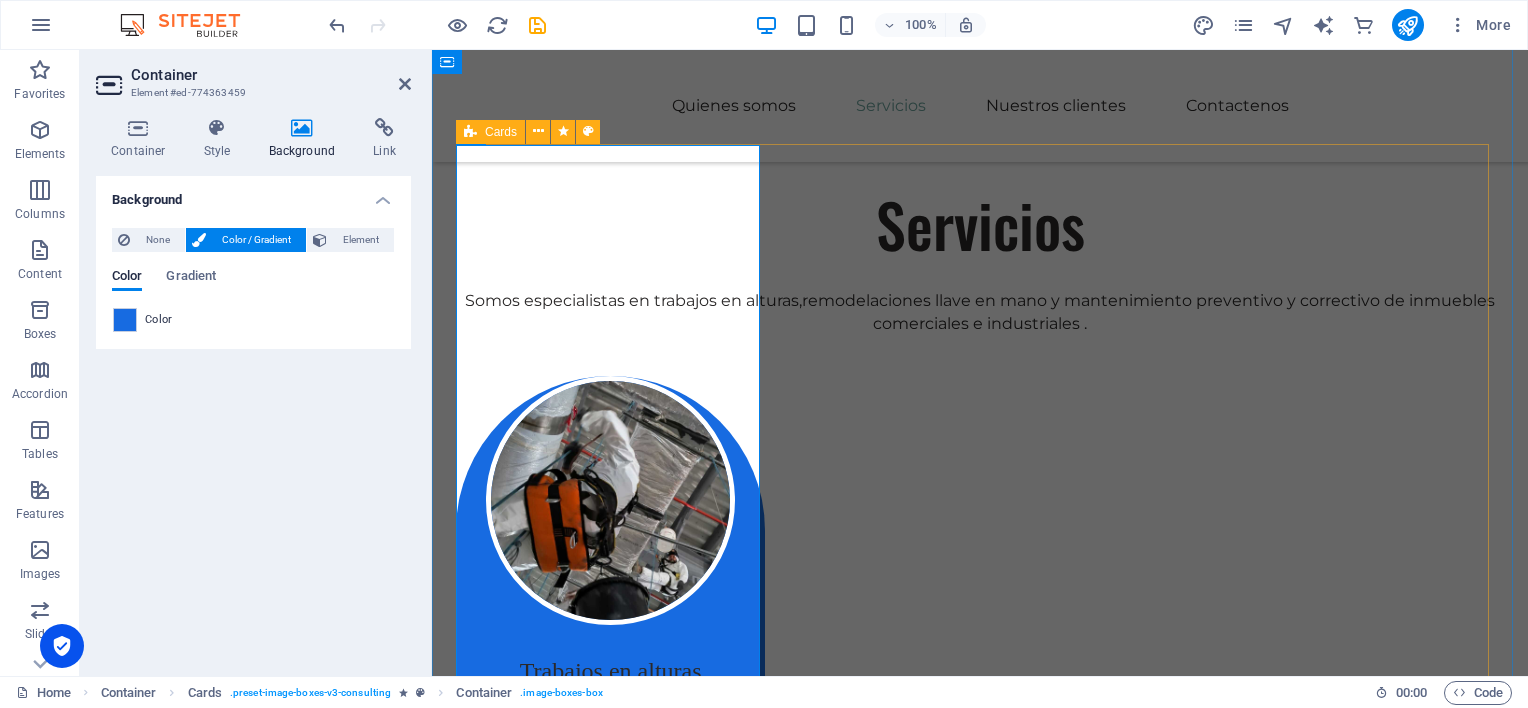 scroll, scrollTop: 1588, scrollLeft: 0, axis: vertical 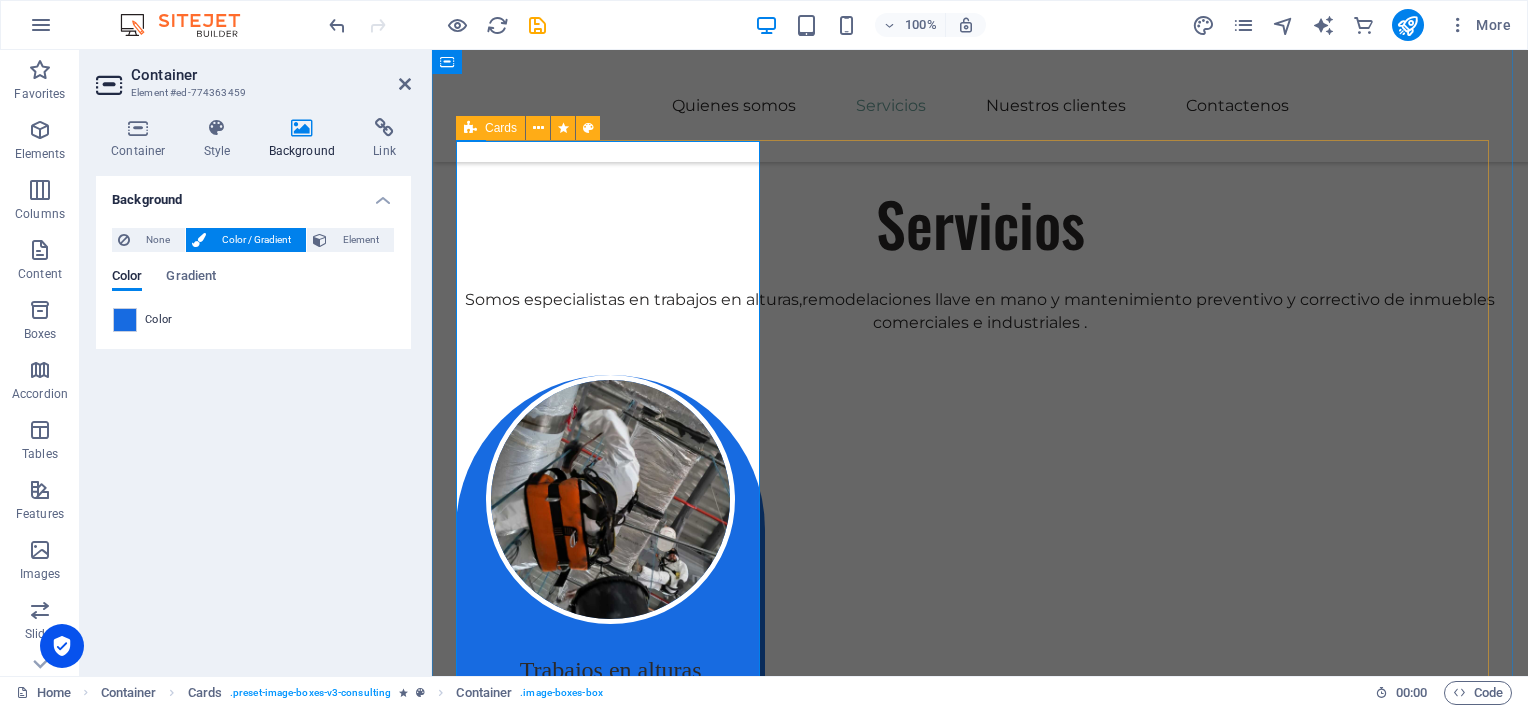 click on "Trabajos en alturas  Nuestro equipo de rapelistas Contamos con equipo de última generación y personal altamente calificado para realizar nuestras labores de sellos, pintura, limpieza de vidrios, impermeabilizaciones y más. Remodelaciones  Parciales o totales Nos adaptamos según su necesidad: remodelaciones llave en mano, remodelaciones parciales, rediseños y construcciones desde cero. Mantenimiento Preventivo y correctivo Realizamos mantenimientos electromecánicos y civiles, mensuales, anuales y atendemos eventualidades." at bounding box center [980, 1207] 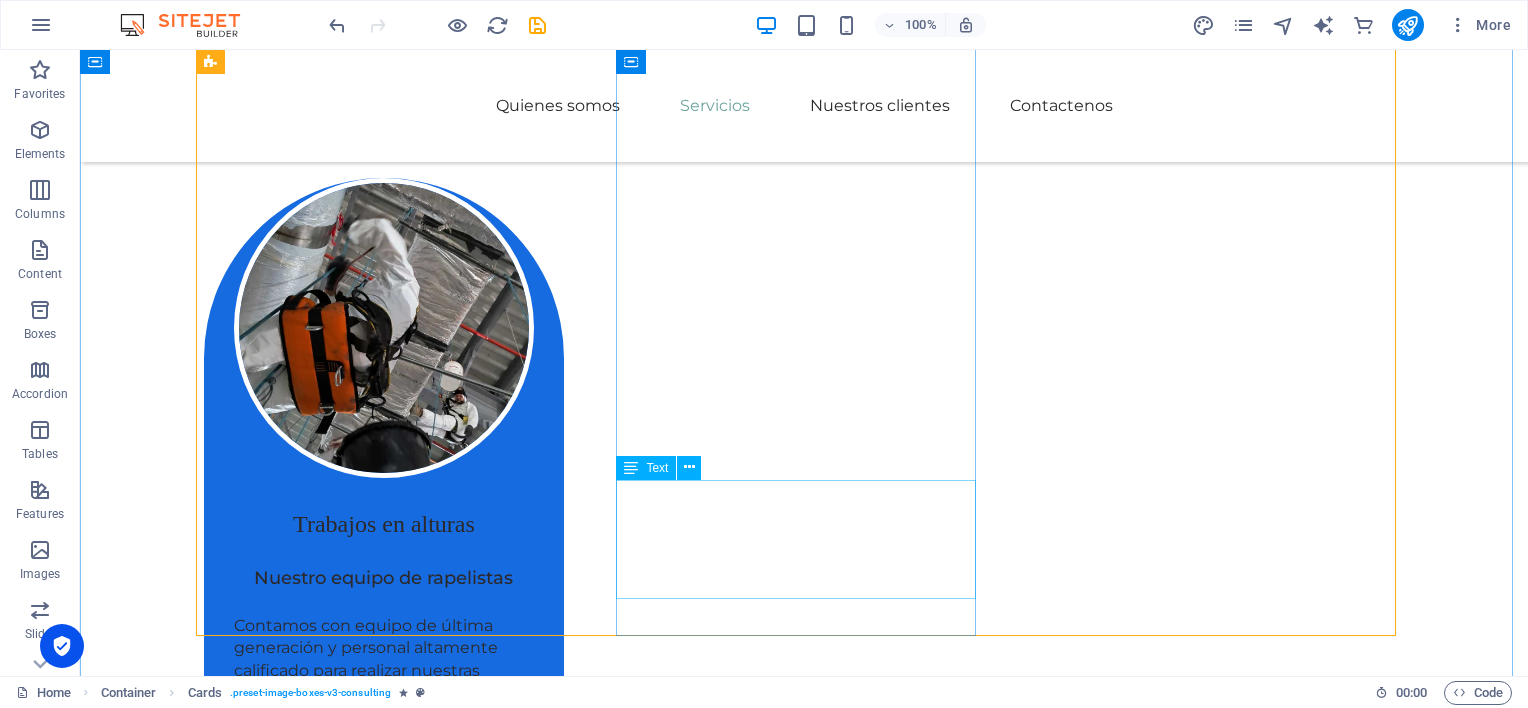 scroll, scrollTop: 1788, scrollLeft: 0, axis: vertical 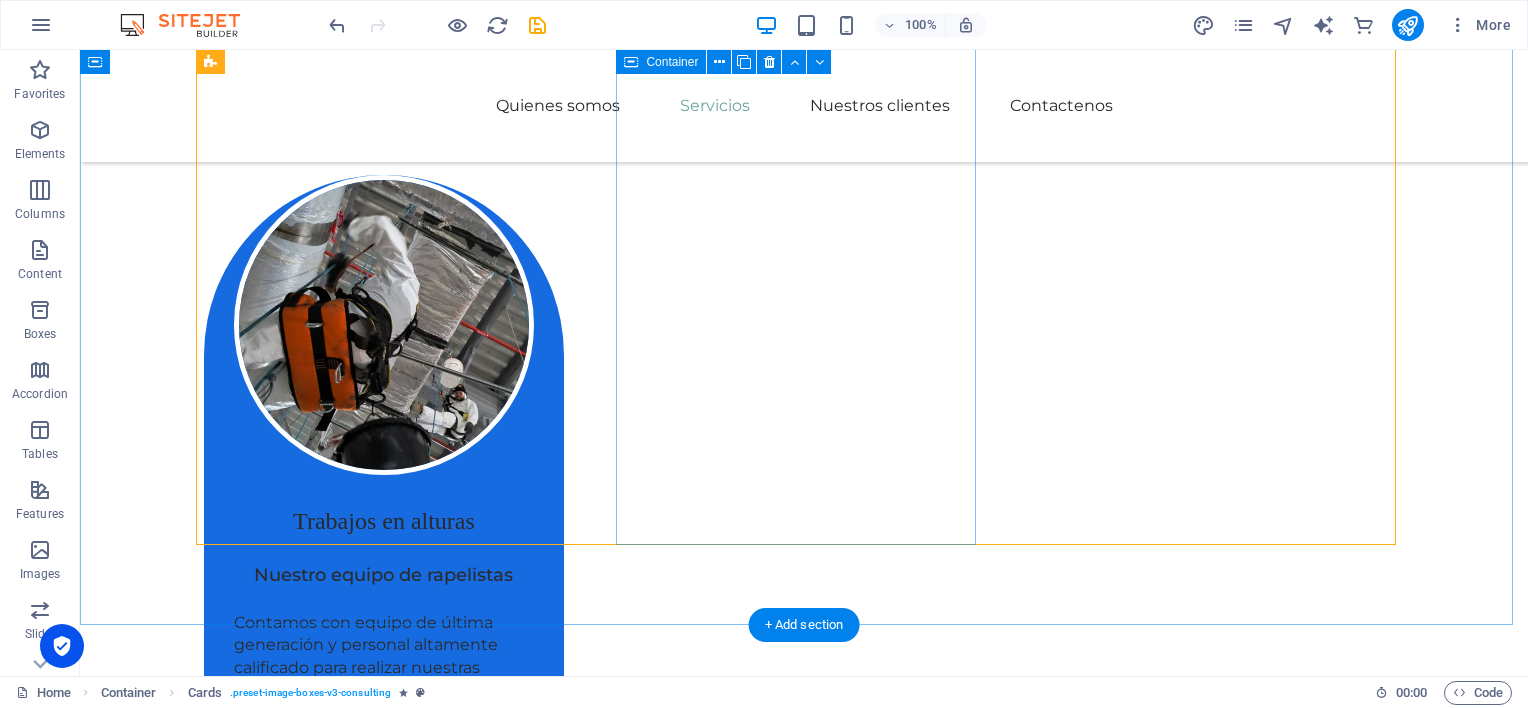 click on "Remodelaciones  Parciales o totales Nos adaptamos según su necesidad: remodelaciones llave en mano, remodelaciones parciales, rediseños y construcciones desde cero." at bounding box center (384, 1055) 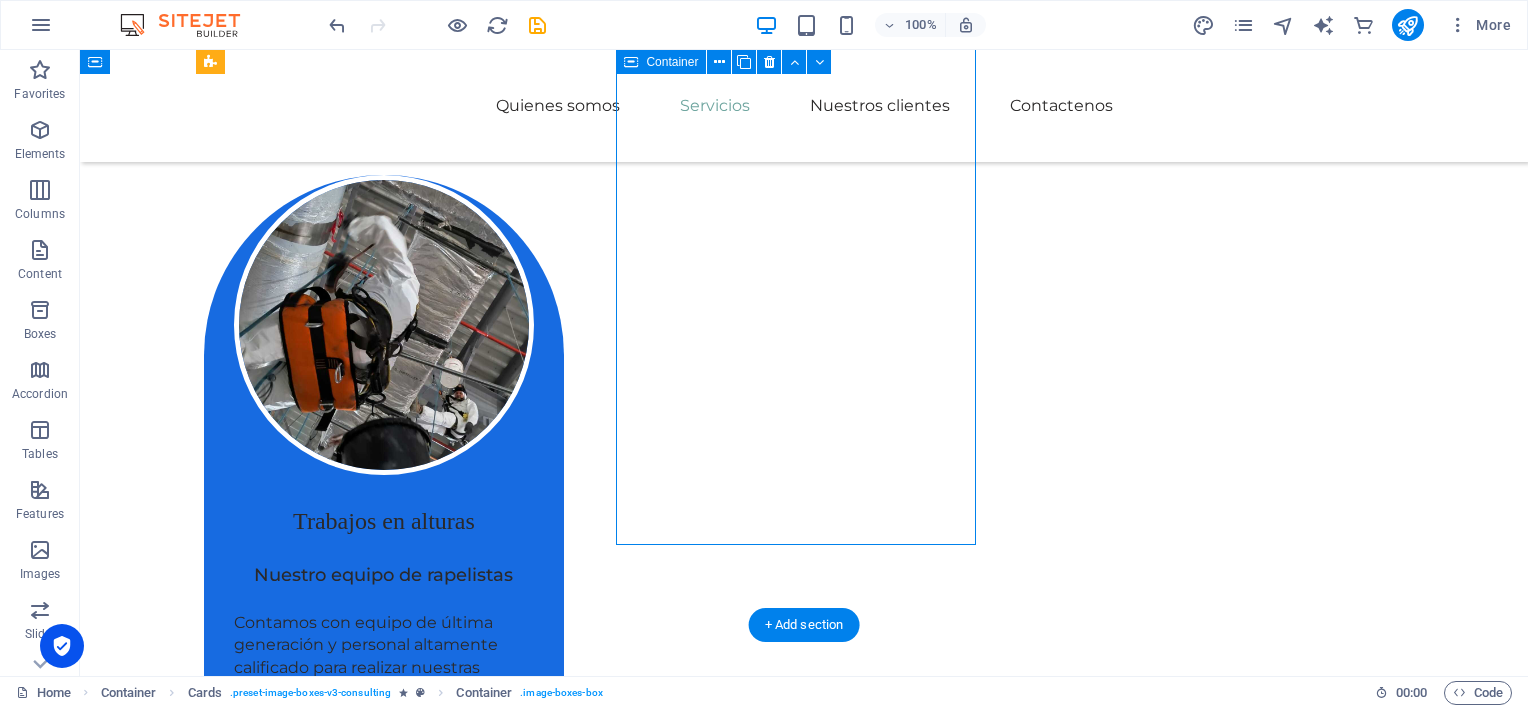 click on "Remodelaciones  Parciales o totales Nos adaptamos según su necesidad: remodelaciones llave en mano, remodelaciones parciales, rediseños y construcciones desde cero." at bounding box center (384, 1055) 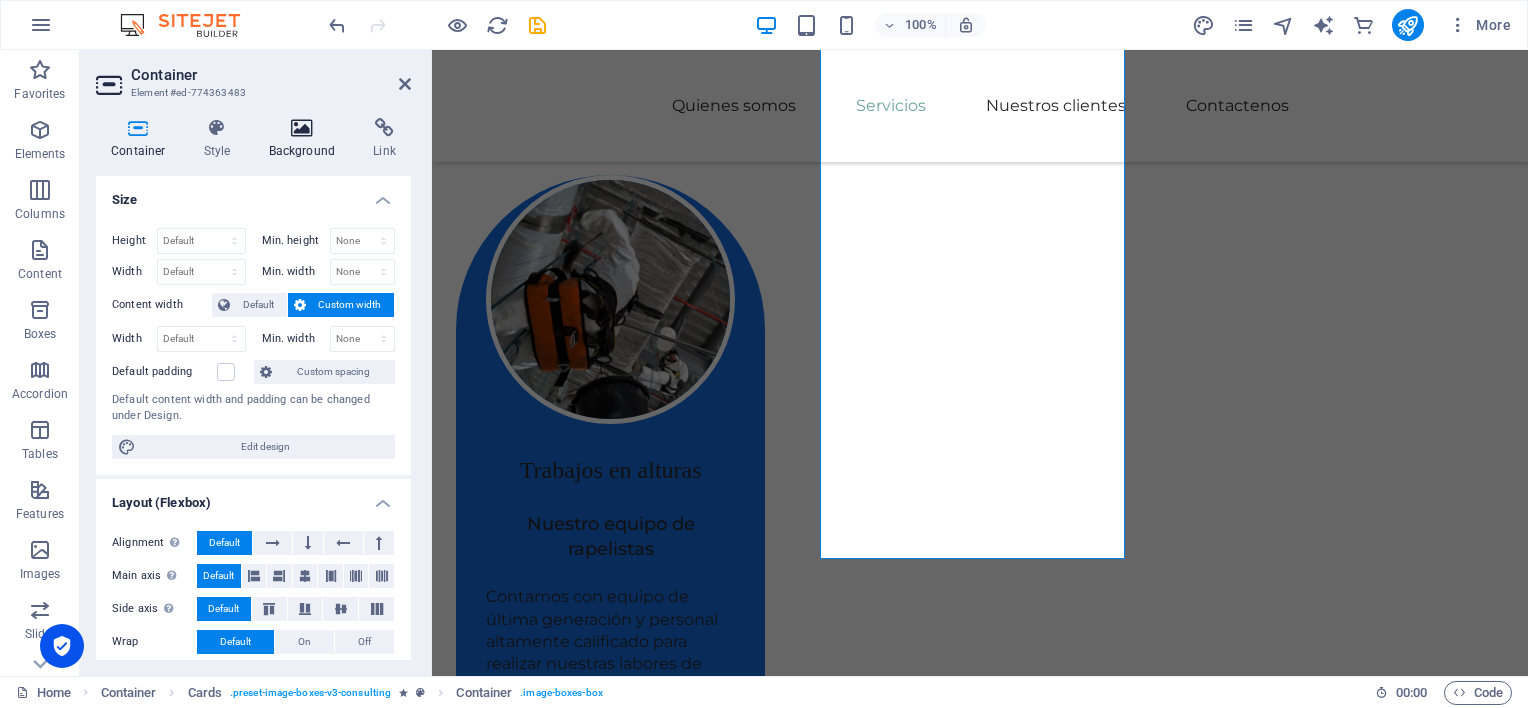 click on "Background" at bounding box center (306, 139) 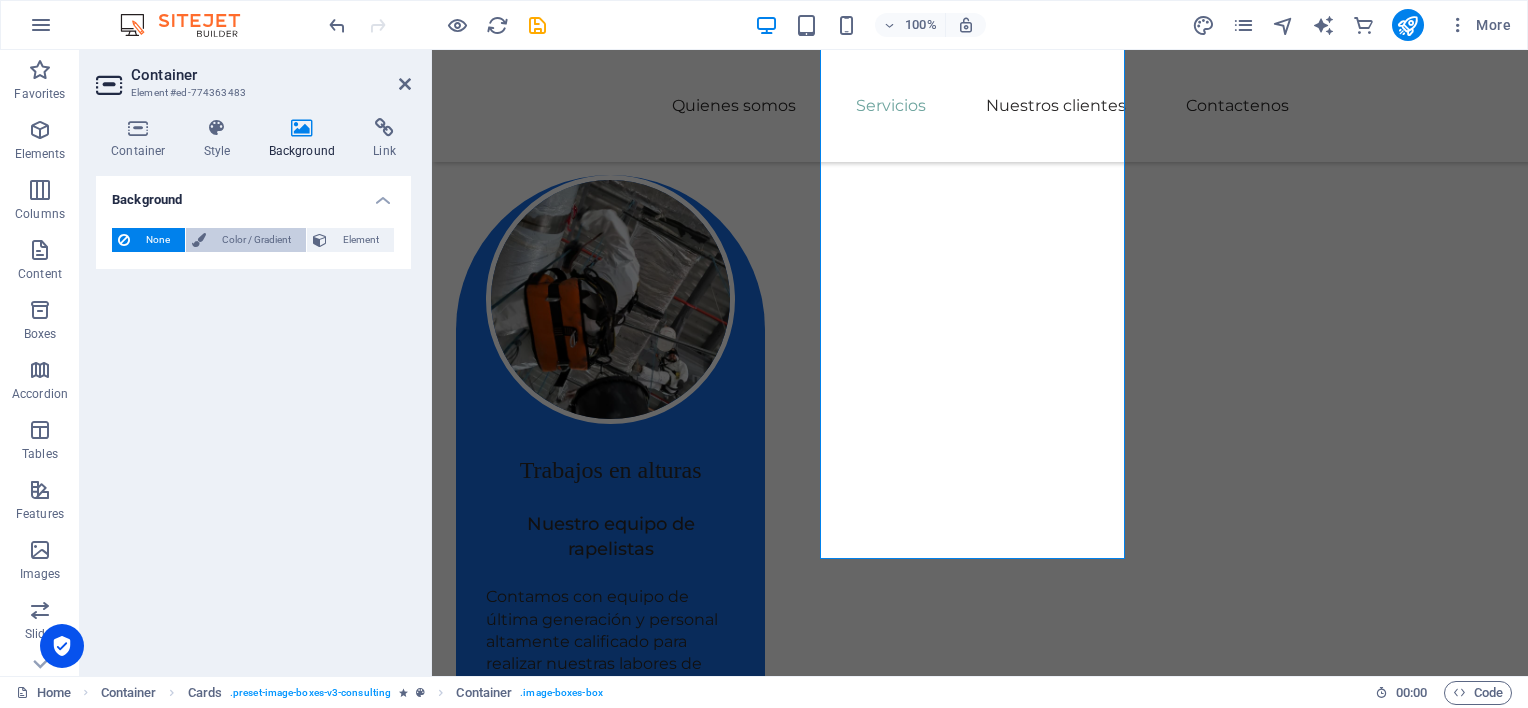 click on "Color / Gradient" at bounding box center (256, 240) 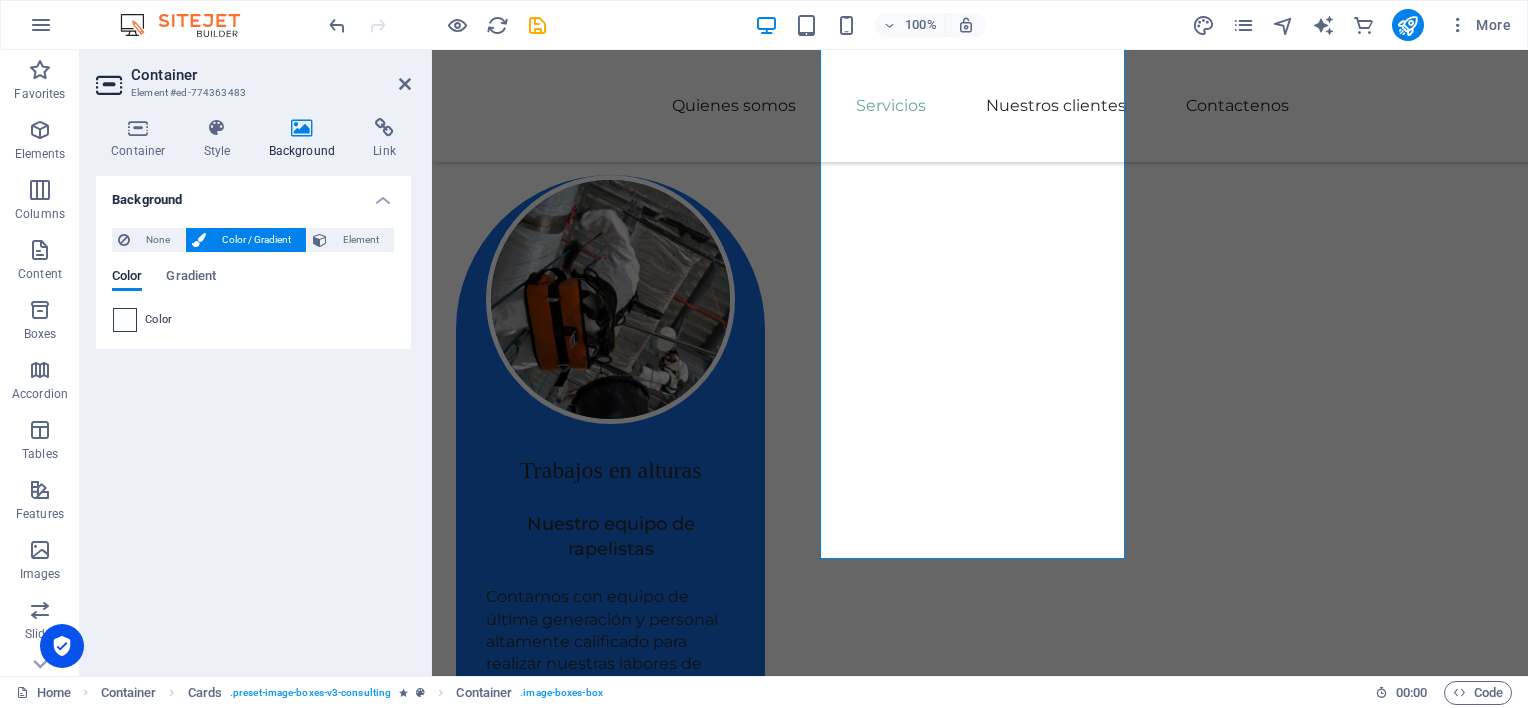 click at bounding box center [125, 320] 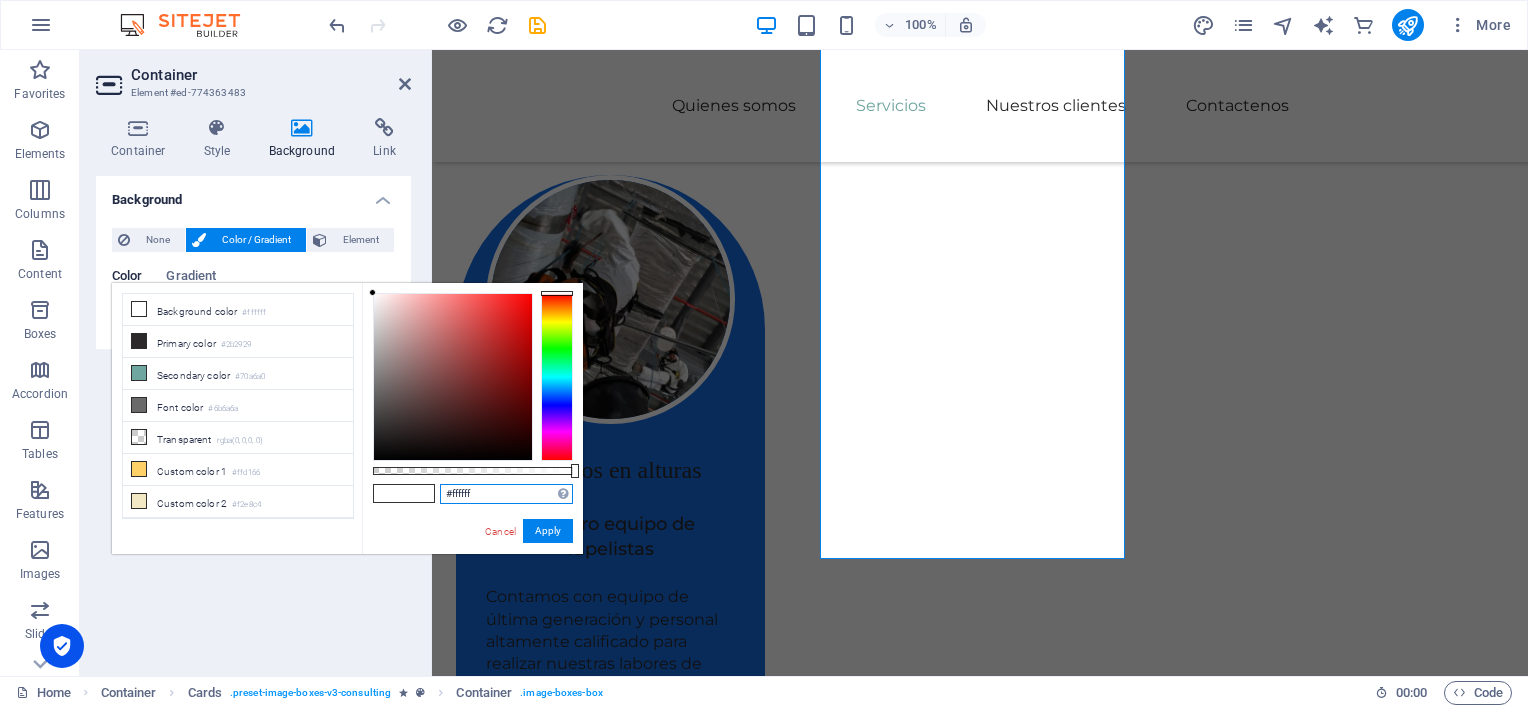 drag, startPoint x: 396, startPoint y: 488, endPoint x: 472, endPoint y: 504, distance: 77.665955 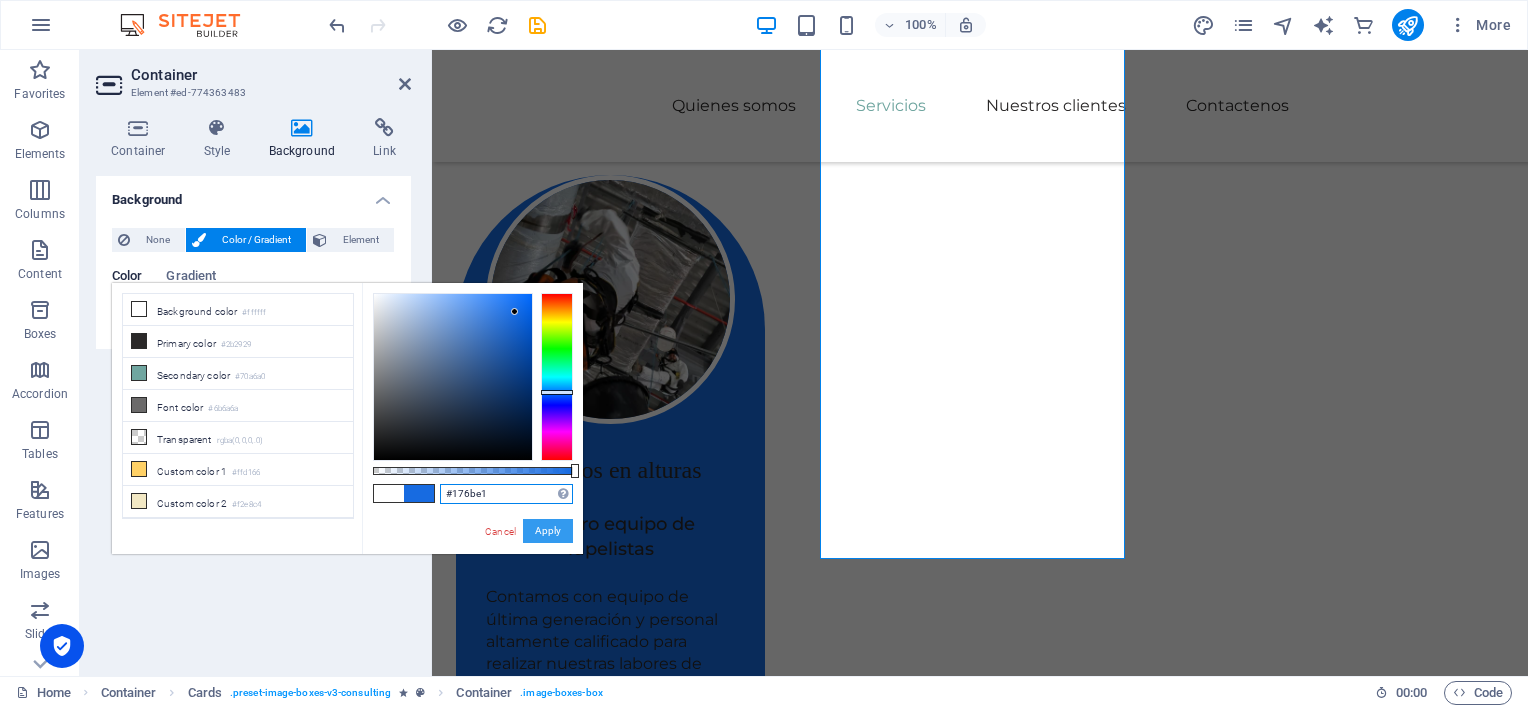type on "#176be1" 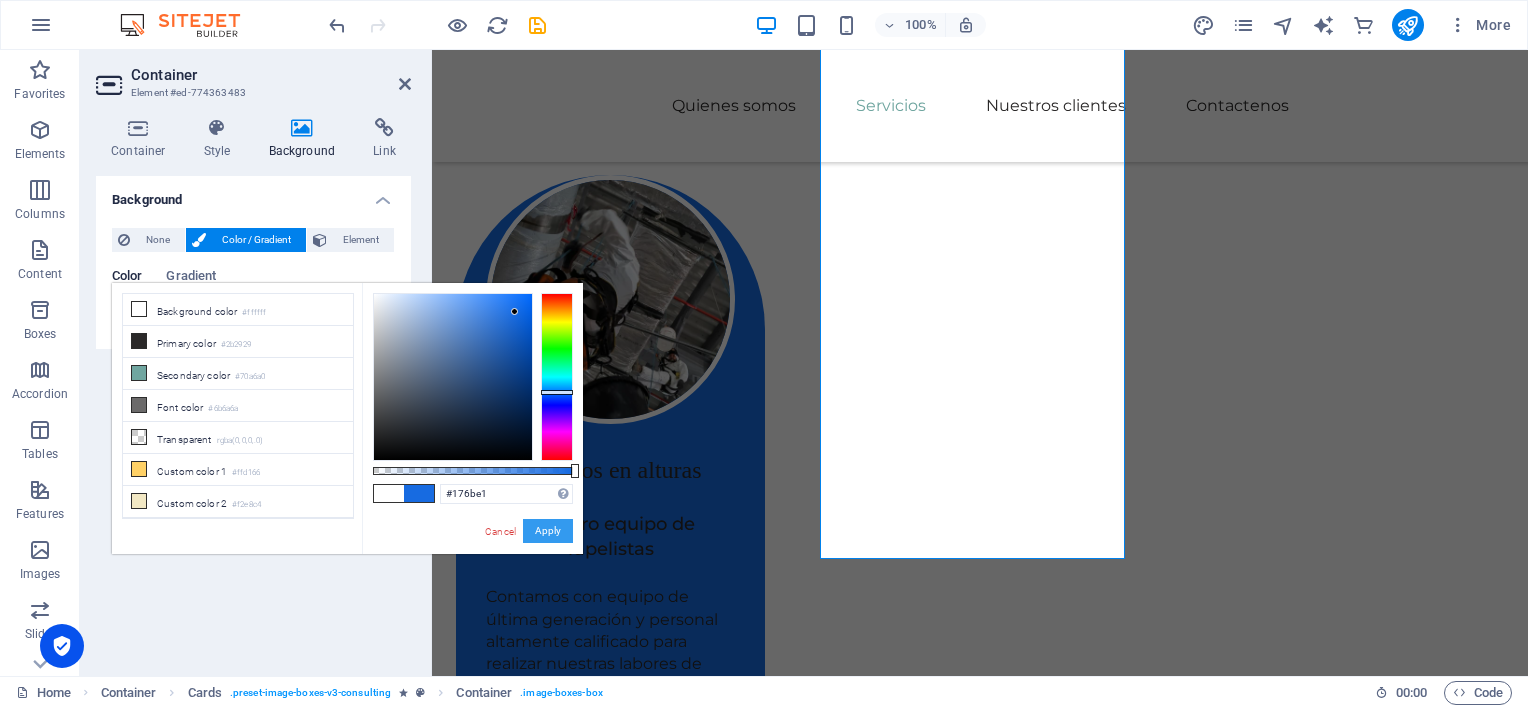 click on "Apply" at bounding box center [548, 531] 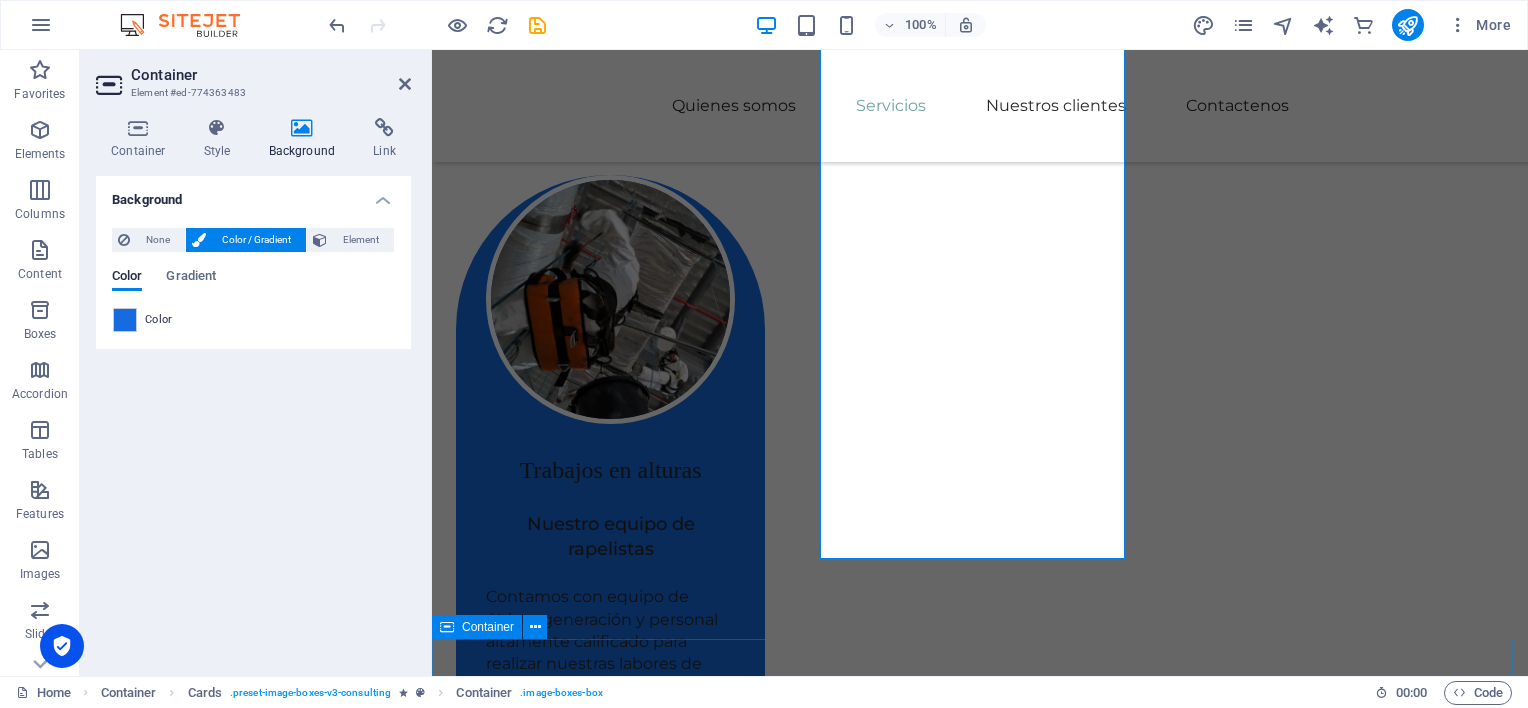 click on "Nuestros clientes  Contamos con una amplia cartera de clientes satisfechos con nuestros trabajos." at bounding box center [980, 3232] 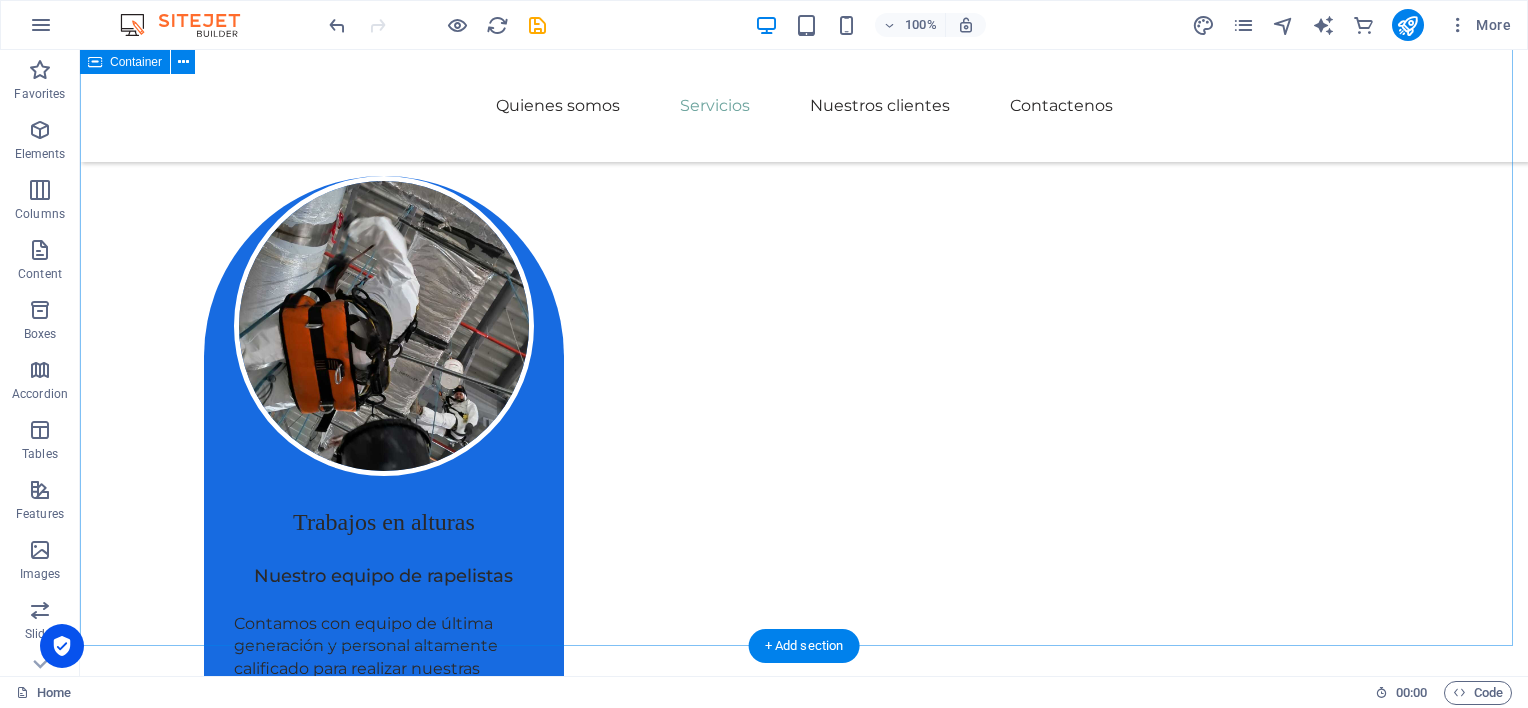 scroll, scrollTop: 1788, scrollLeft: 0, axis: vertical 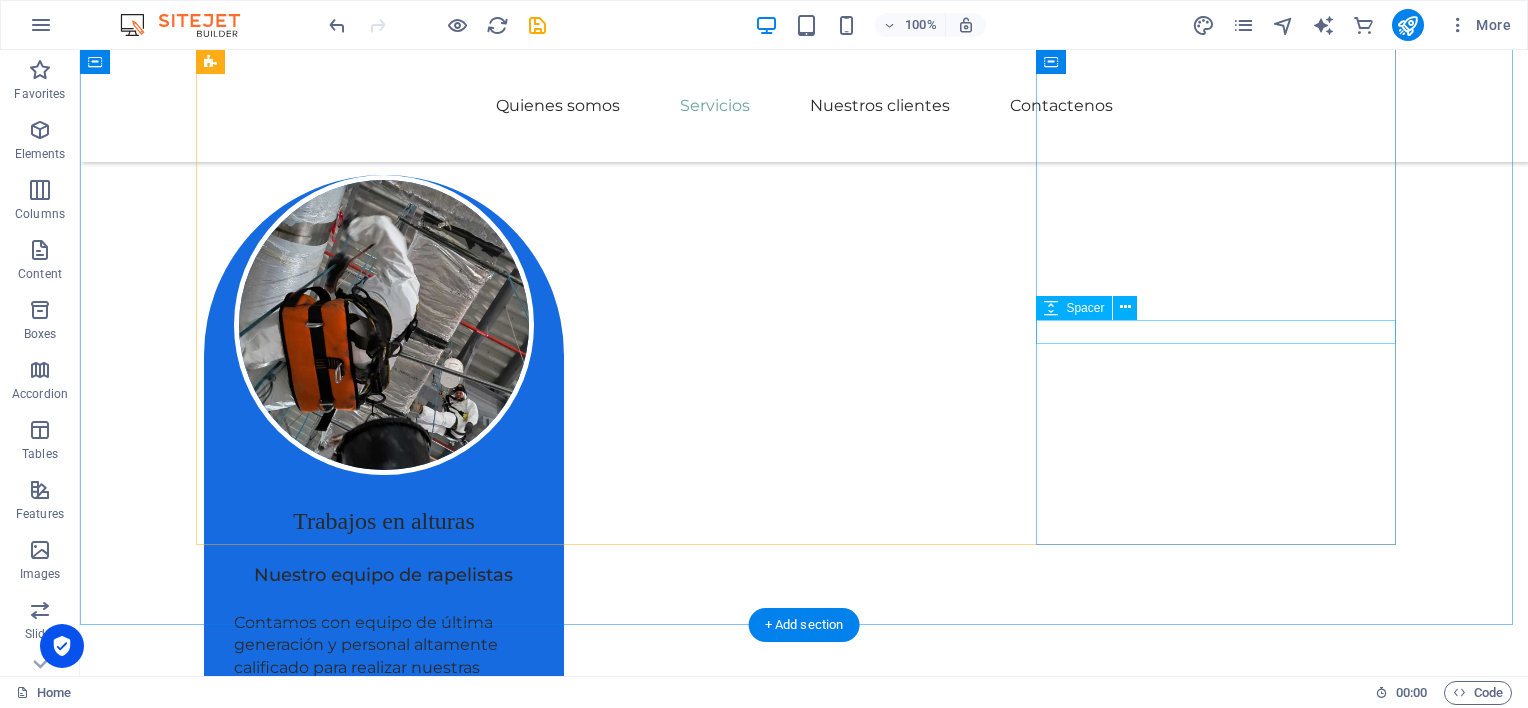 click at bounding box center (384, 1722) 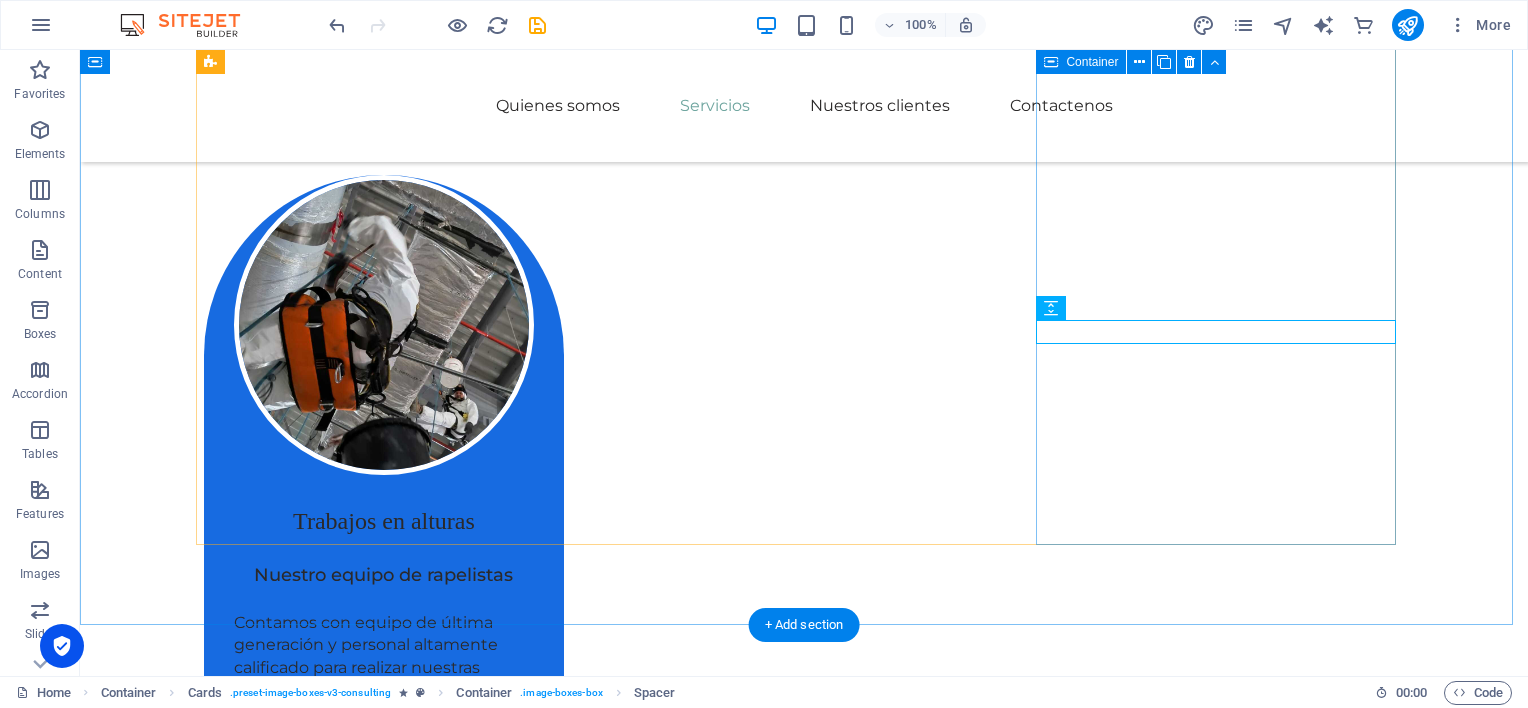 click on "Mantenimiento Preventivo y correctivo Realizamos mantenimientos electromecánicos y civiles, mensuales, anuales y atendemos eventualidades." at bounding box center (384, 1627) 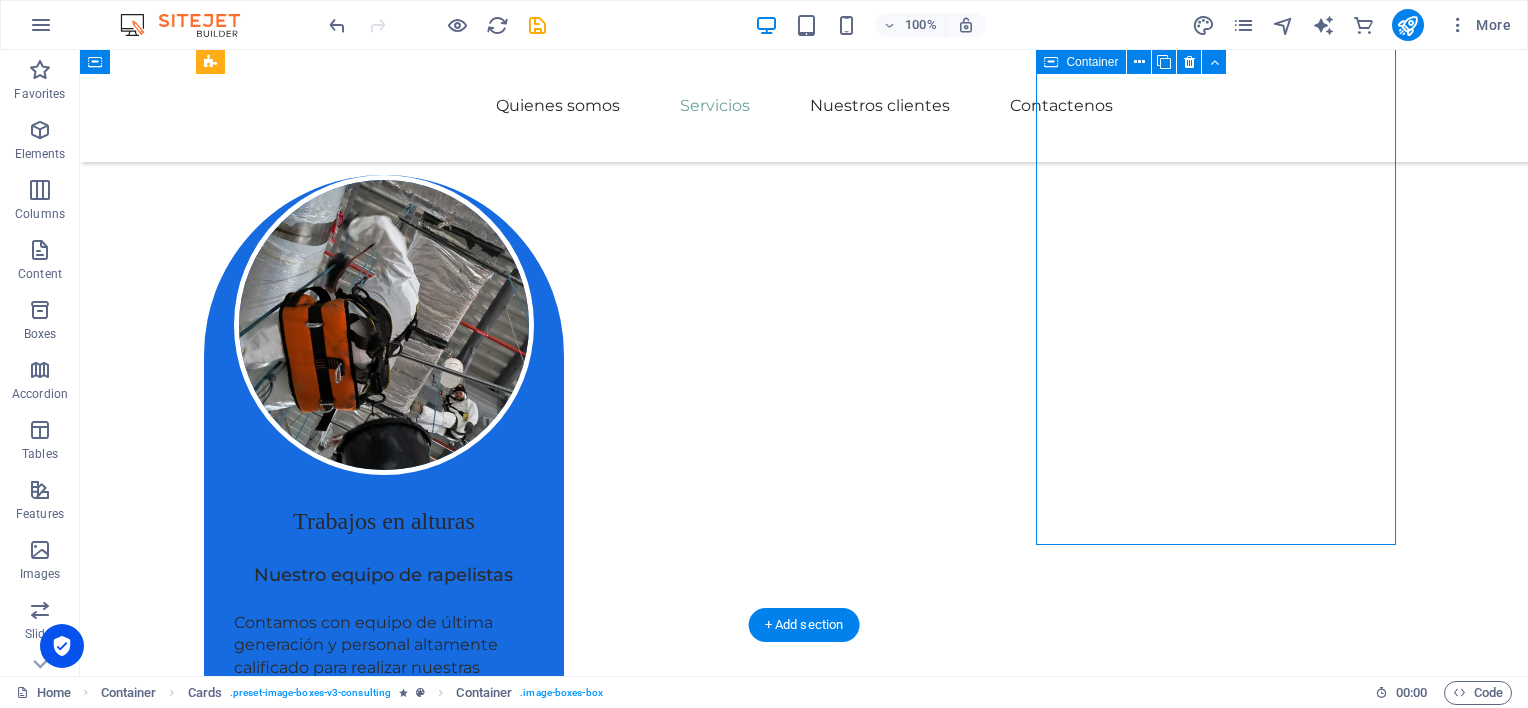 click on "Mantenimiento Preventivo y correctivo Realizamos mantenimientos electromecánicos y civiles, mensuales, anuales y atendemos eventualidades." at bounding box center (384, 1627) 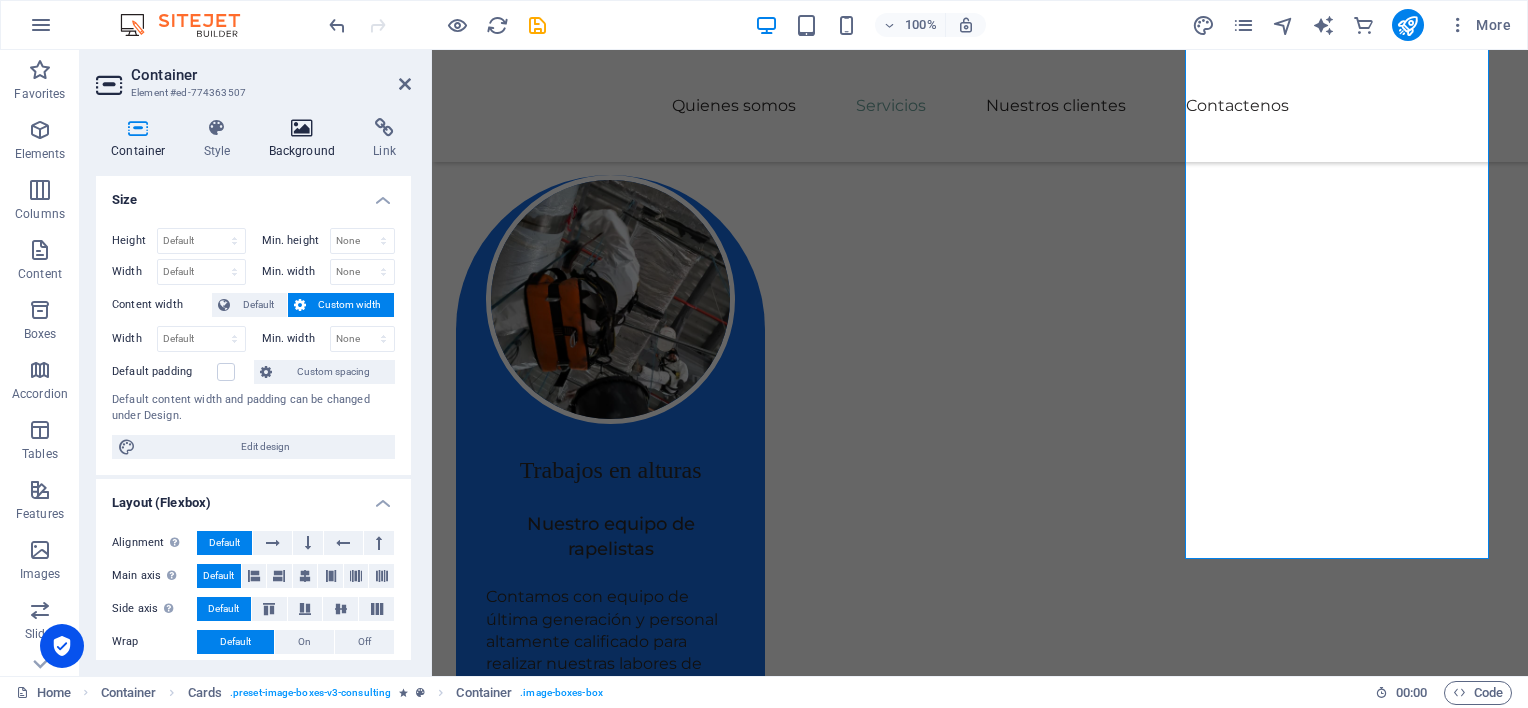 click at bounding box center [302, 128] 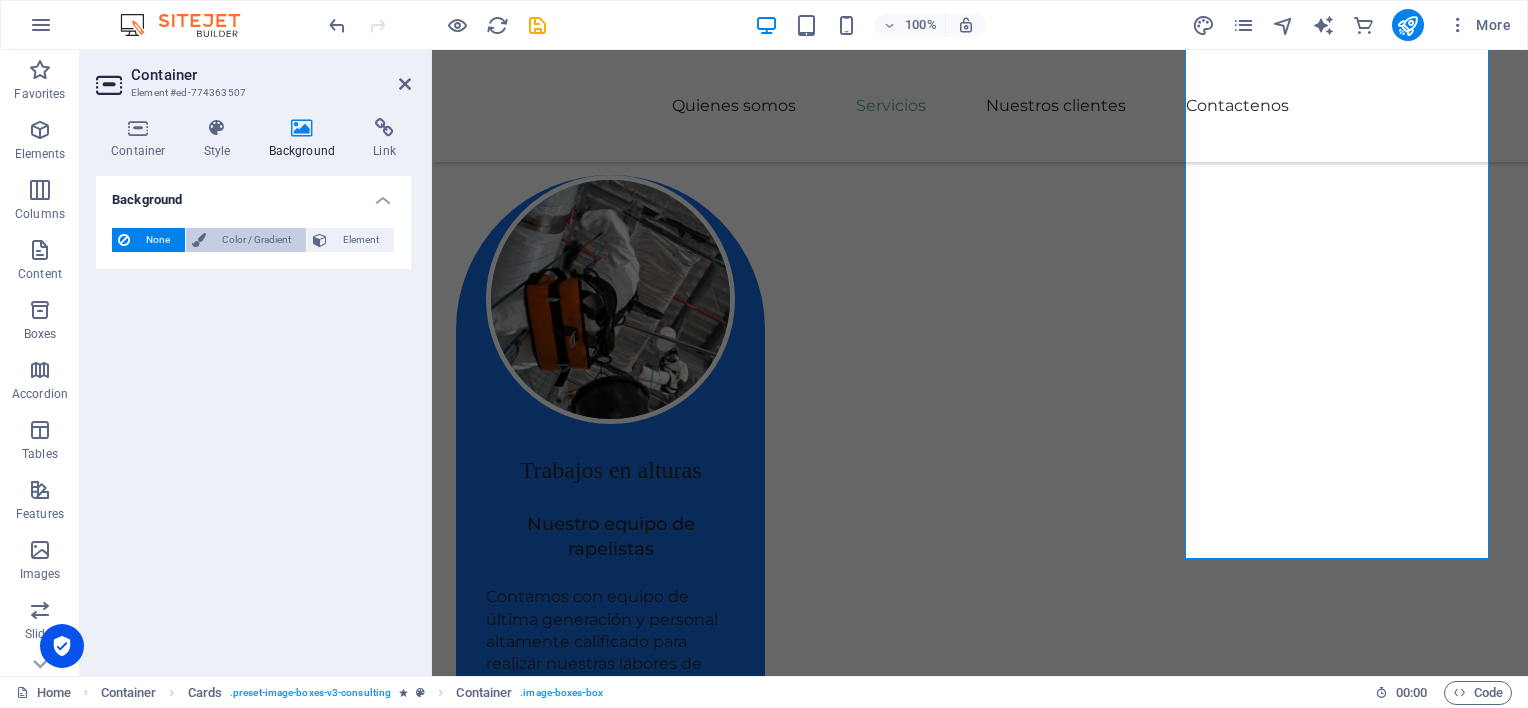 click on "Color / Gradient" at bounding box center (256, 240) 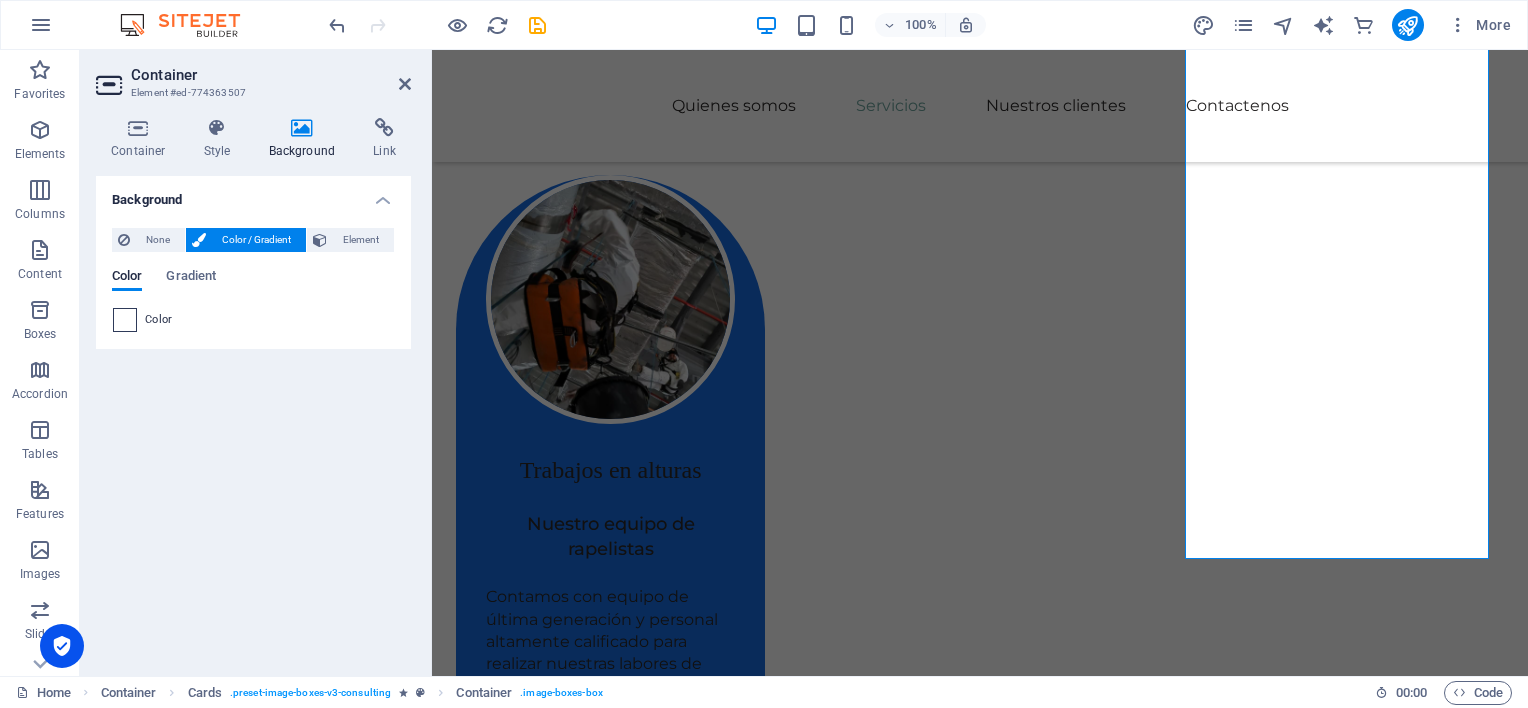 click at bounding box center [125, 320] 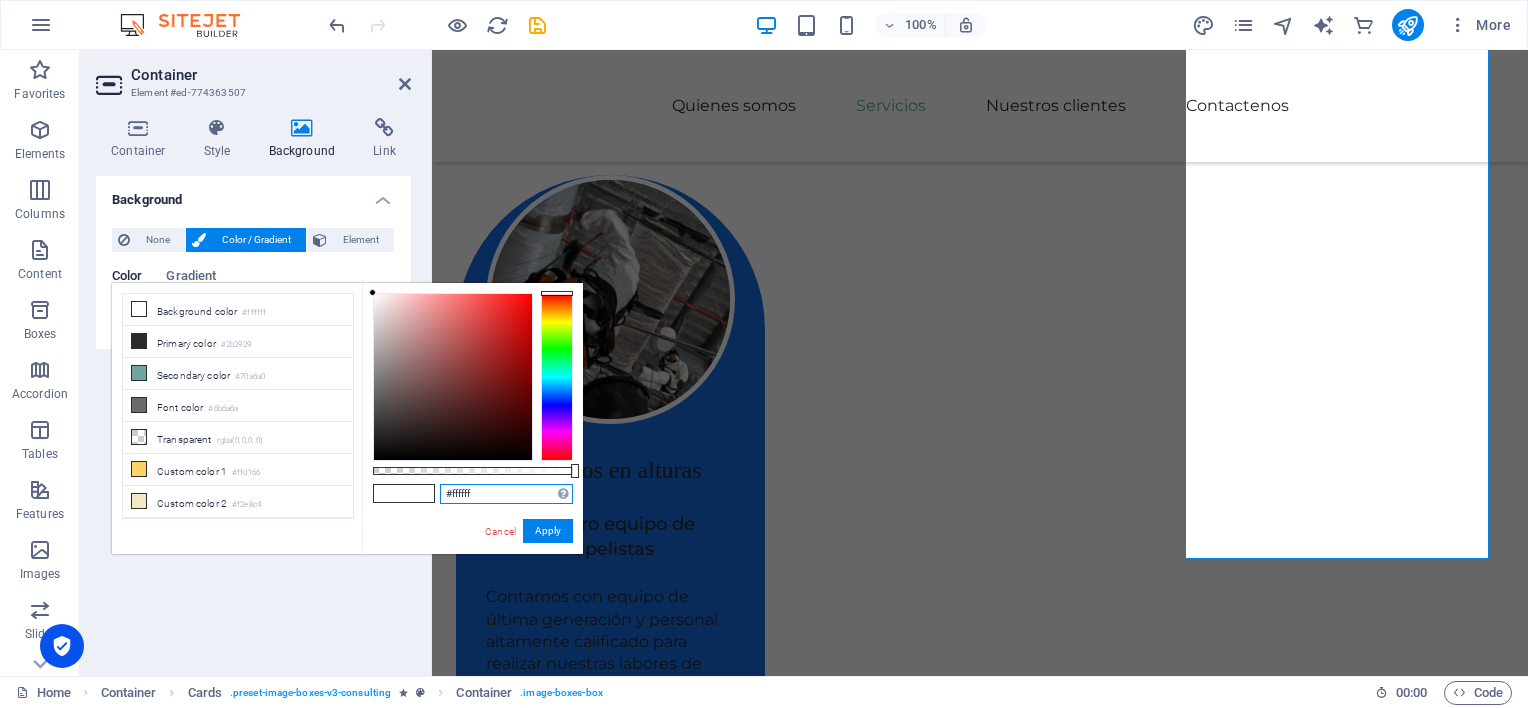 click on "#ffffff" at bounding box center [506, 494] 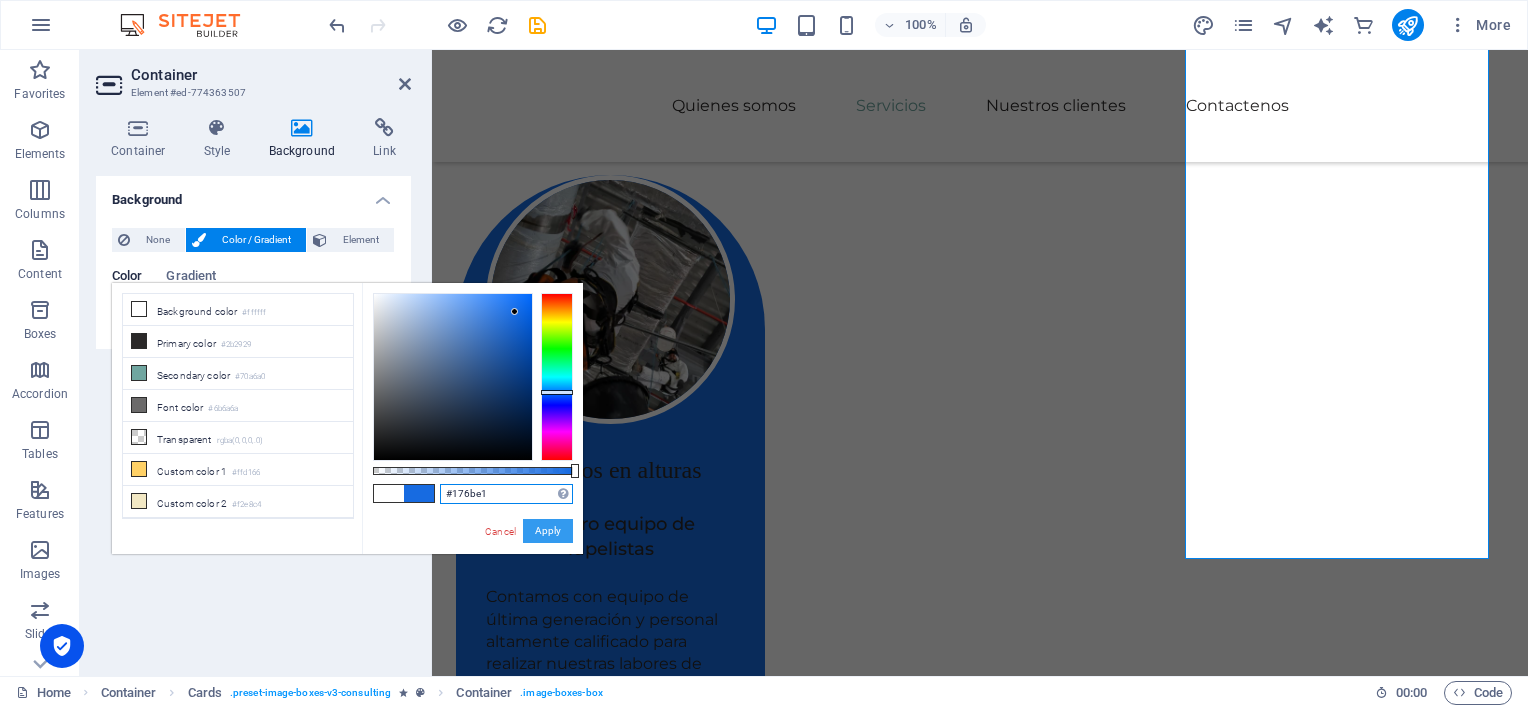 type on "#176be1" 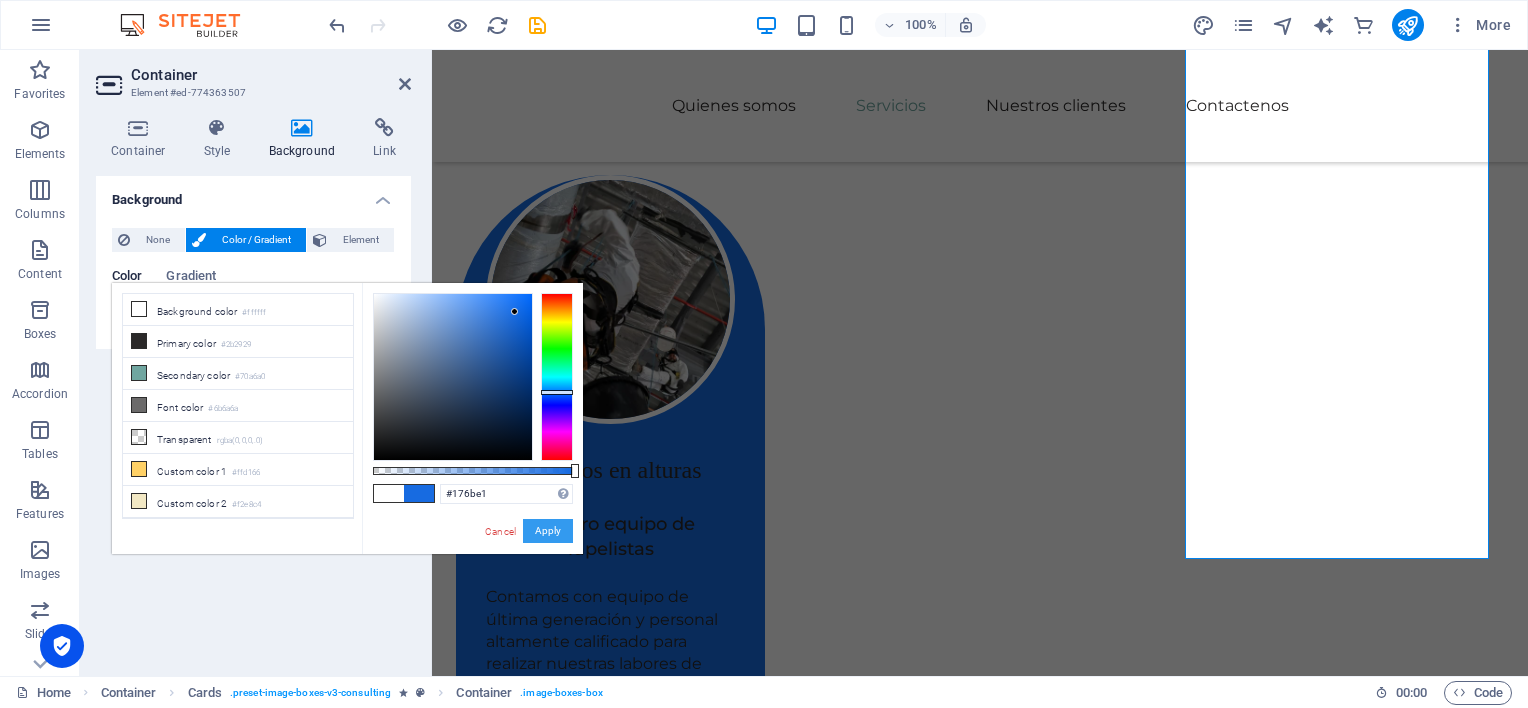 click on "Apply" at bounding box center [548, 531] 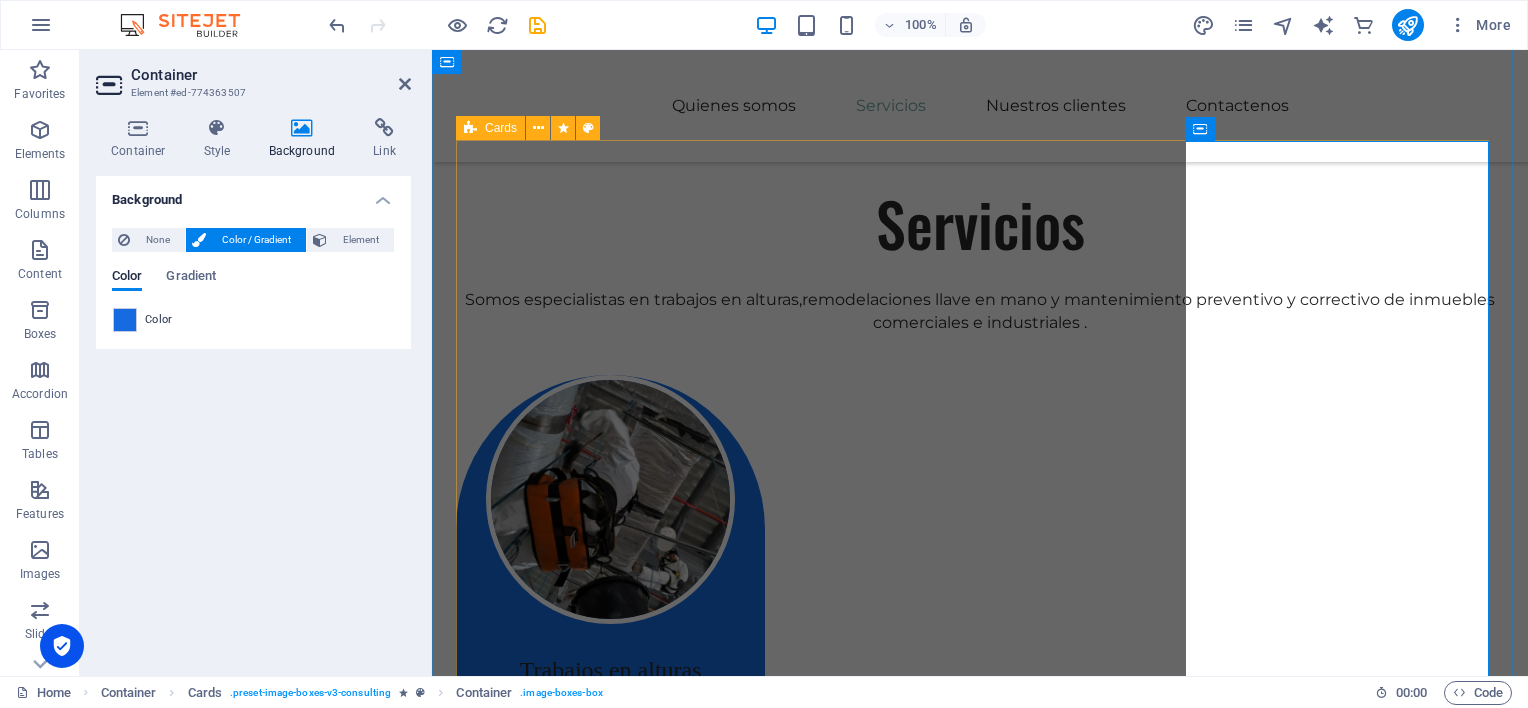 scroll, scrollTop: 1388, scrollLeft: 0, axis: vertical 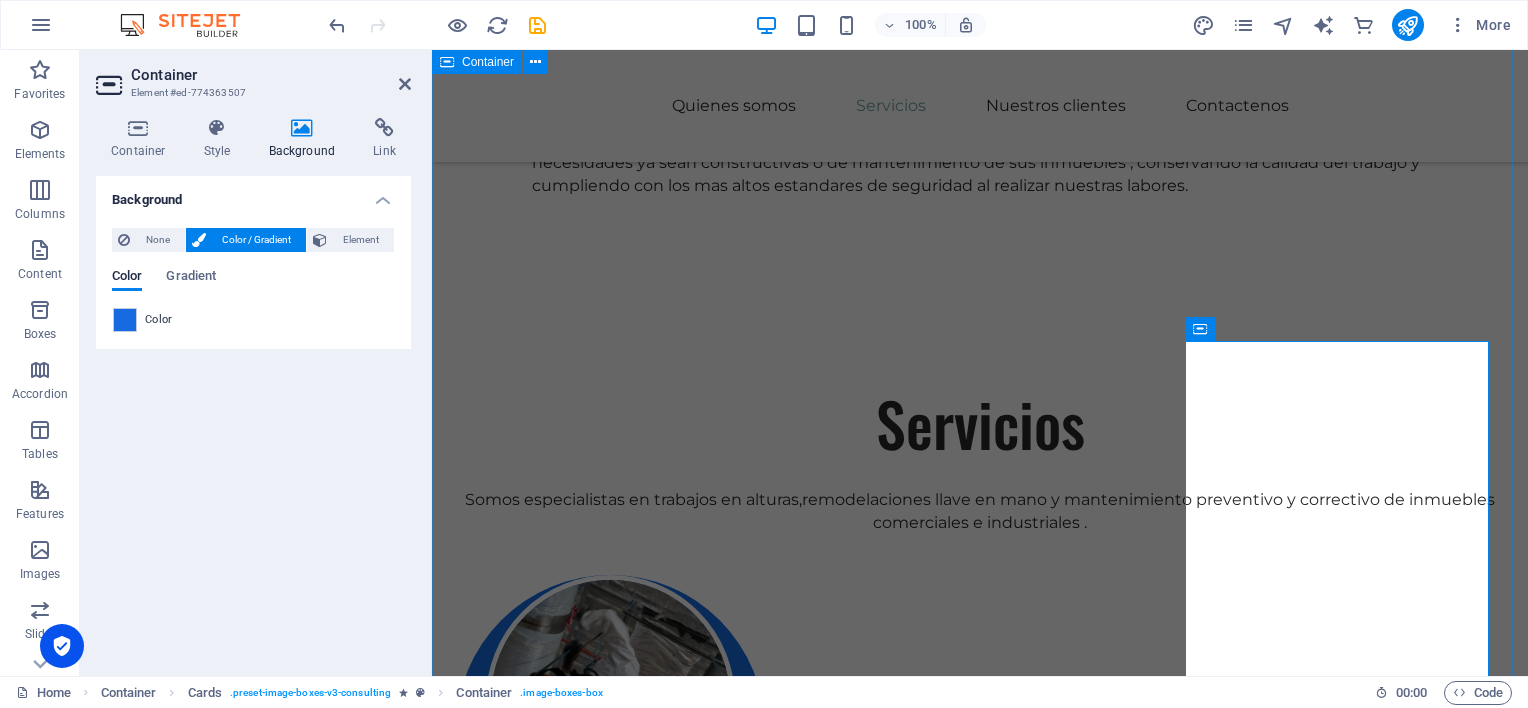click on "Servicios  Somos especialistas en trabajos en alturas,remodelaciones llave en mano y mantenimiento preventivo y correctivo de inmuebles comerciales e industriales . Trabajos en alturas  Nuestro equipo de rapelistas Contamos con equipo de última generación y personal altamente calificado para realizar nuestras labores de sellos, pintura, limpieza de vidrios, impermeabilizaciones y más. Remodelaciones  Parciales o totales Nos adaptamos según su necesidad: remodelaciones llave en mano, remodelaciones parciales, rediseños y construcciones desde cero. Mantenimiento Preventivo y correctivo Realizamos mantenimientos electromecánicos y civiles, mensuales, anuales y atendemos eventualidades." at bounding box center (980, 1310) 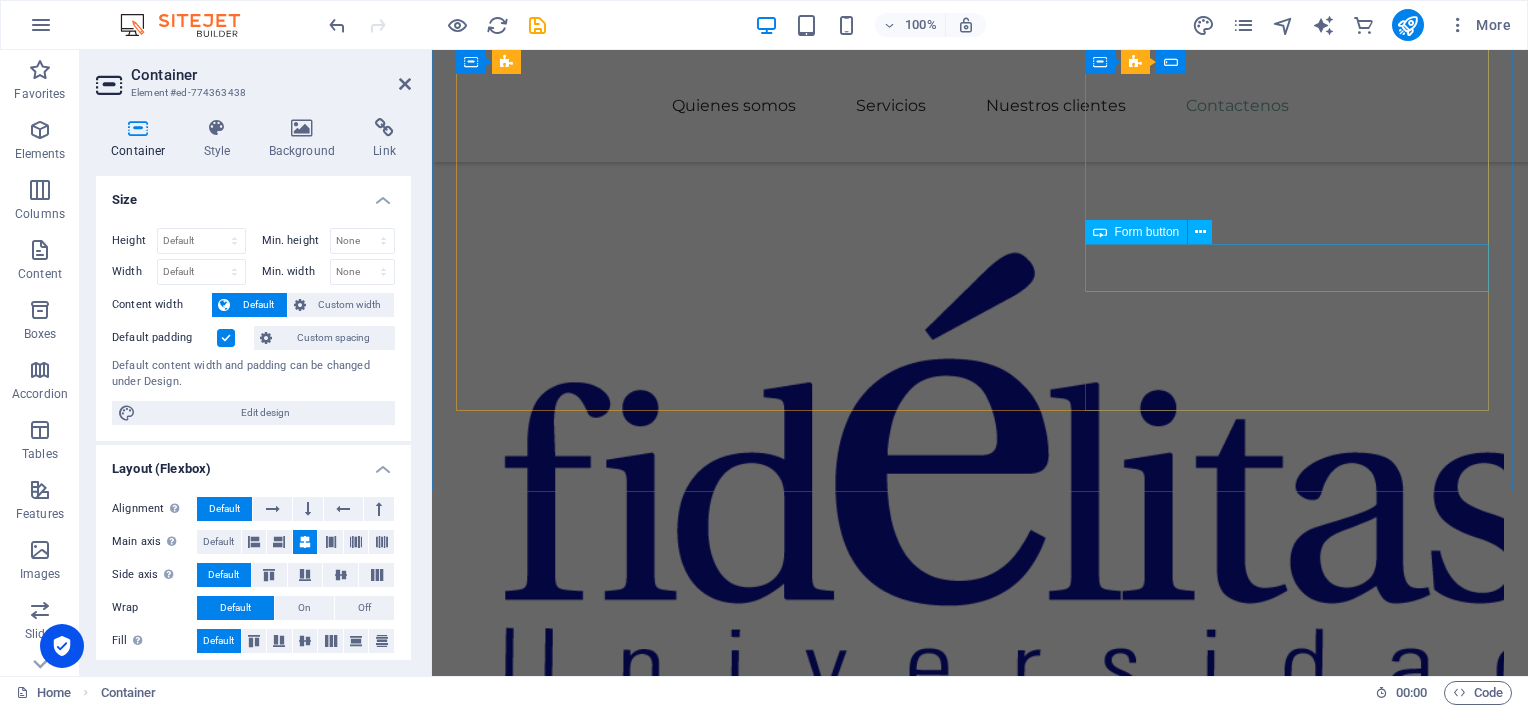 scroll, scrollTop: 4000, scrollLeft: 0, axis: vertical 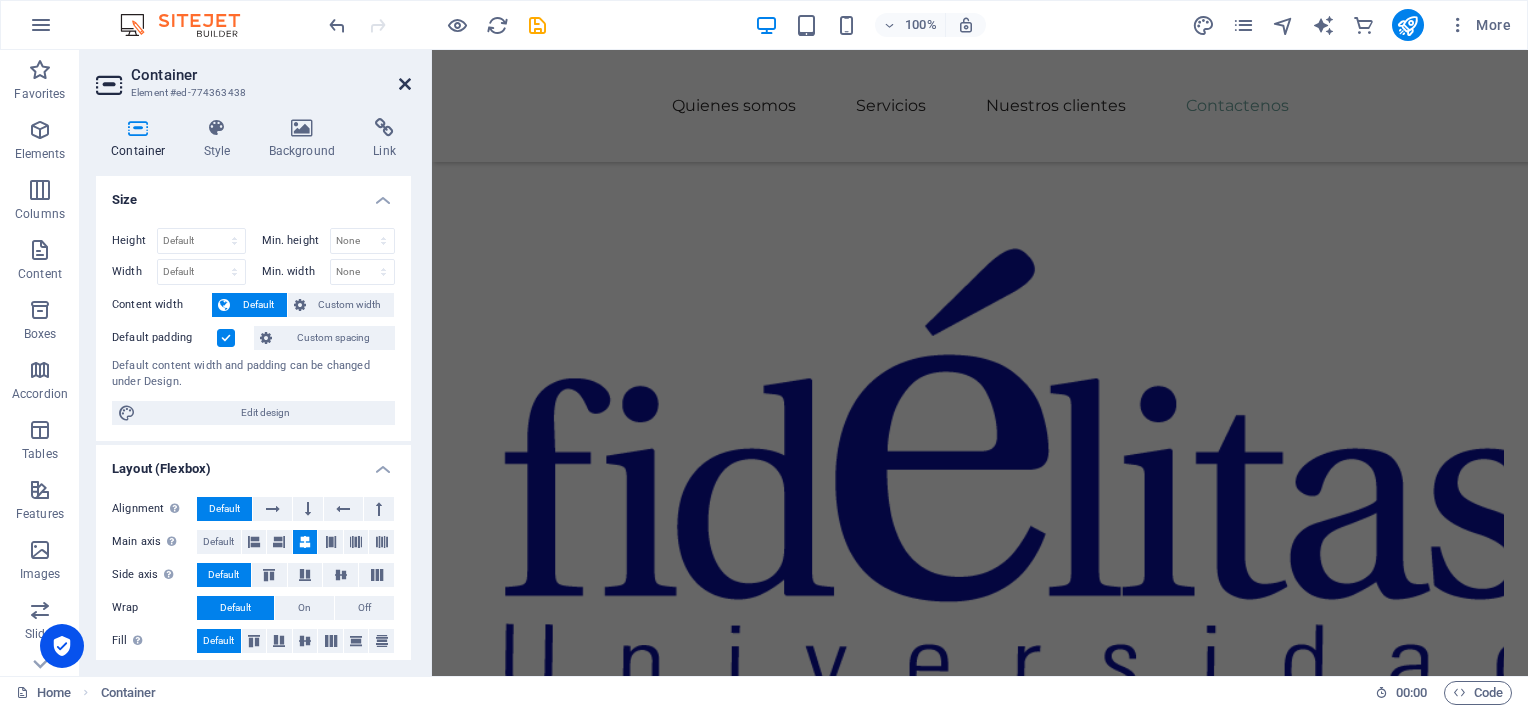 click at bounding box center [405, 84] 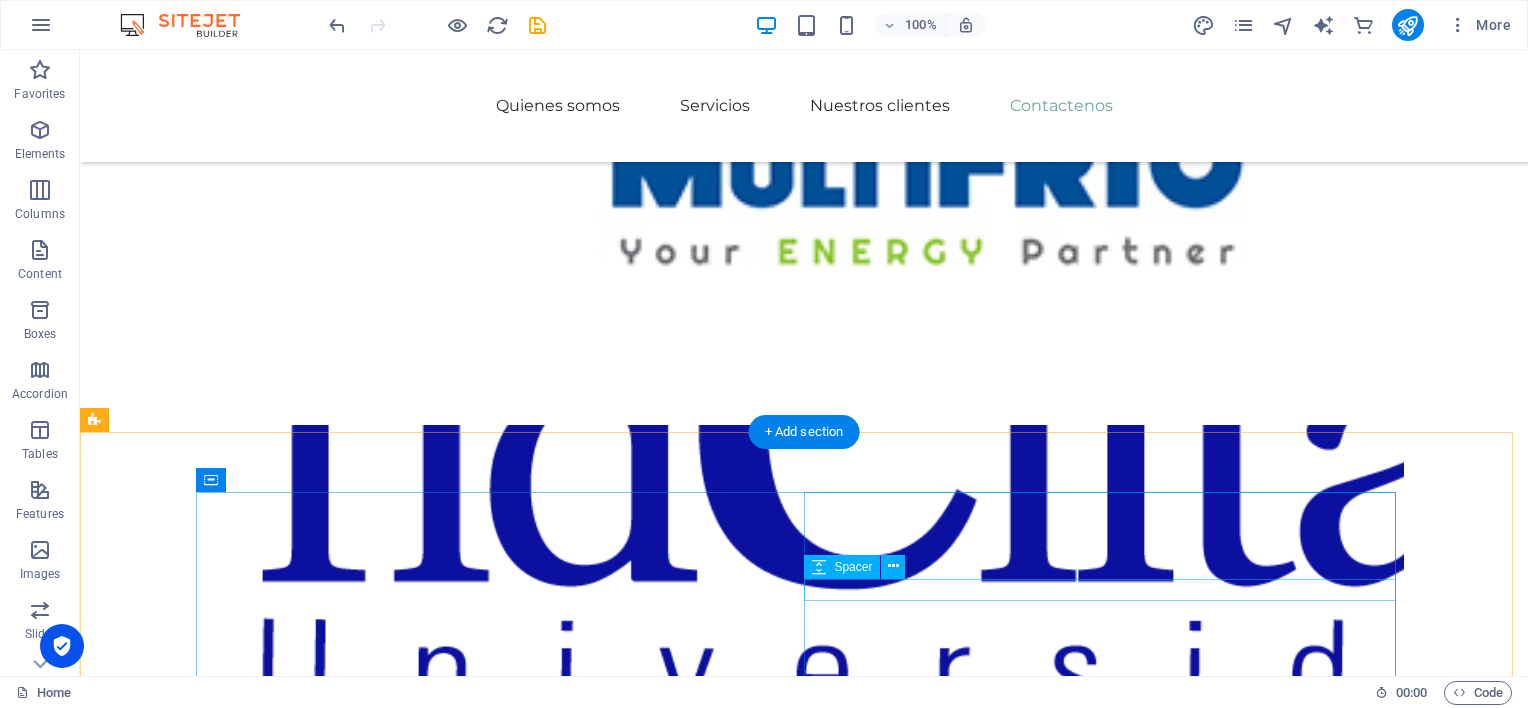 scroll, scrollTop: 4360, scrollLeft: 0, axis: vertical 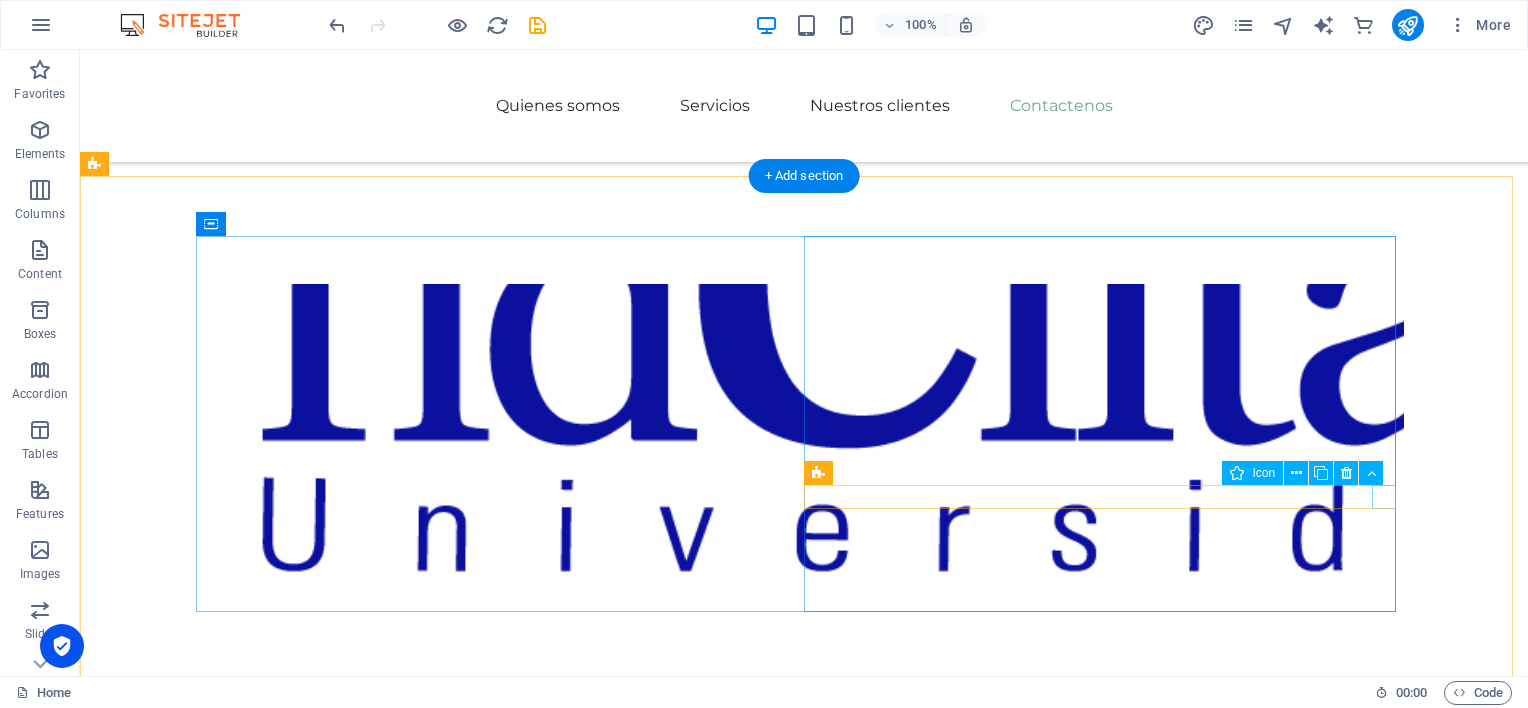 click at bounding box center (500, 5165) 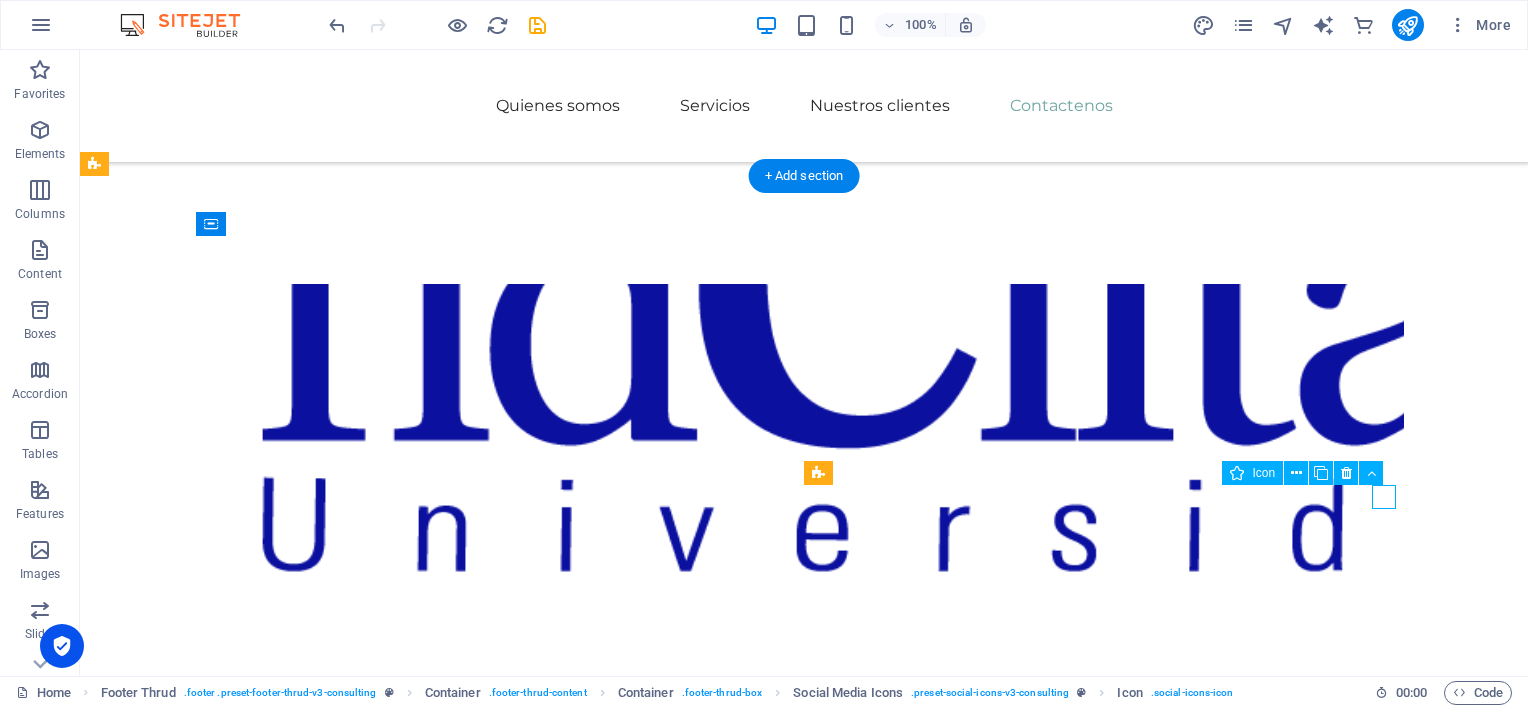click at bounding box center (500, 5165) 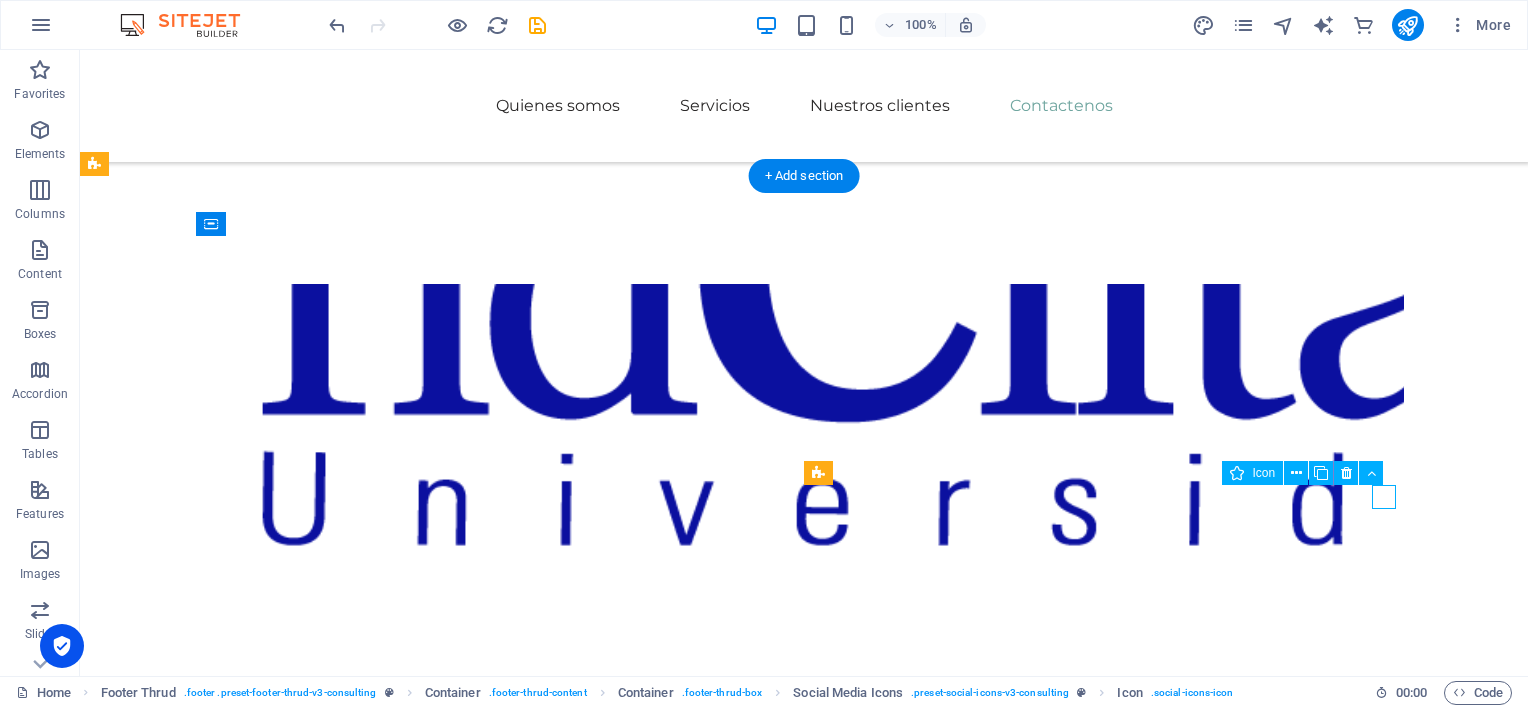 scroll, scrollTop: 4296, scrollLeft: 0, axis: vertical 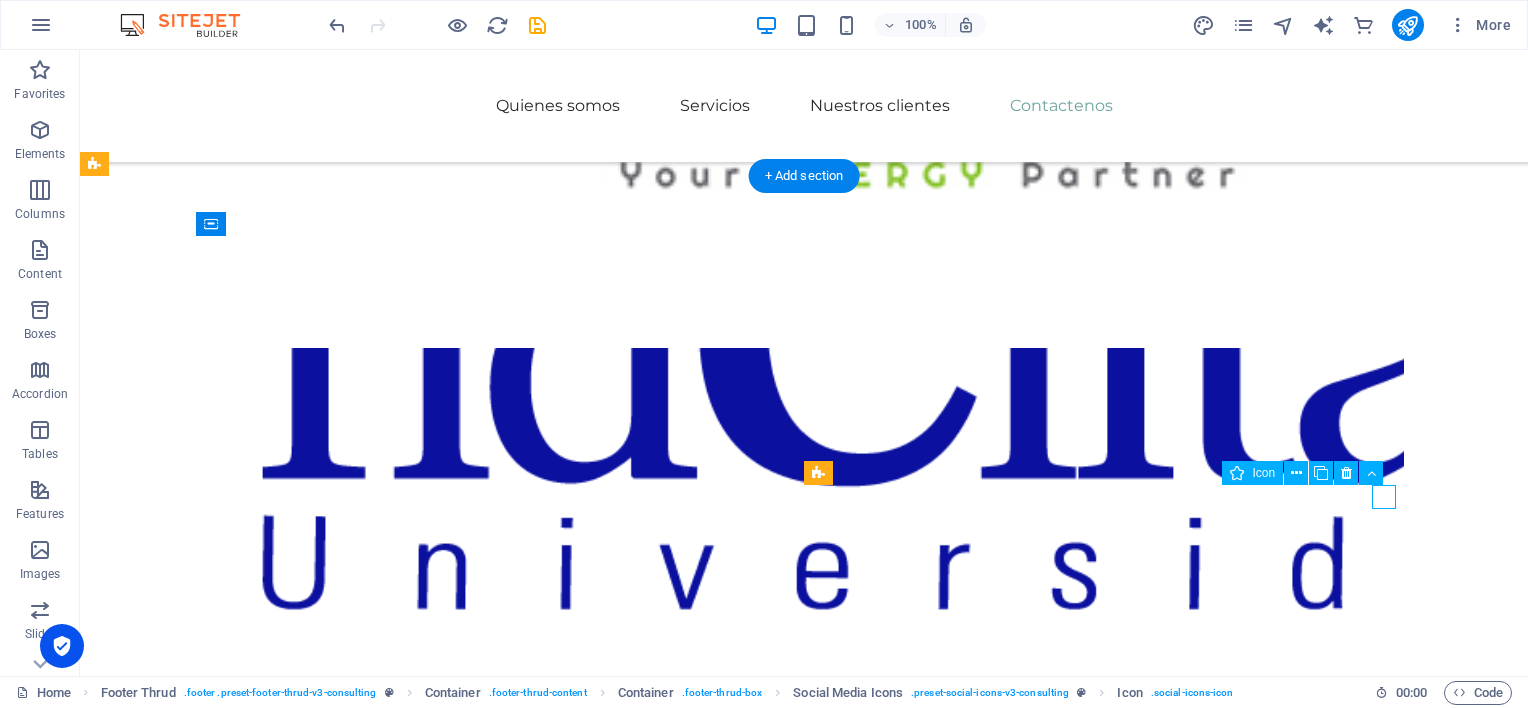 select on "xMidYMid" 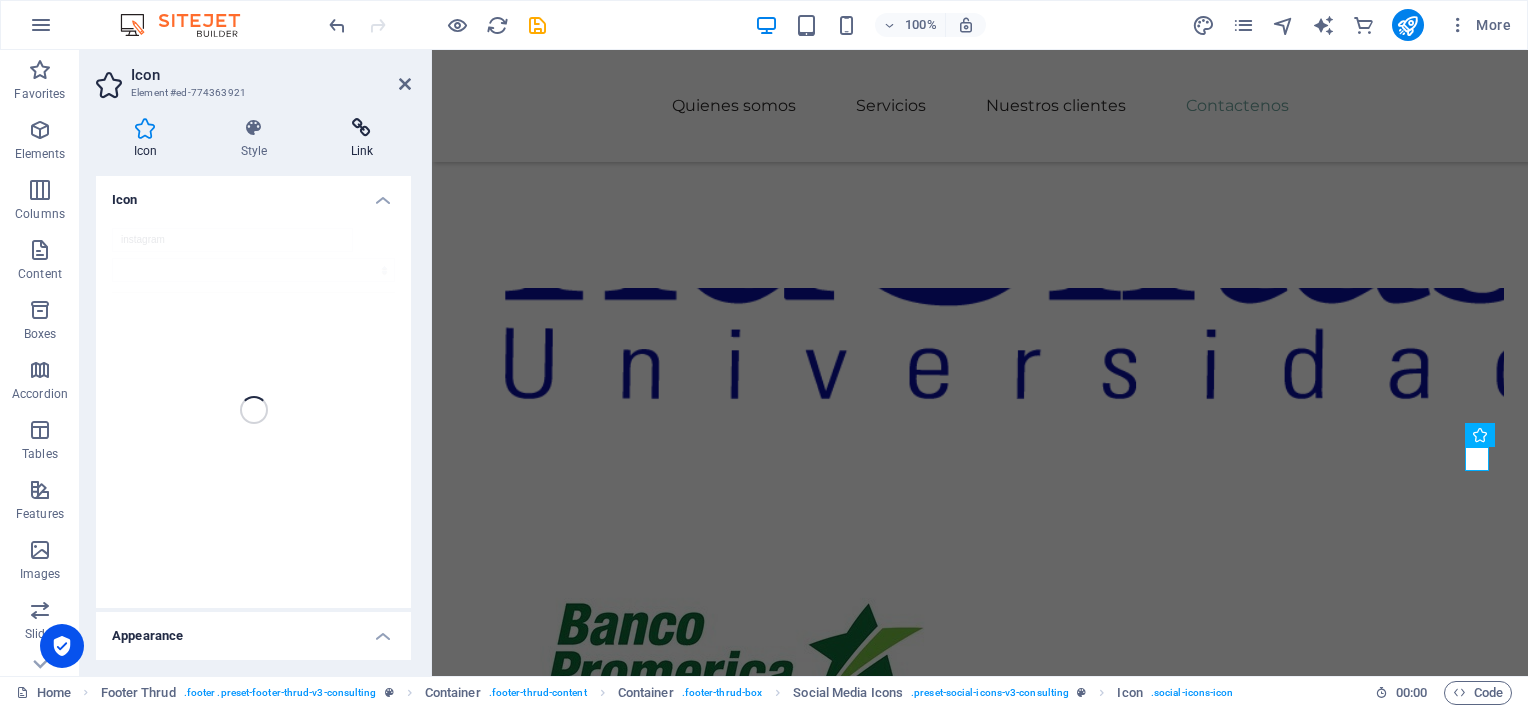 click at bounding box center [362, 128] 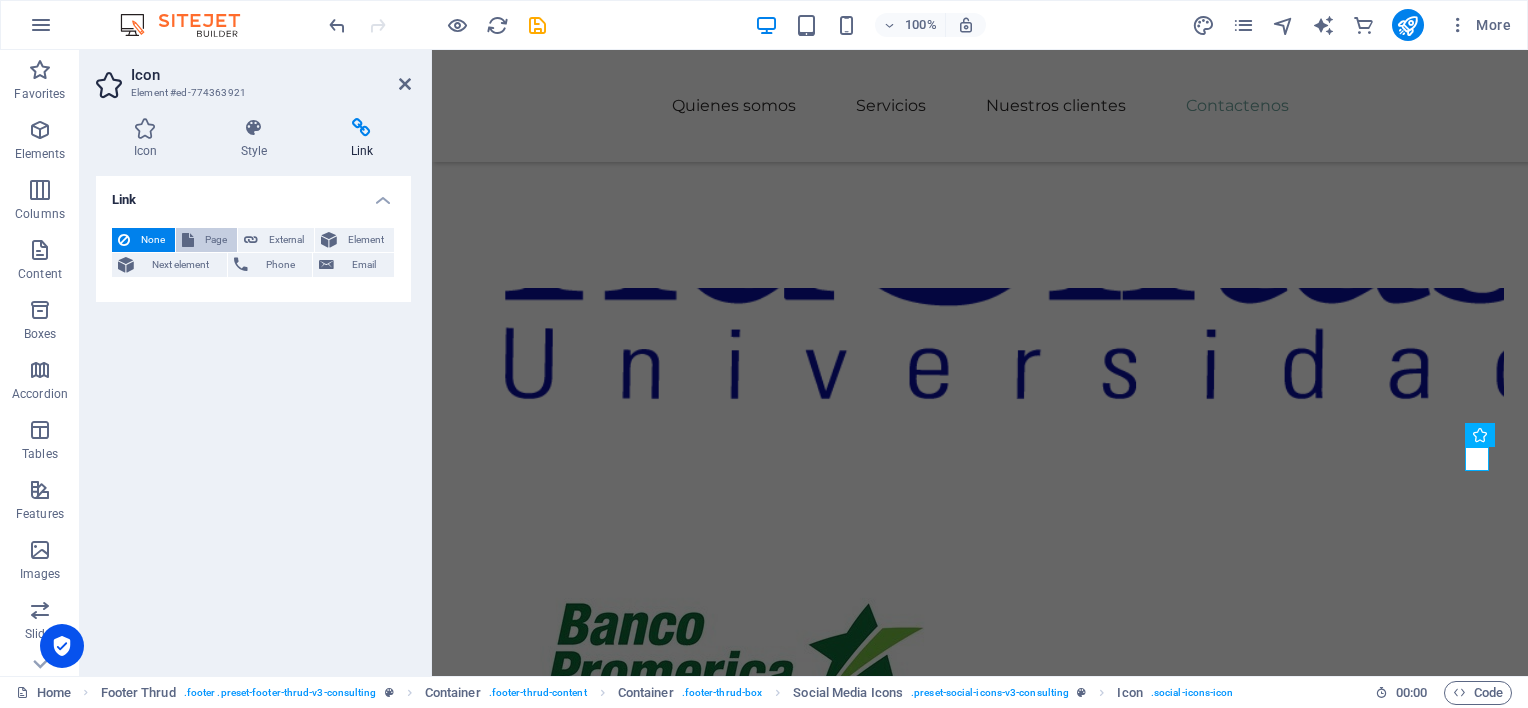 click on "Page" at bounding box center (215, 240) 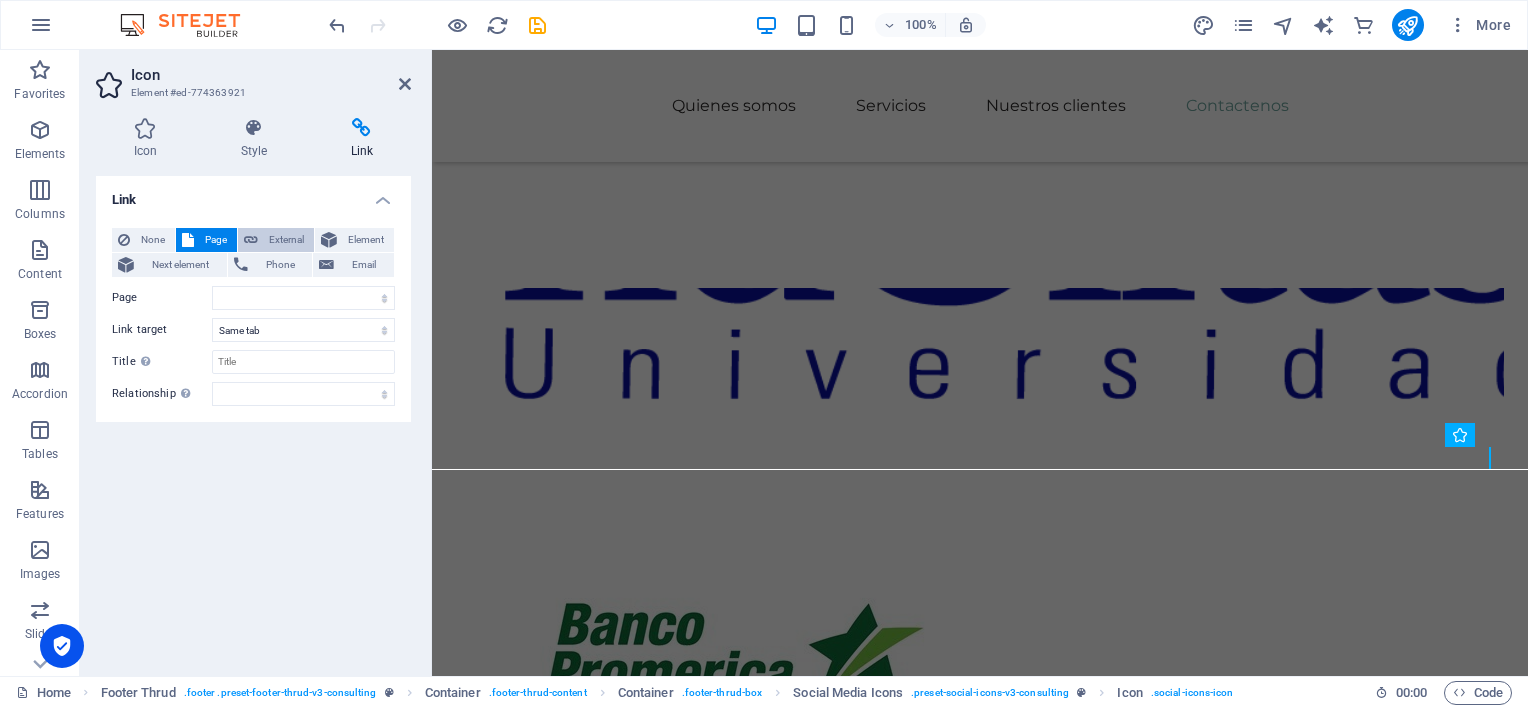 click on "External" at bounding box center (286, 240) 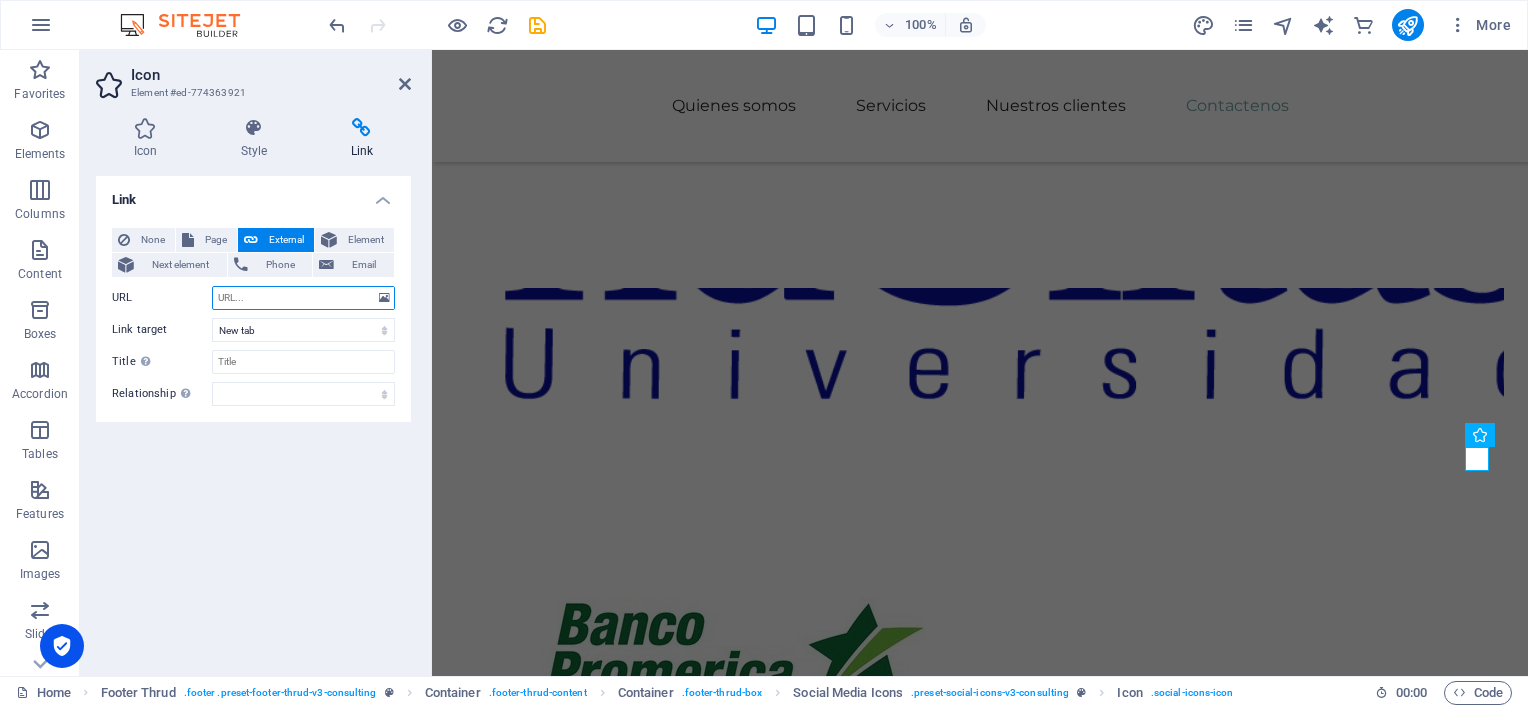paste on "https://www.instagram.com/infosoincocr?igsh=NG5zb2o5eXp5M3Vw" 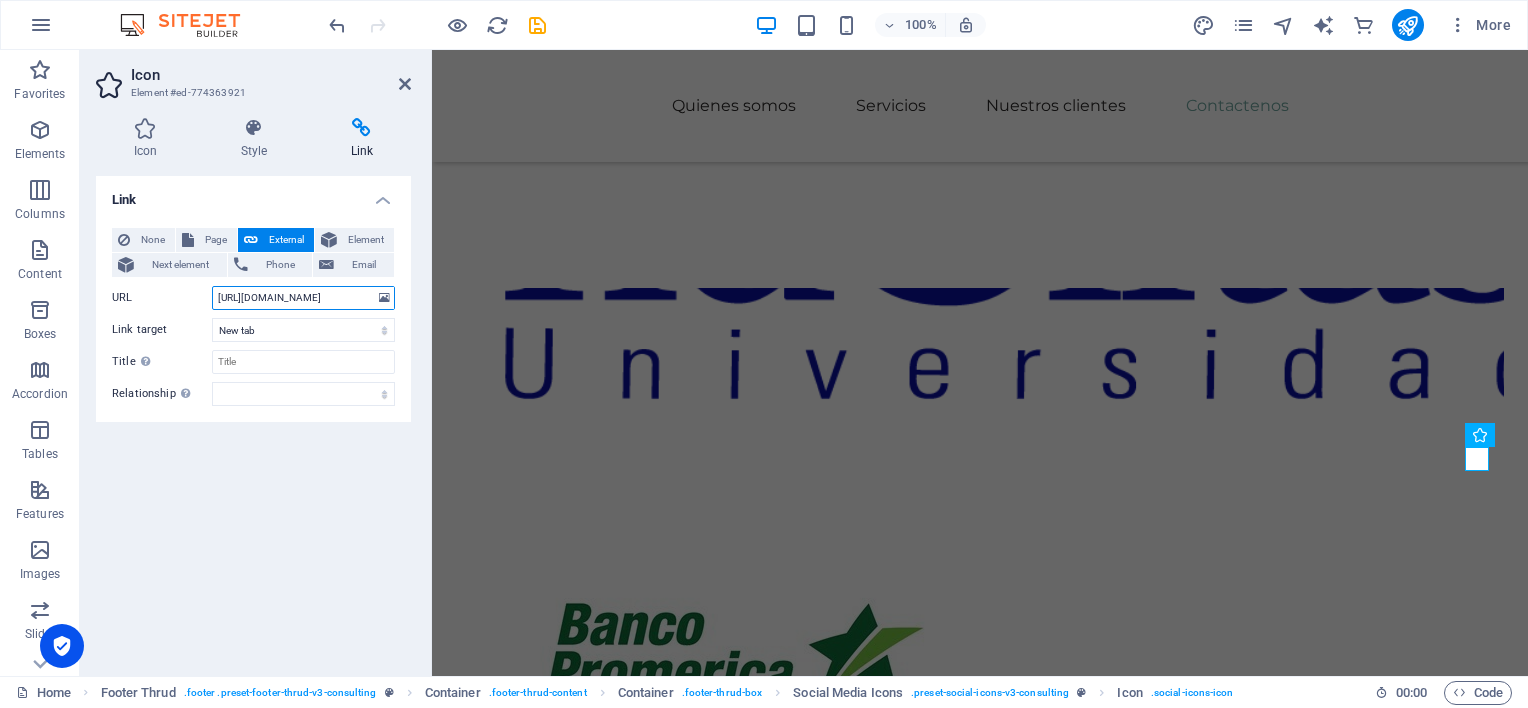 scroll, scrollTop: 0, scrollLeft: 159, axis: horizontal 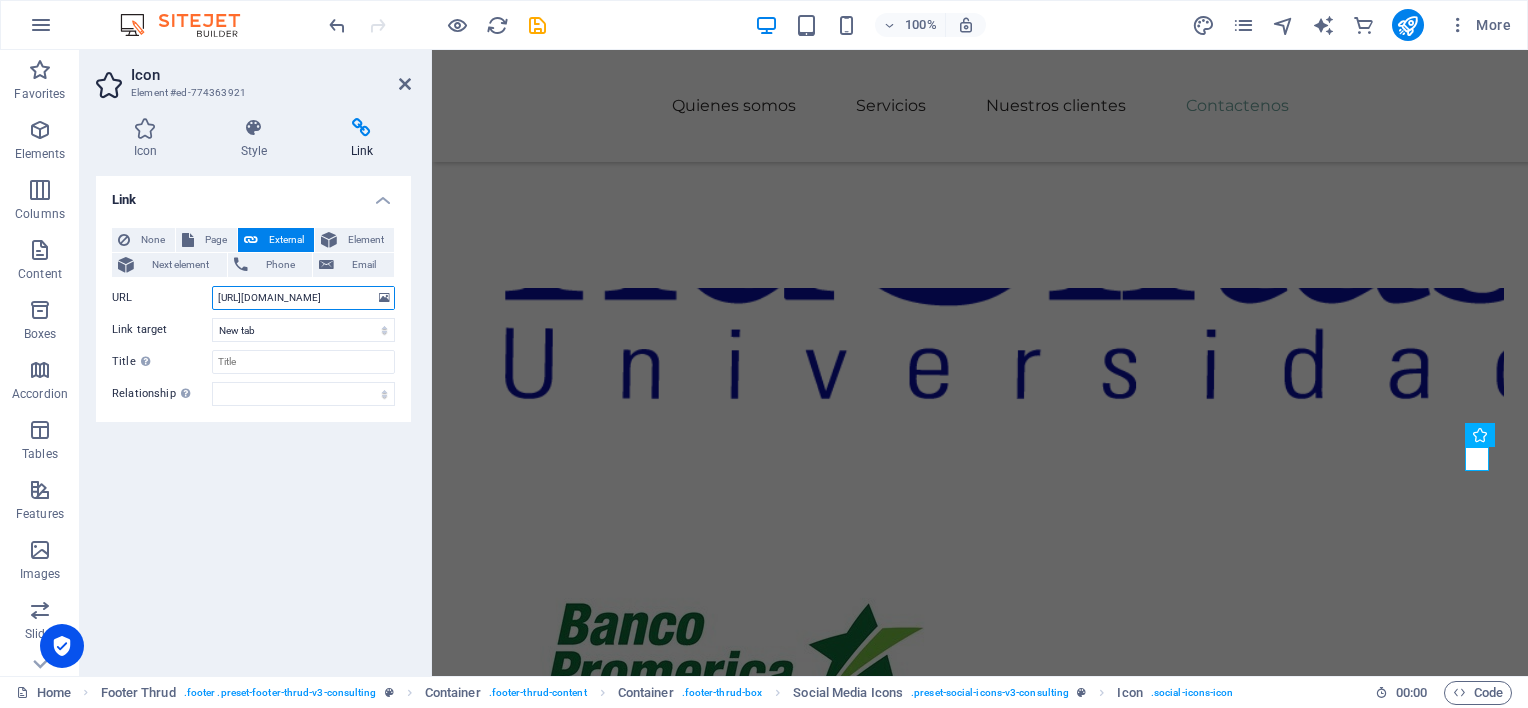 type on "https://www.instagram.com/infosoincocr?igsh=NG5zb2o5eXp5M3Vw" 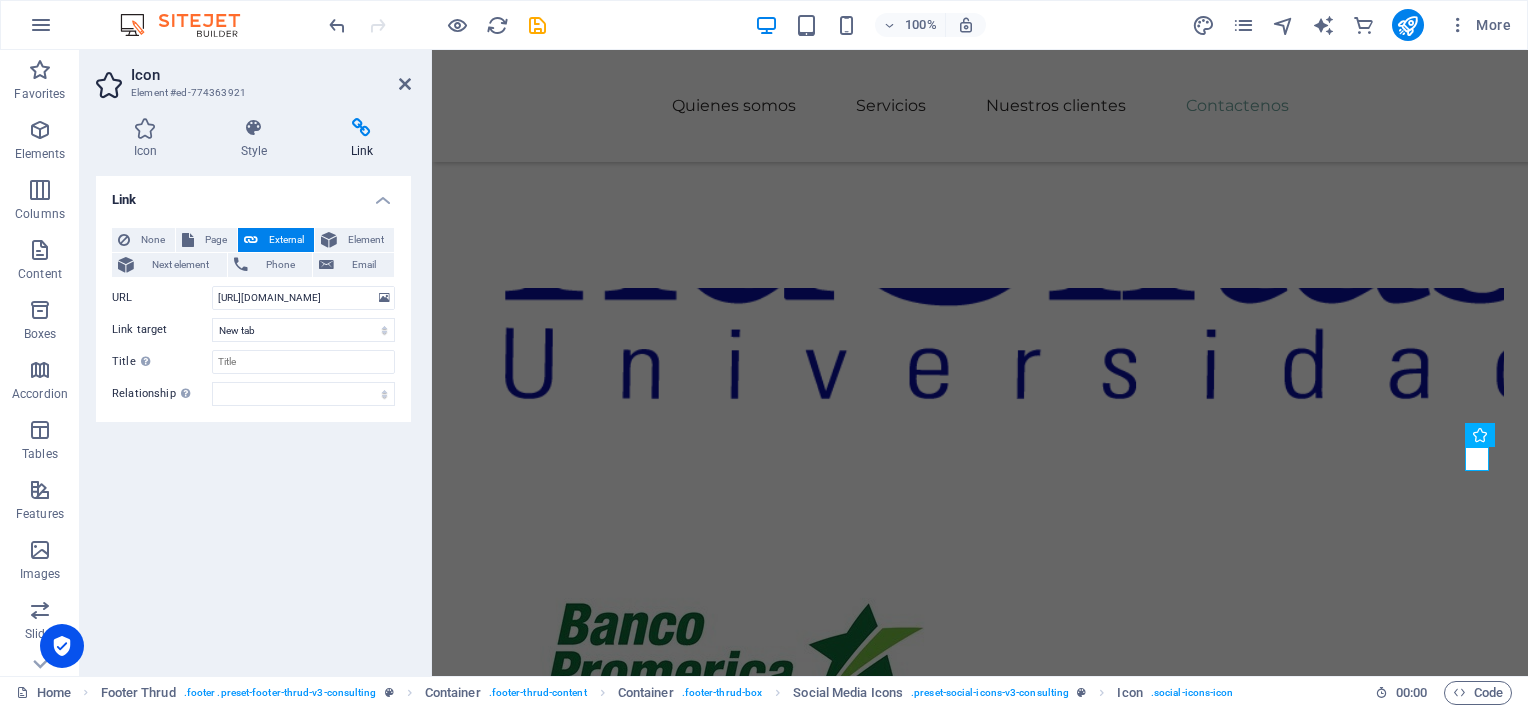 scroll, scrollTop: 0, scrollLeft: 0, axis: both 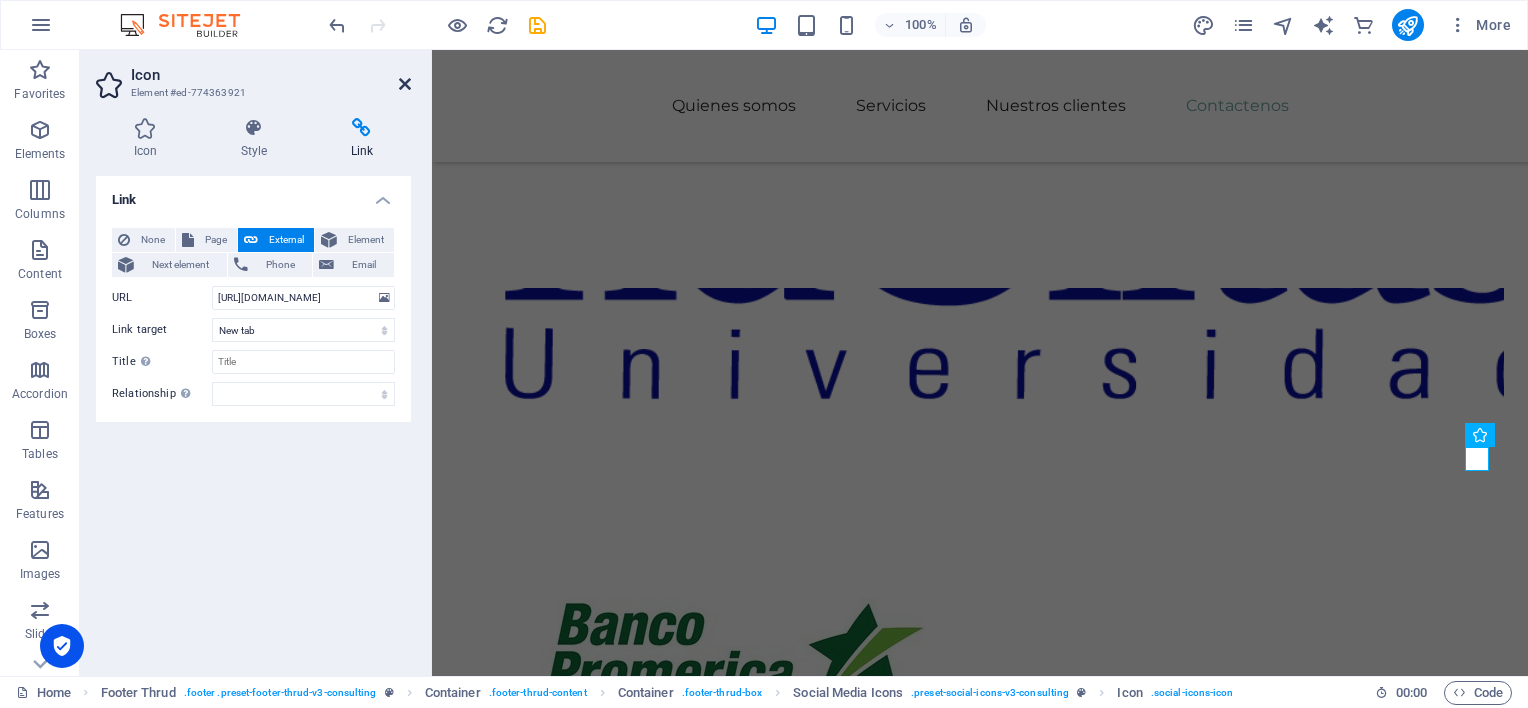 click at bounding box center [405, 84] 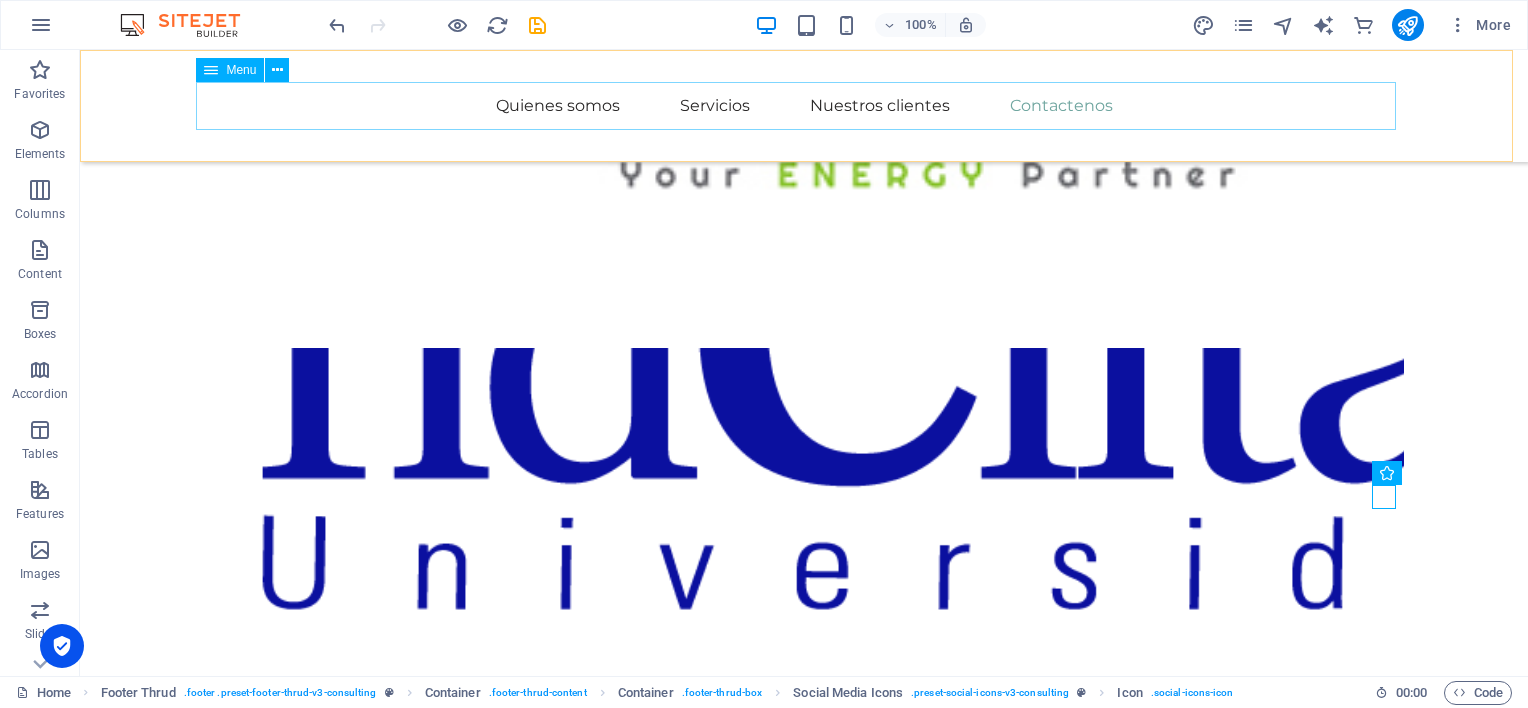 scroll, scrollTop: 4360, scrollLeft: 0, axis: vertical 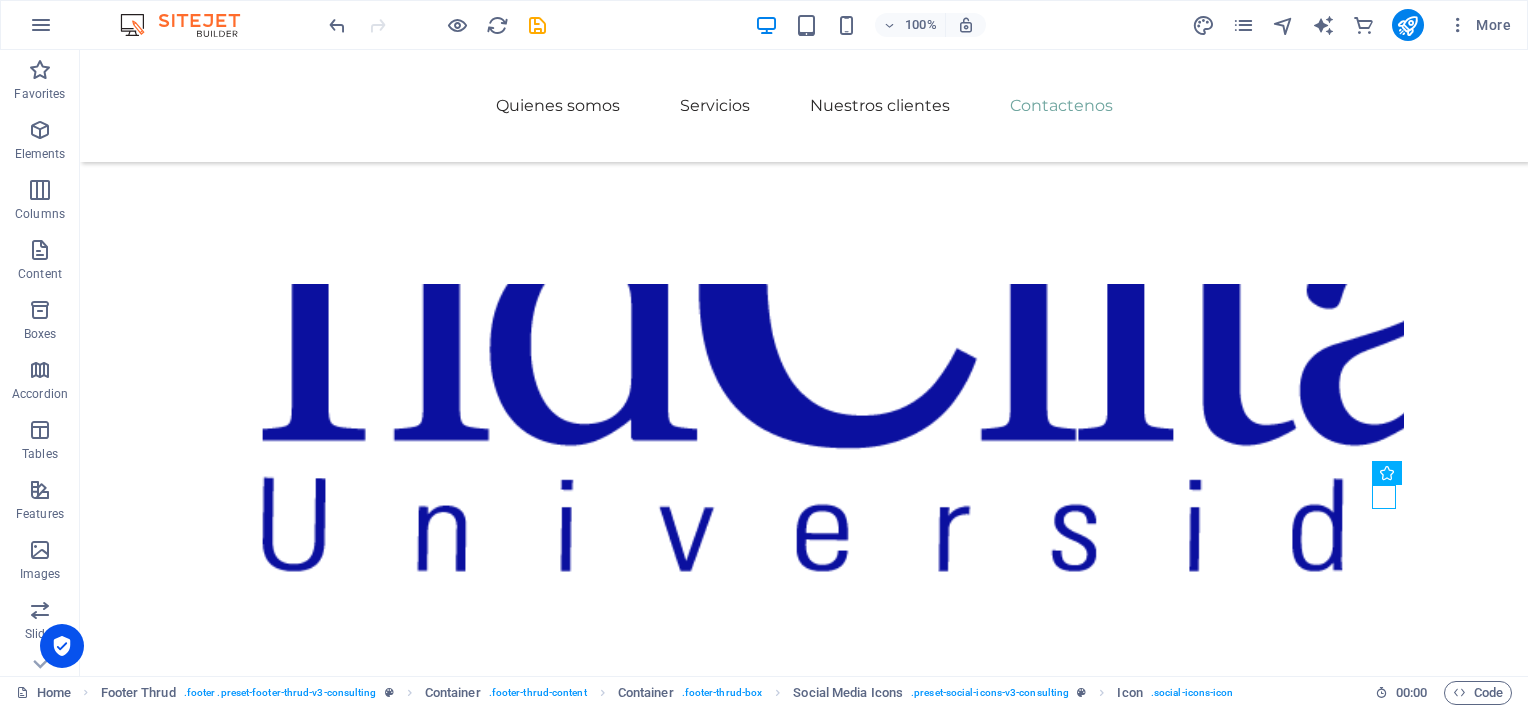 click on "More" at bounding box center (1355, 25) 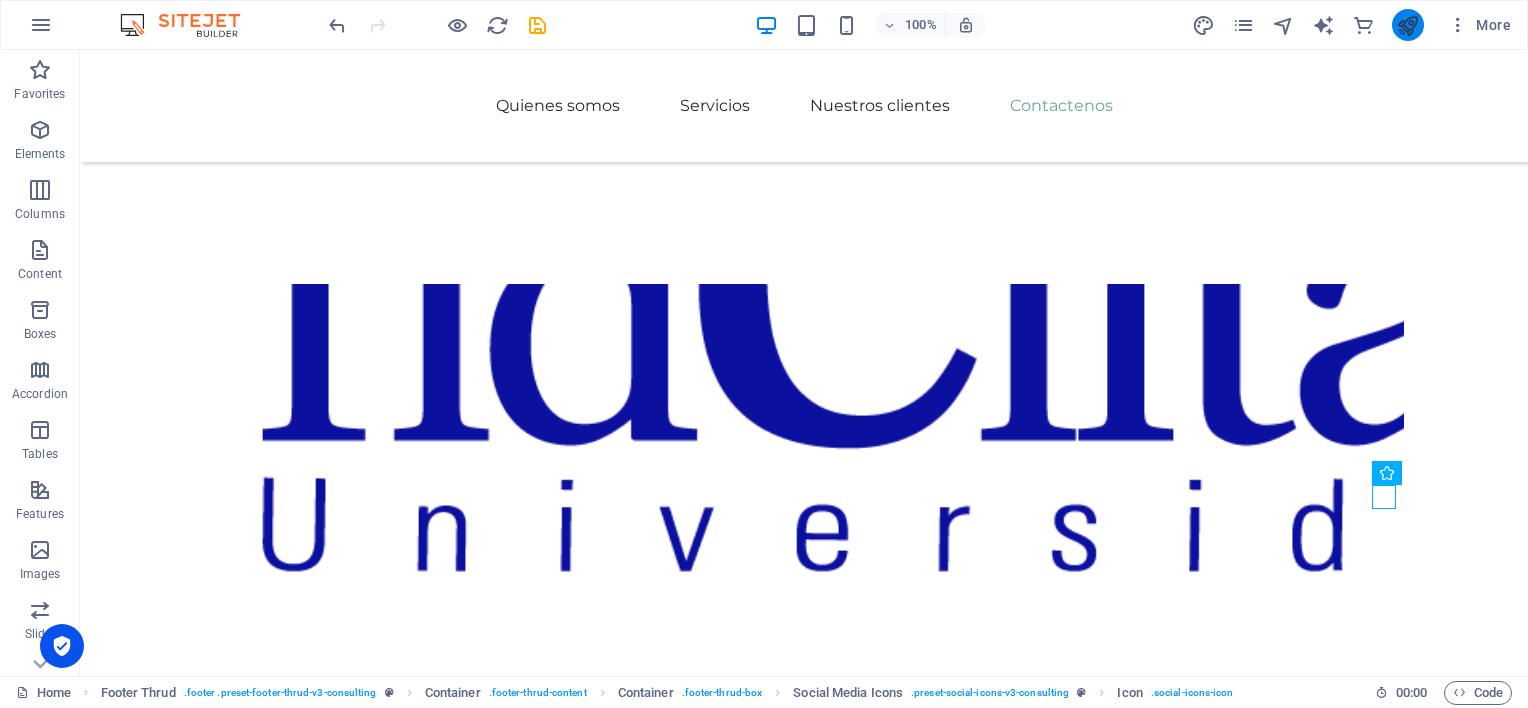 click at bounding box center [1407, 25] 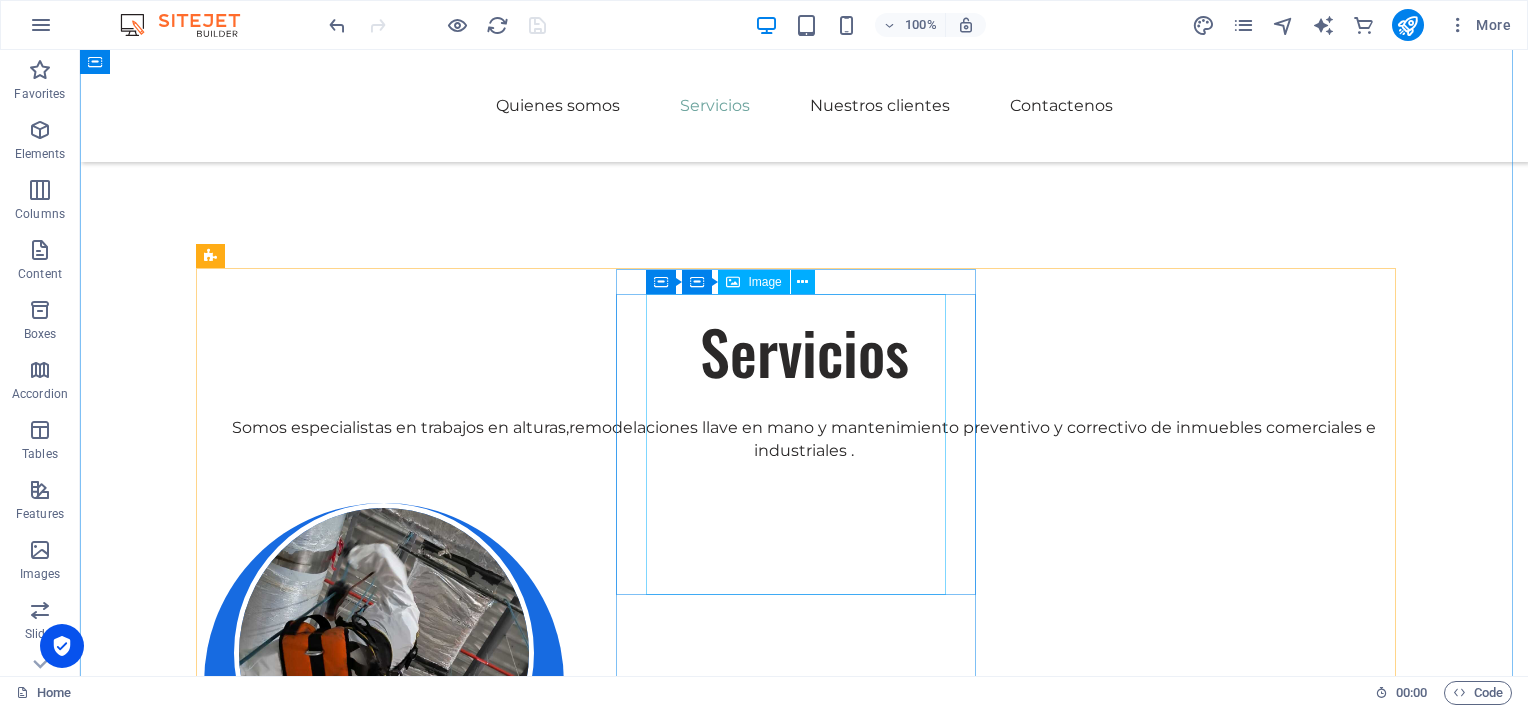scroll, scrollTop: 660, scrollLeft: 0, axis: vertical 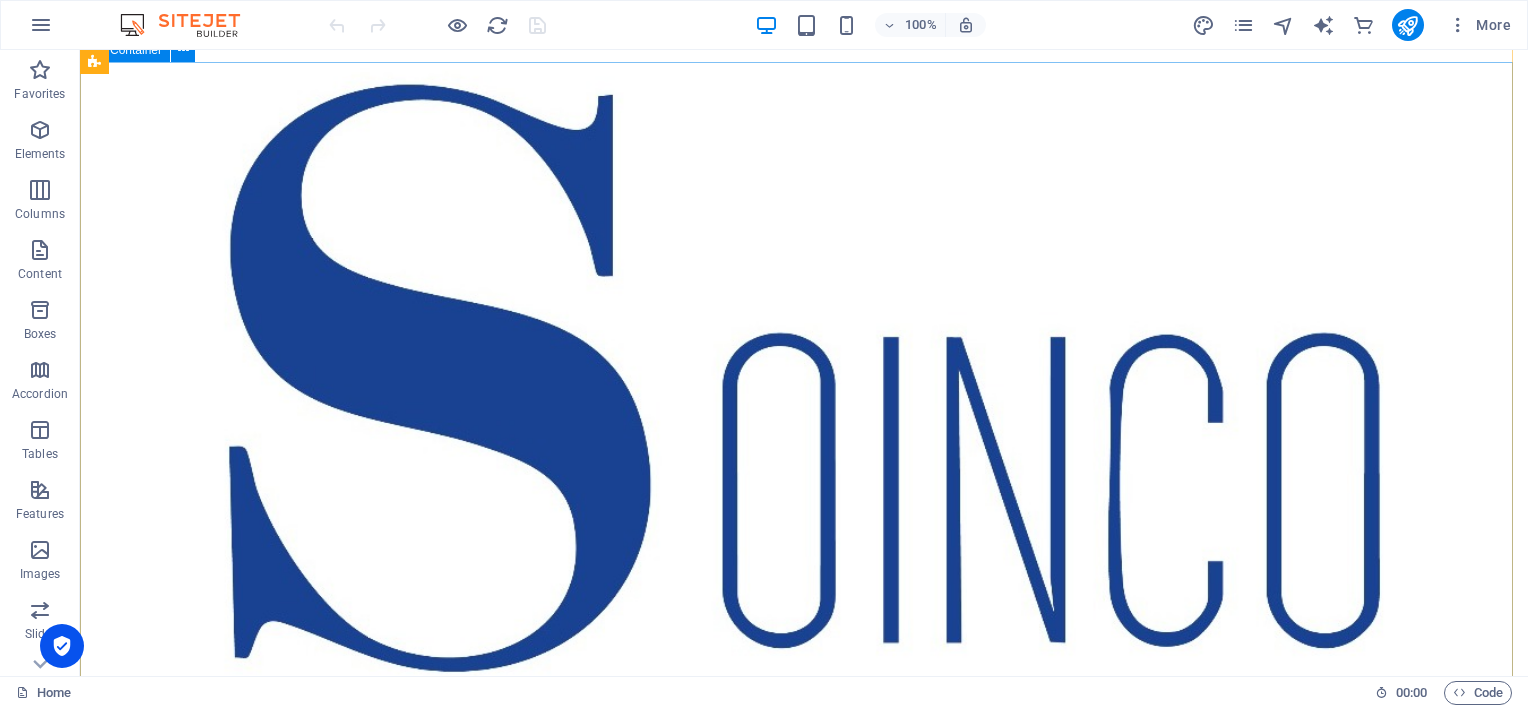 click at bounding box center [804, 1056] 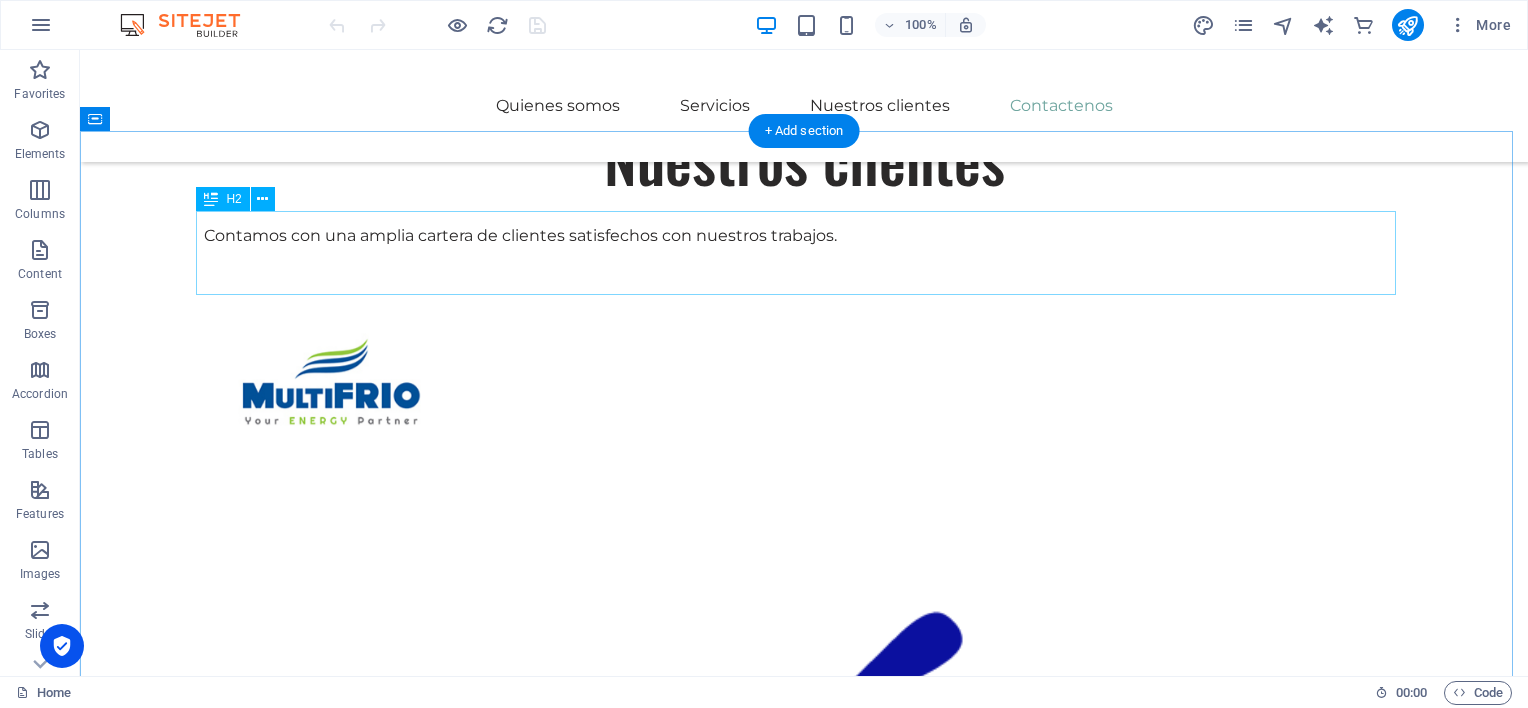 scroll, scrollTop: 4000, scrollLeft: 0, axis: vertical 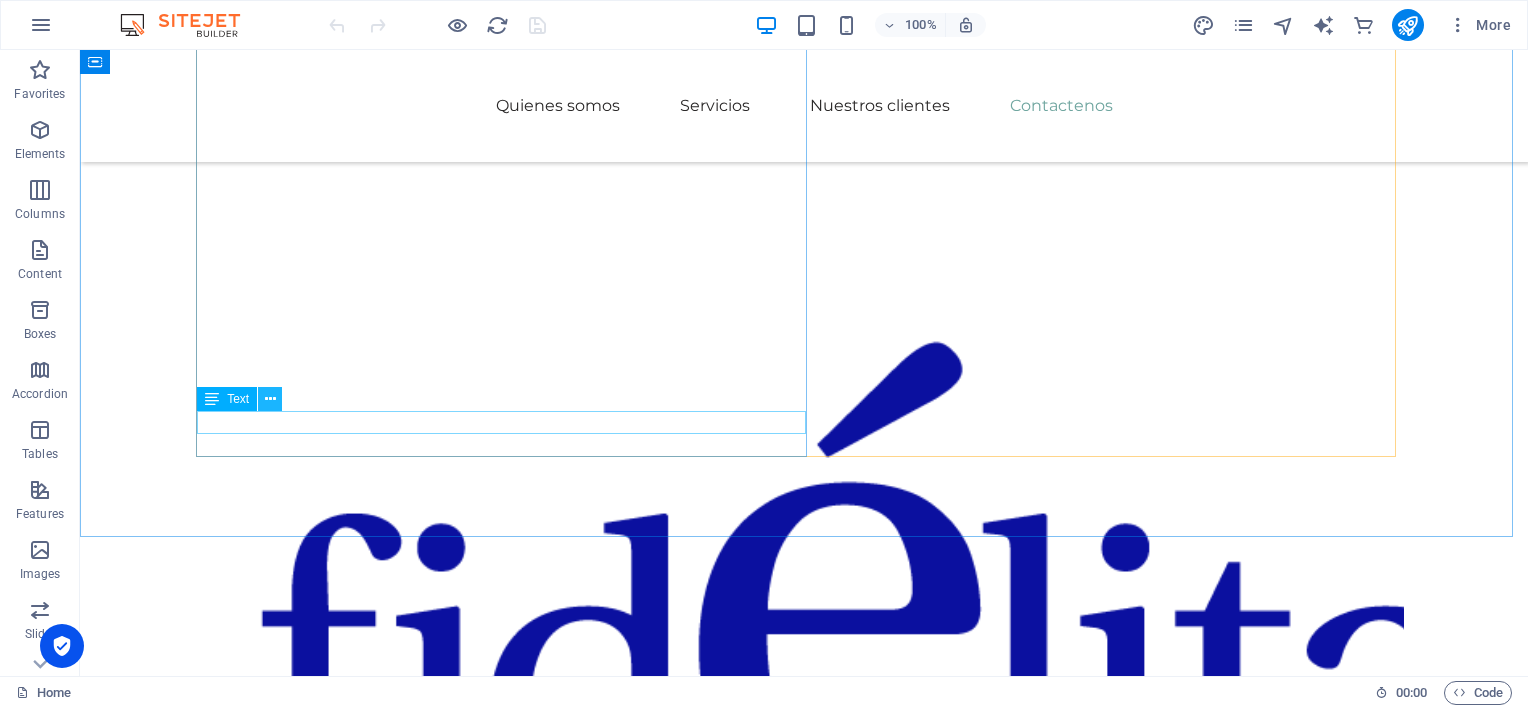 click at bounding box center [270, 399] 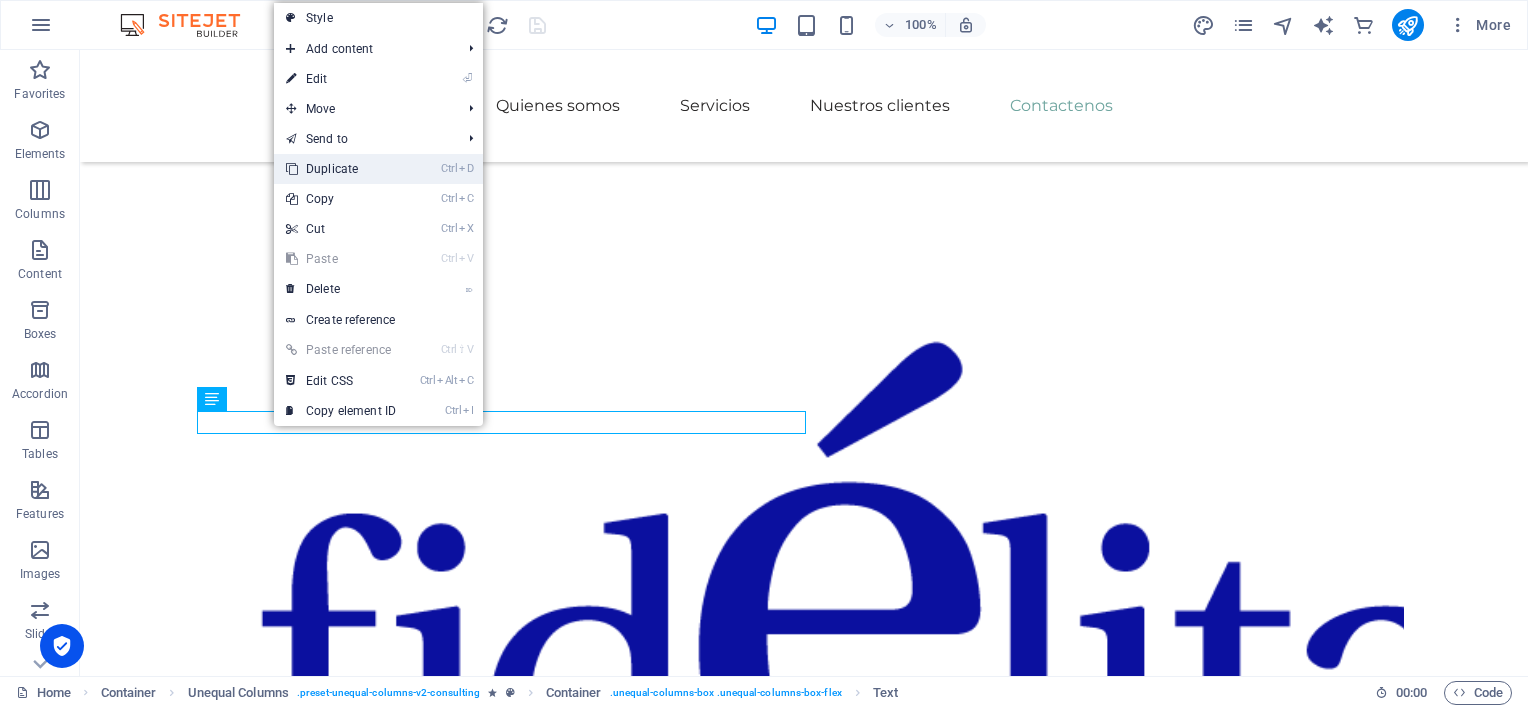 click on "Ctrl D  Duplicate" at bounding box center (341, 169) 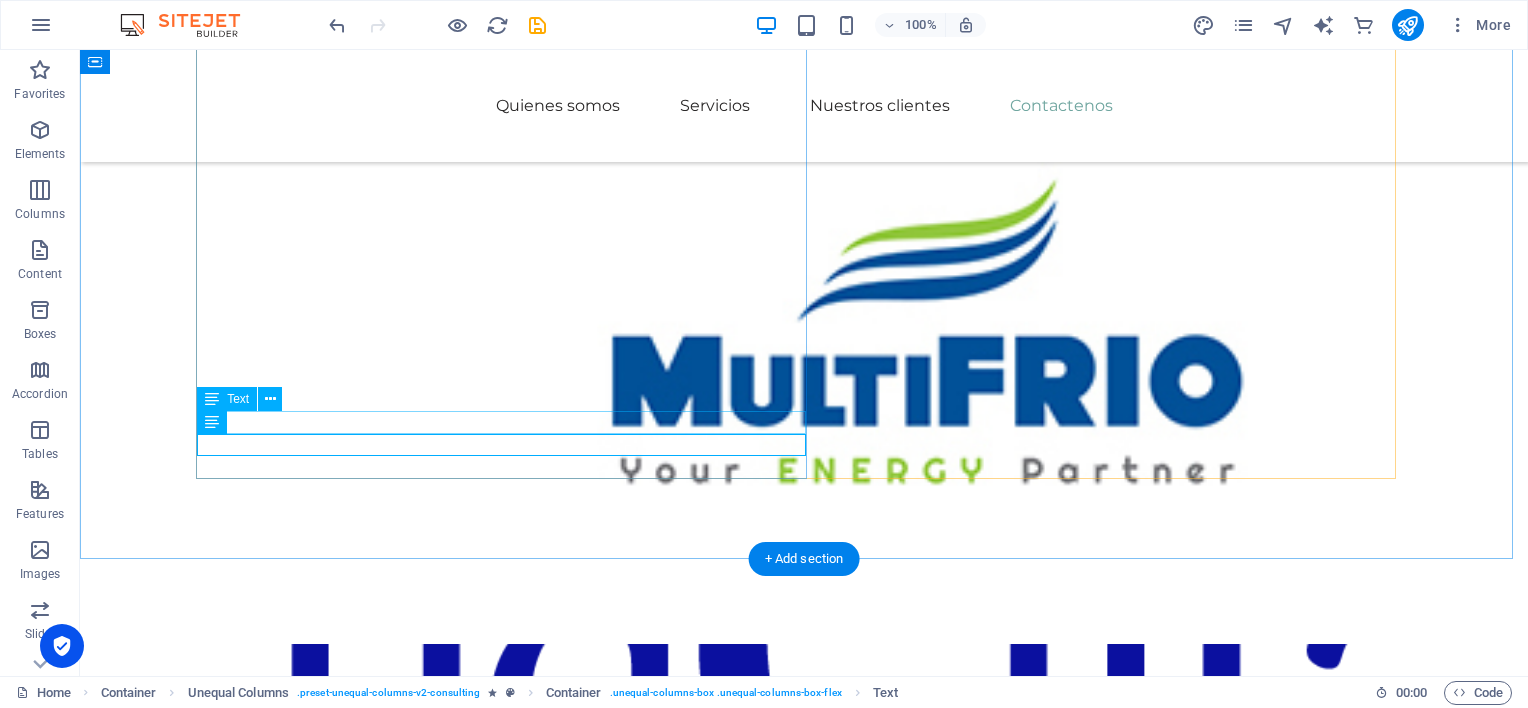 click on "tel:[PHONE_NUMBER]" at bounding box center [804, 4421] 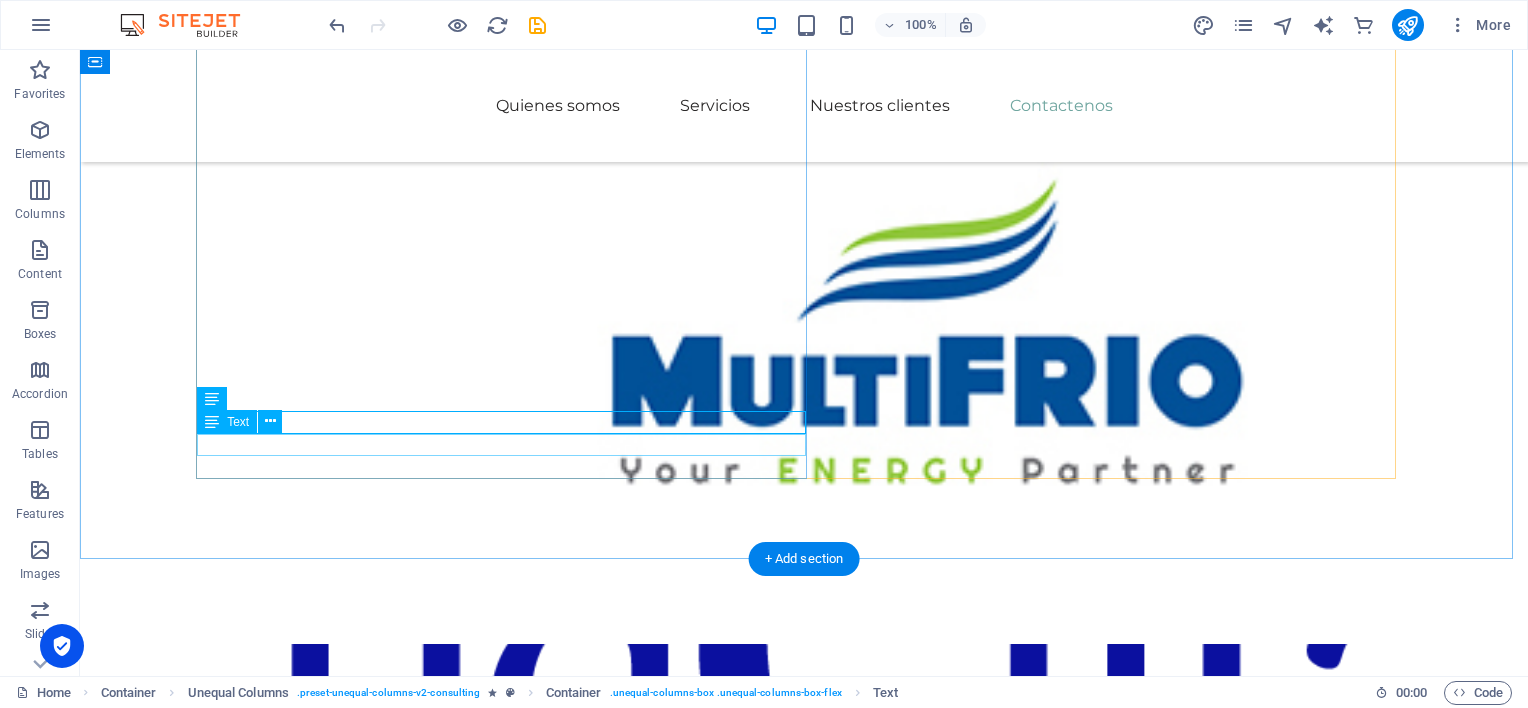 click on "tel:[PHONE_NUMBER]" at bounding box center (804, 4443) 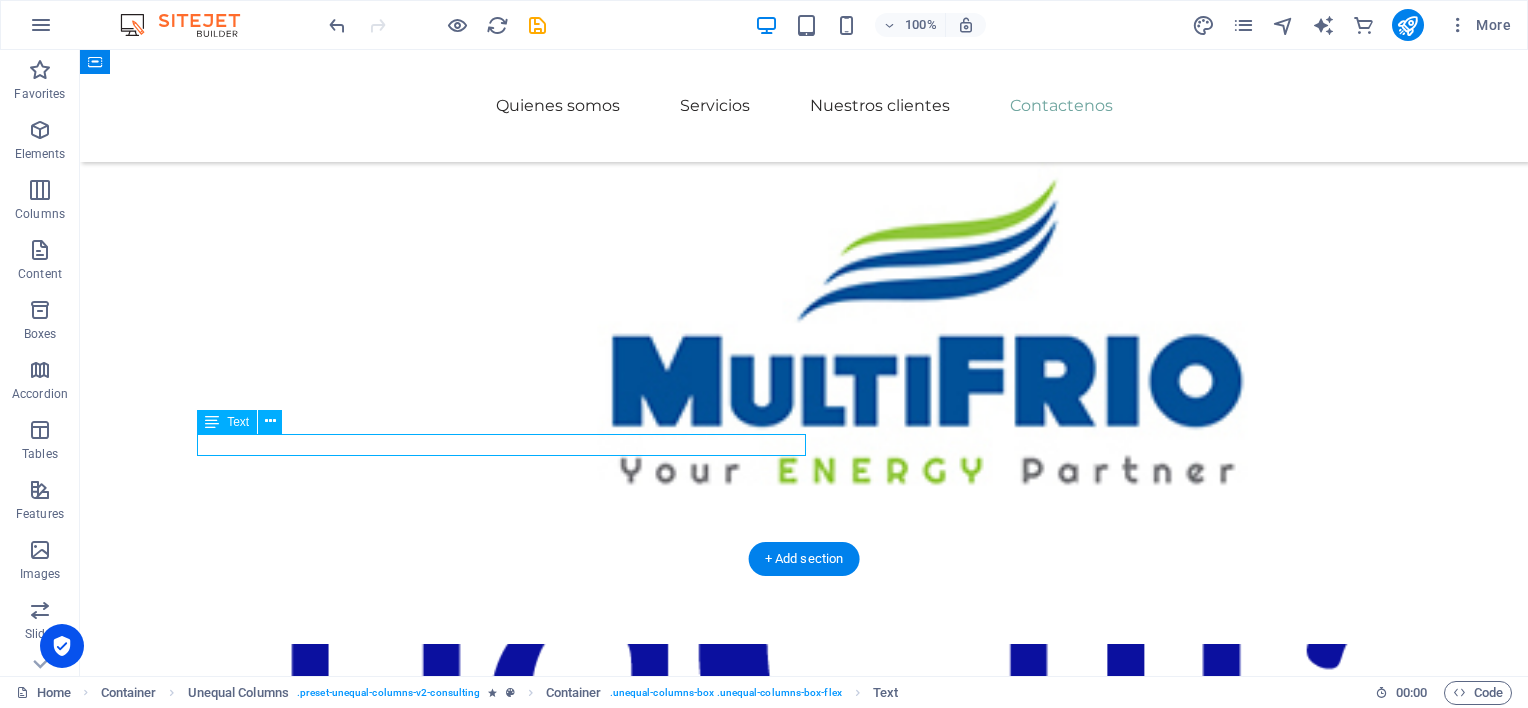 click on "tel:[PHONE_NUMBER]" at bounding box center (804, 4443) 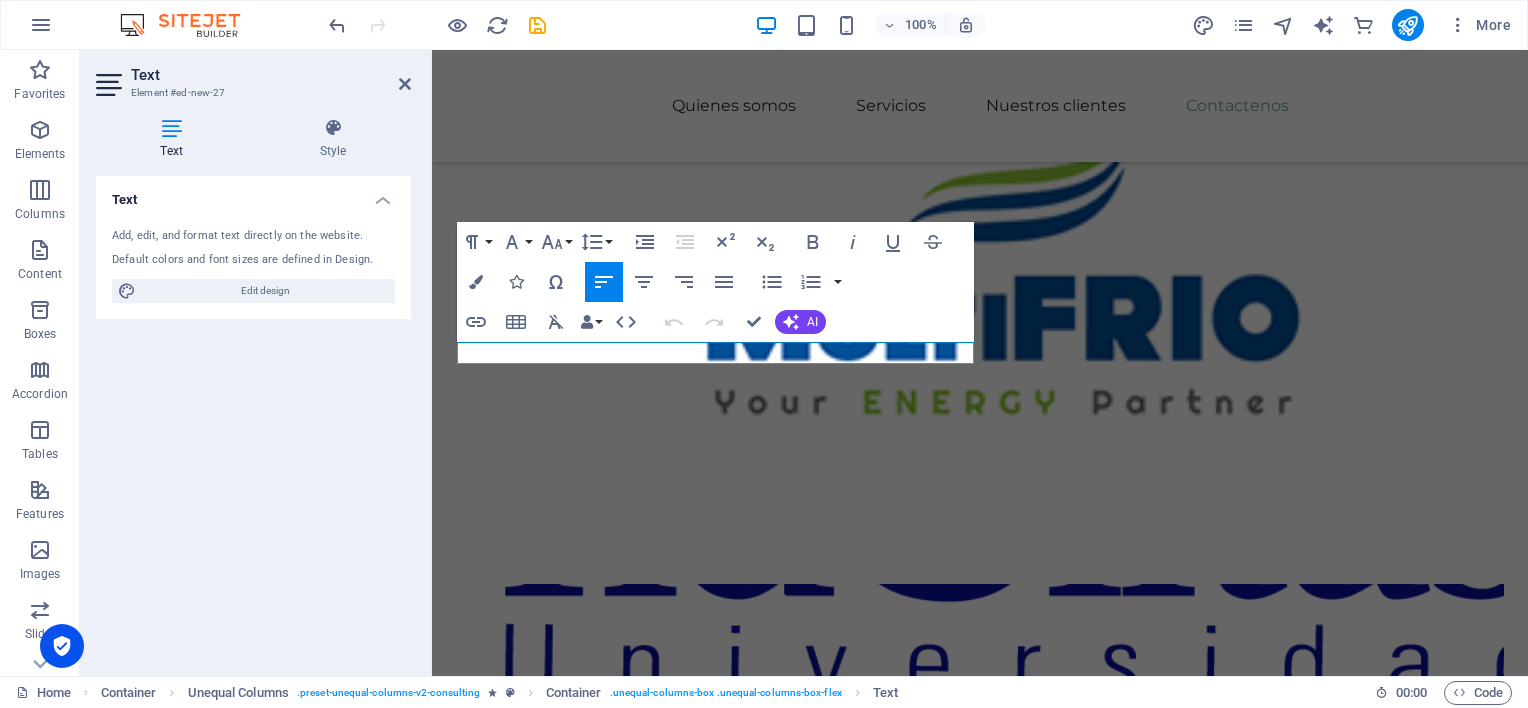 scroll, scrollTop: 3988, scrollLeft: 0, axis: vertical 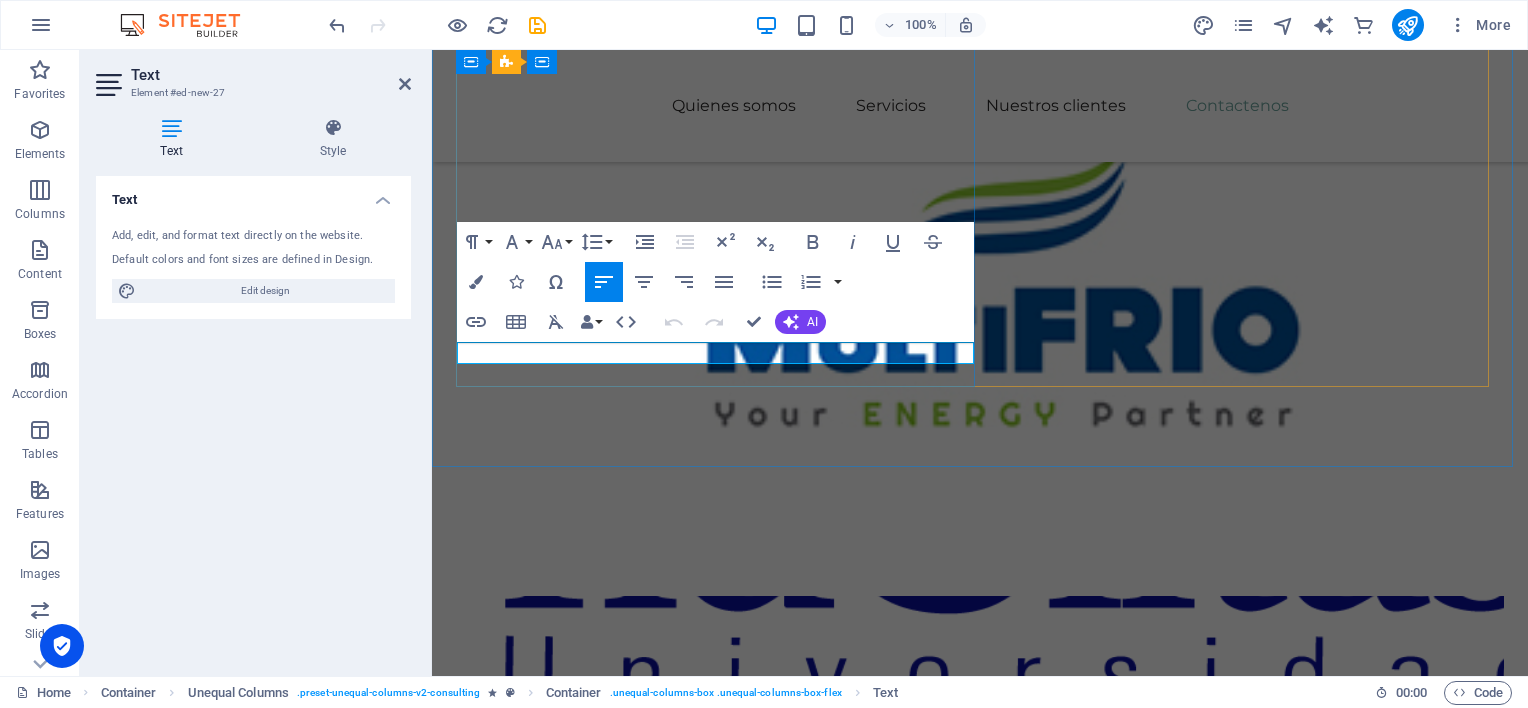 click on "tel:[PHONE_NUMBER]" at bounding box center [980, 4061] 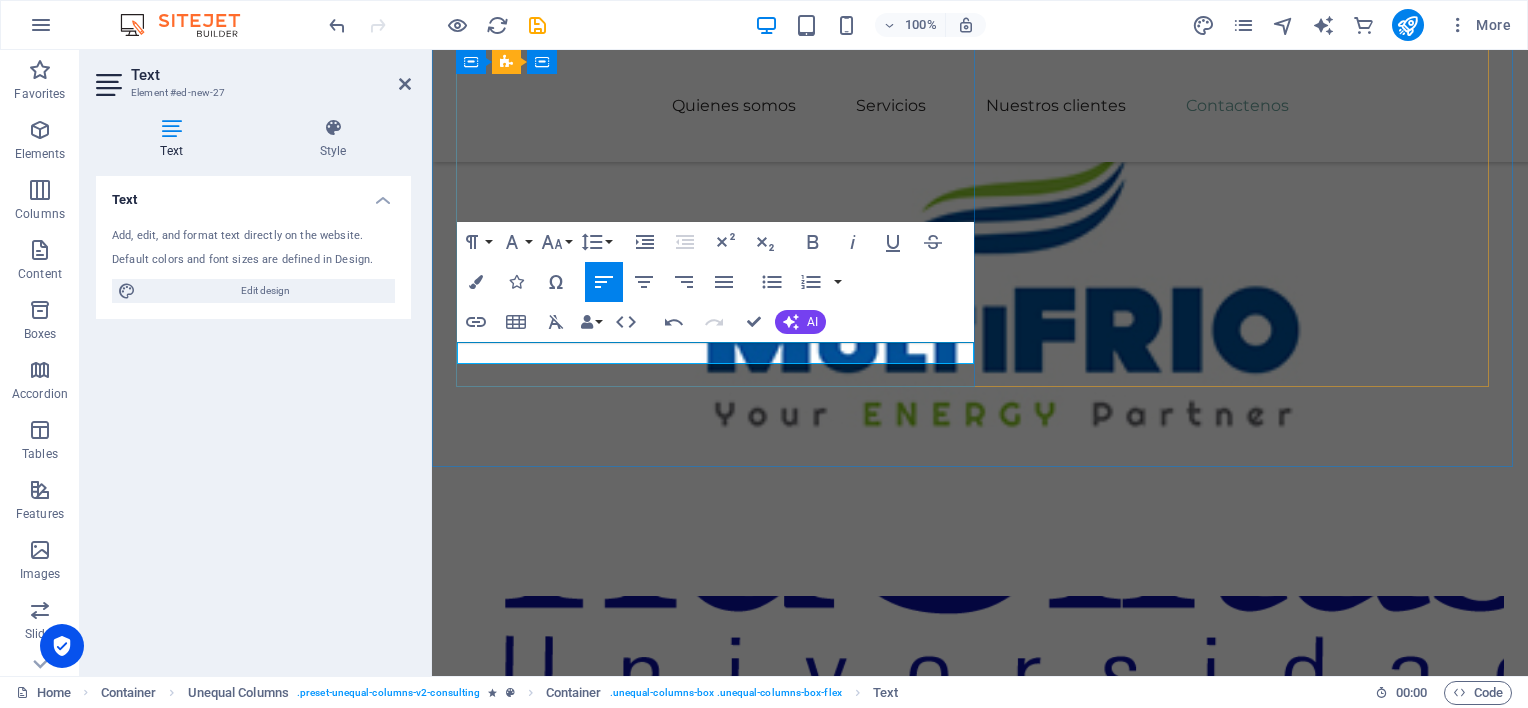 type 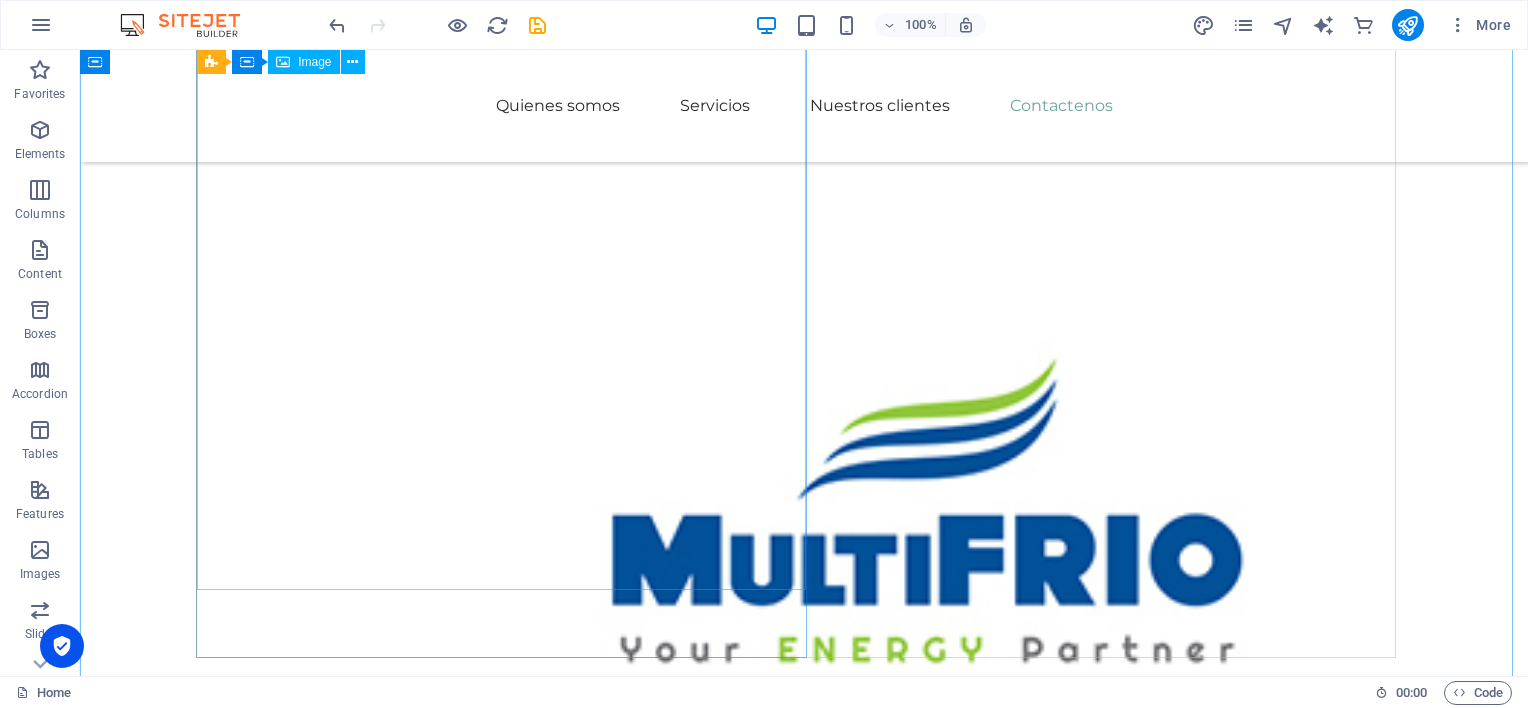 scroll, scrollTop: 3221, scrollLeft: 0, axis: vertical 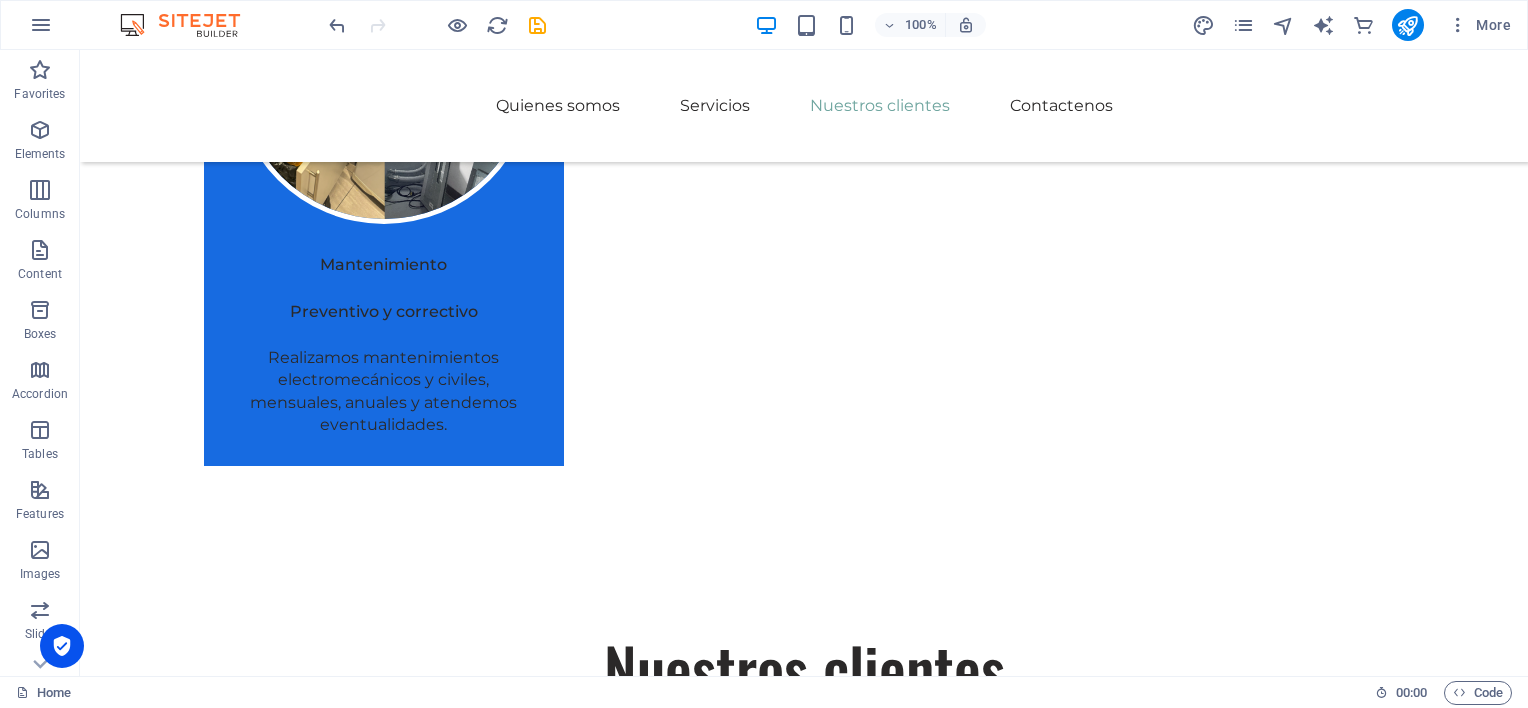 click on "More" at bounding box center (1355, 25) 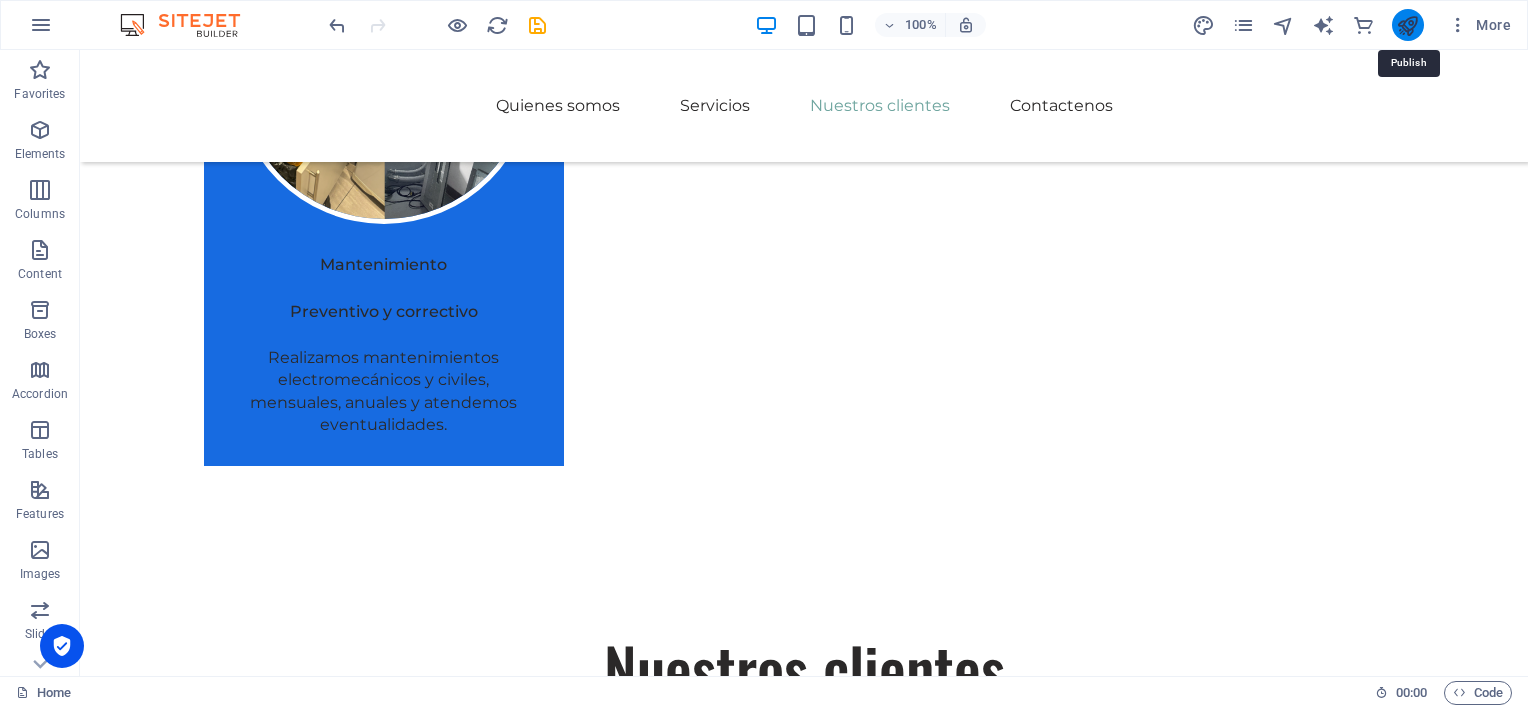 click at bounding box center [1407, 25] 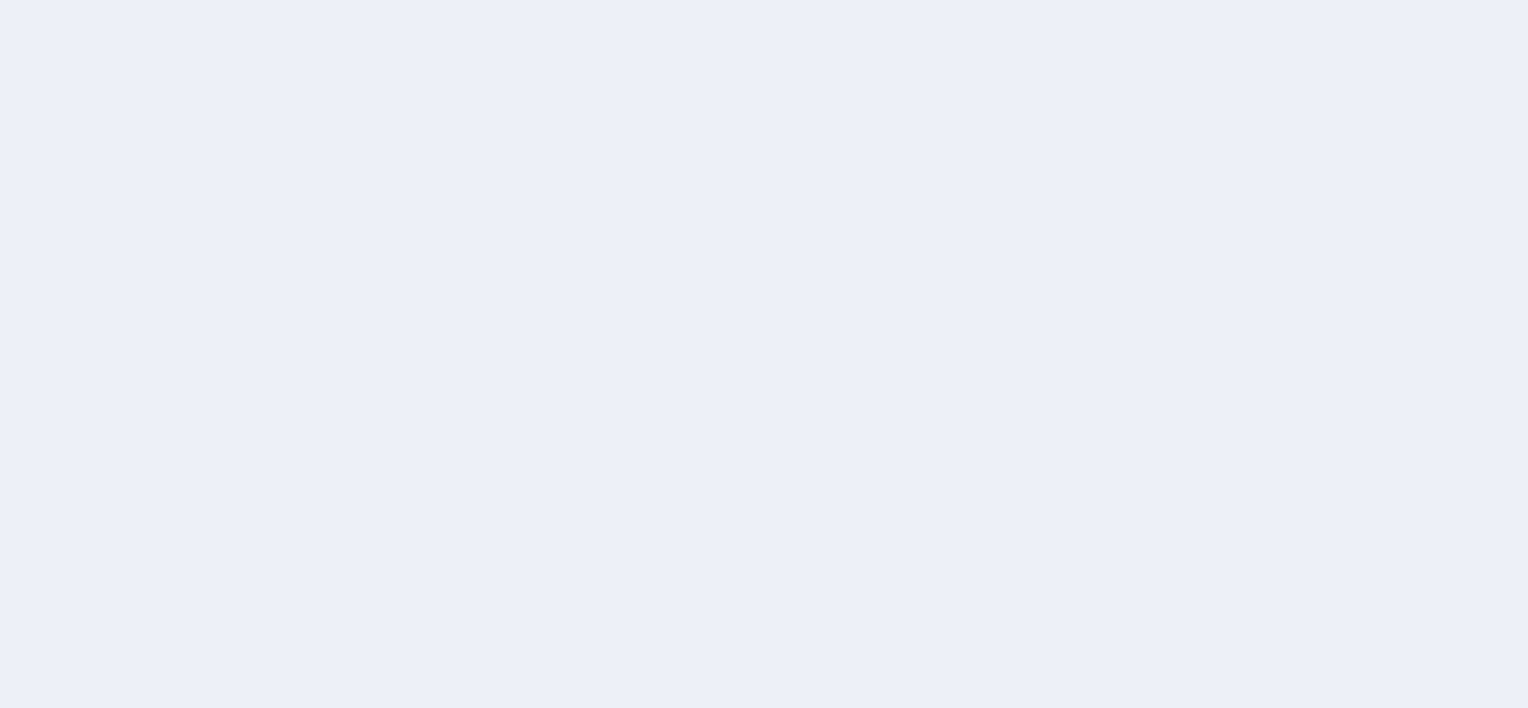 scroll, scrollTop: 0, scrollLeft: 0, axis: both 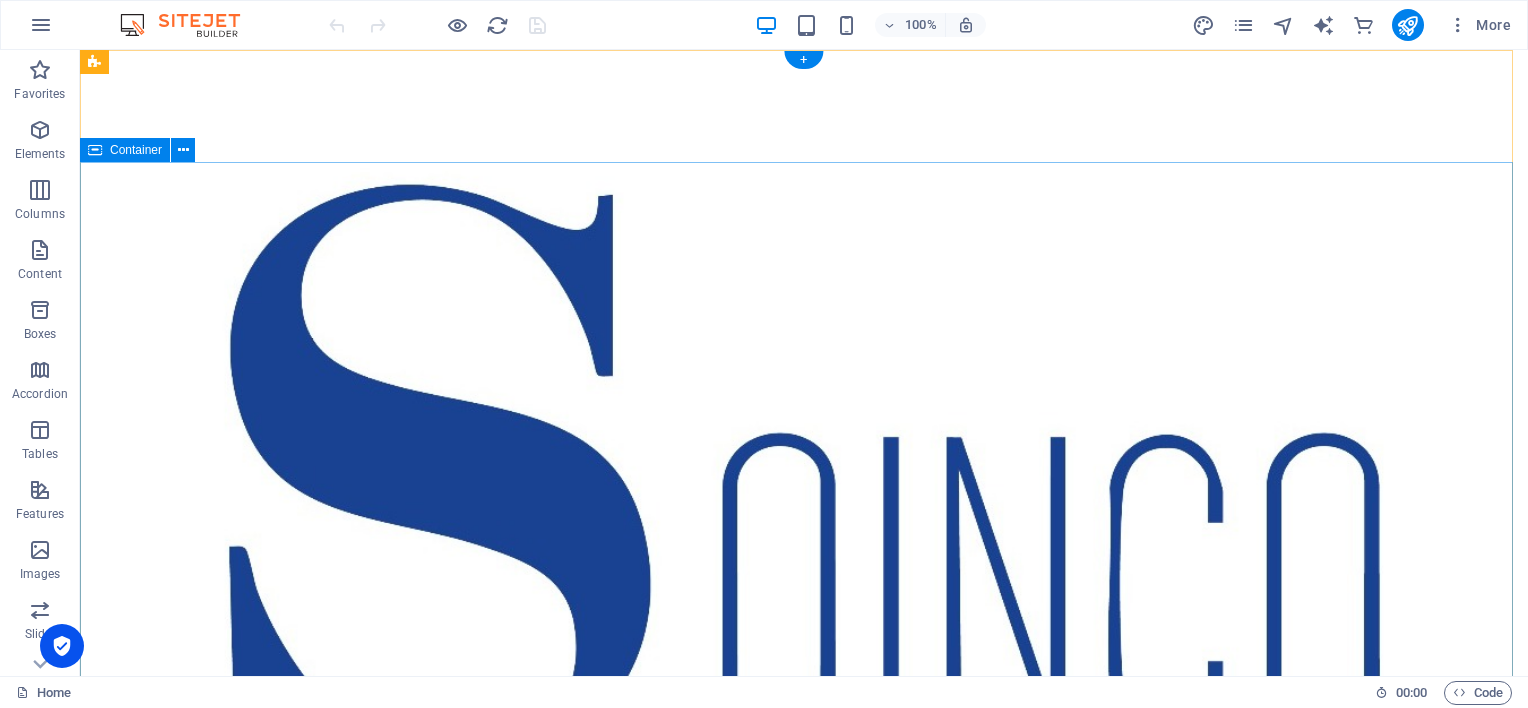 click at bounding box center [804, 1156] 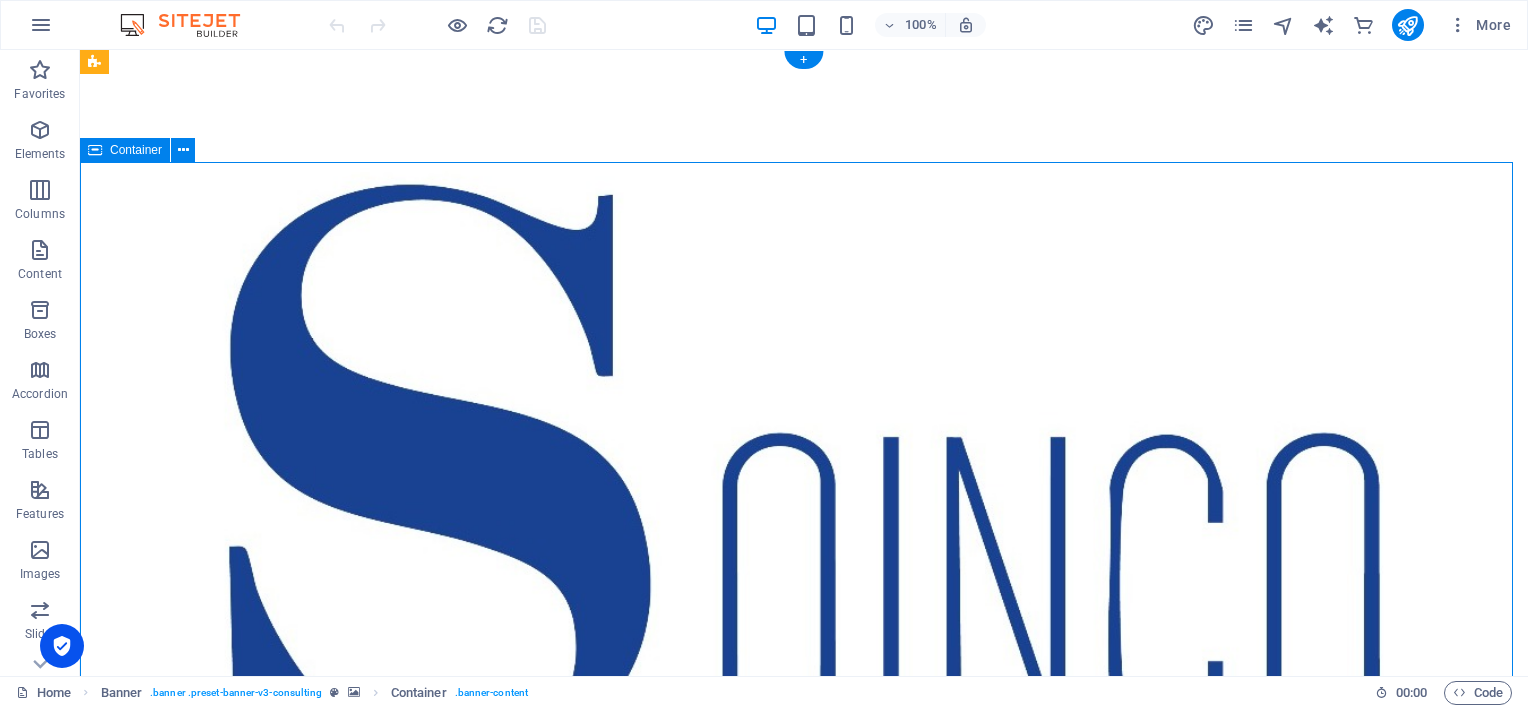 click at bounding box center [804, 1156] 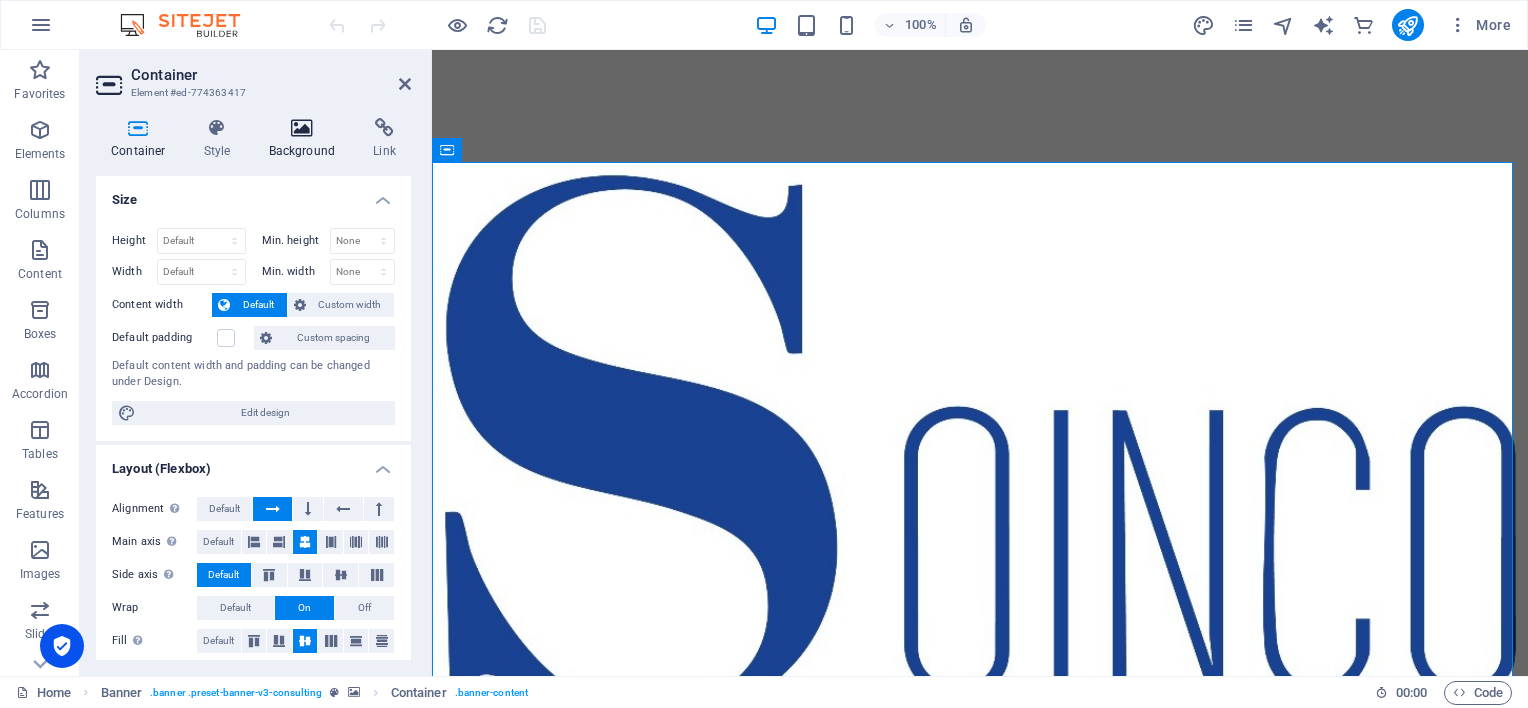 click on "Background" at bounding box center [306, 139] 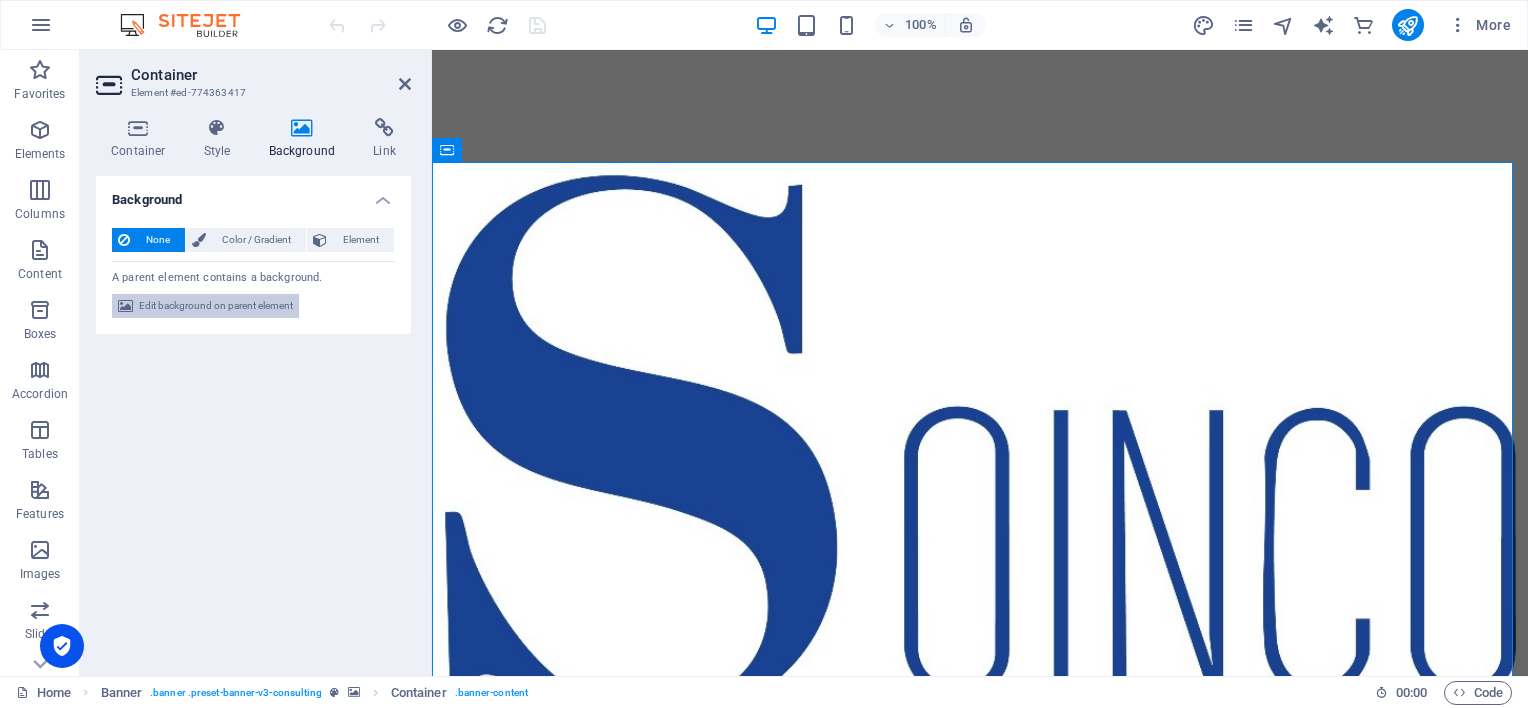 click on "Edit background on parent element" at bounding box center [216, 306] 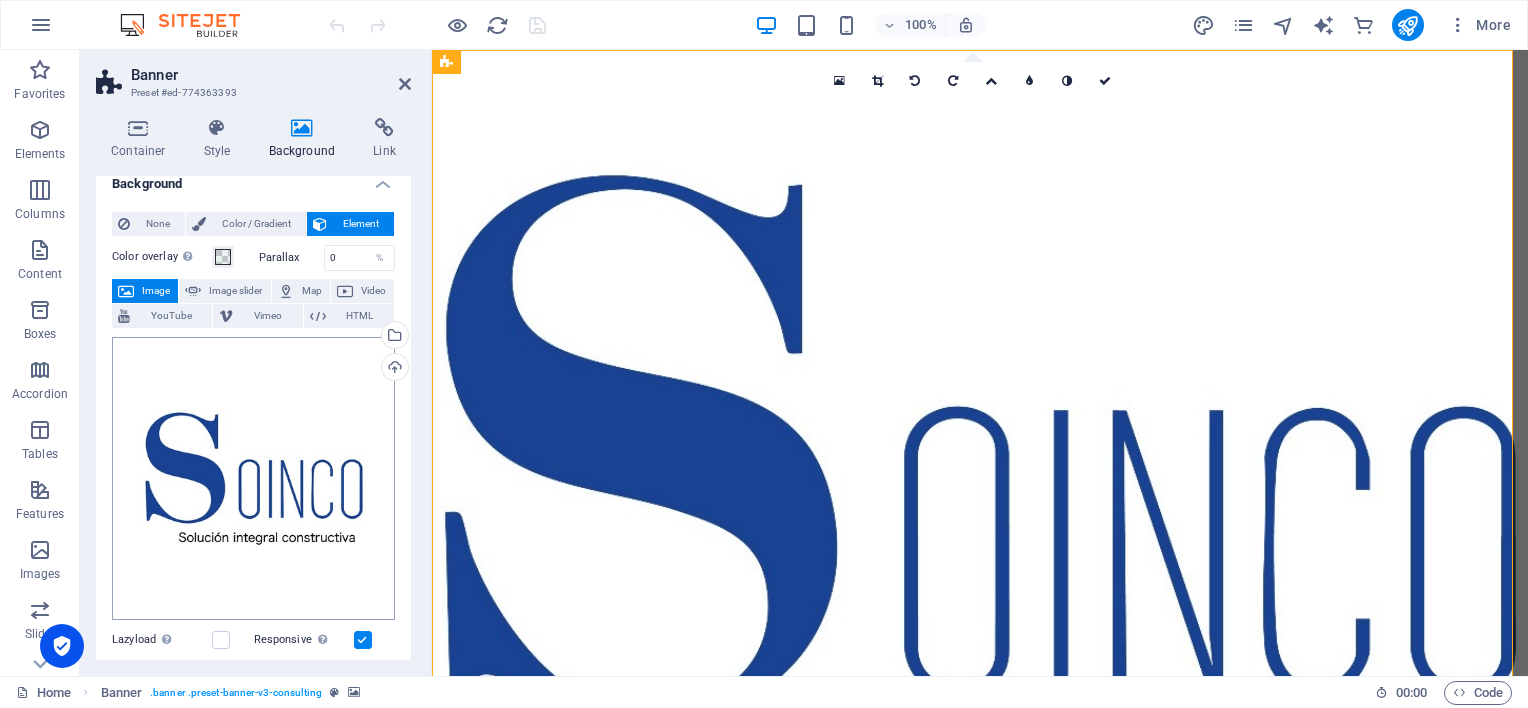 scroll, scrollTop: 0, scrollLeft: 0, axis: both 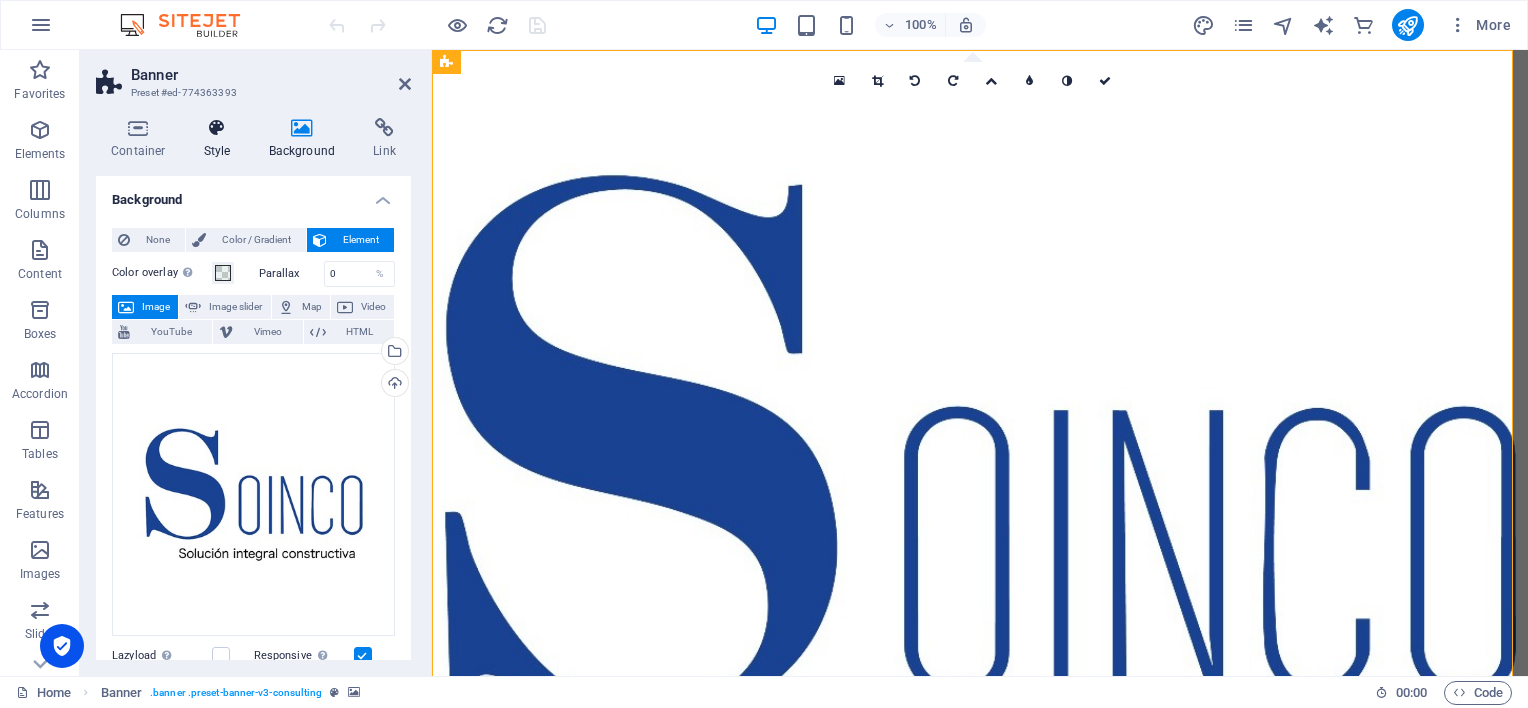click on "Style" at bounding box center [221, 139] 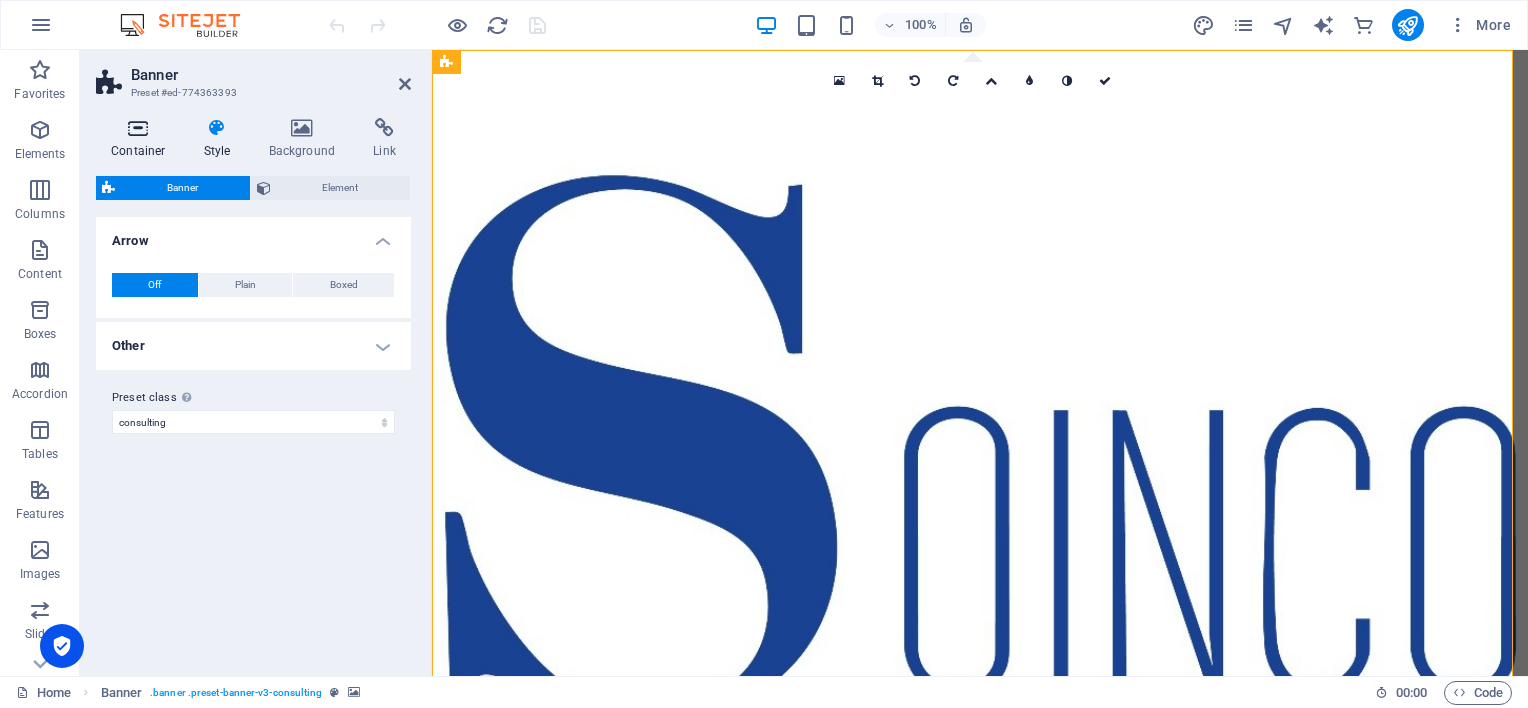 click at bounding box center [138, 128] 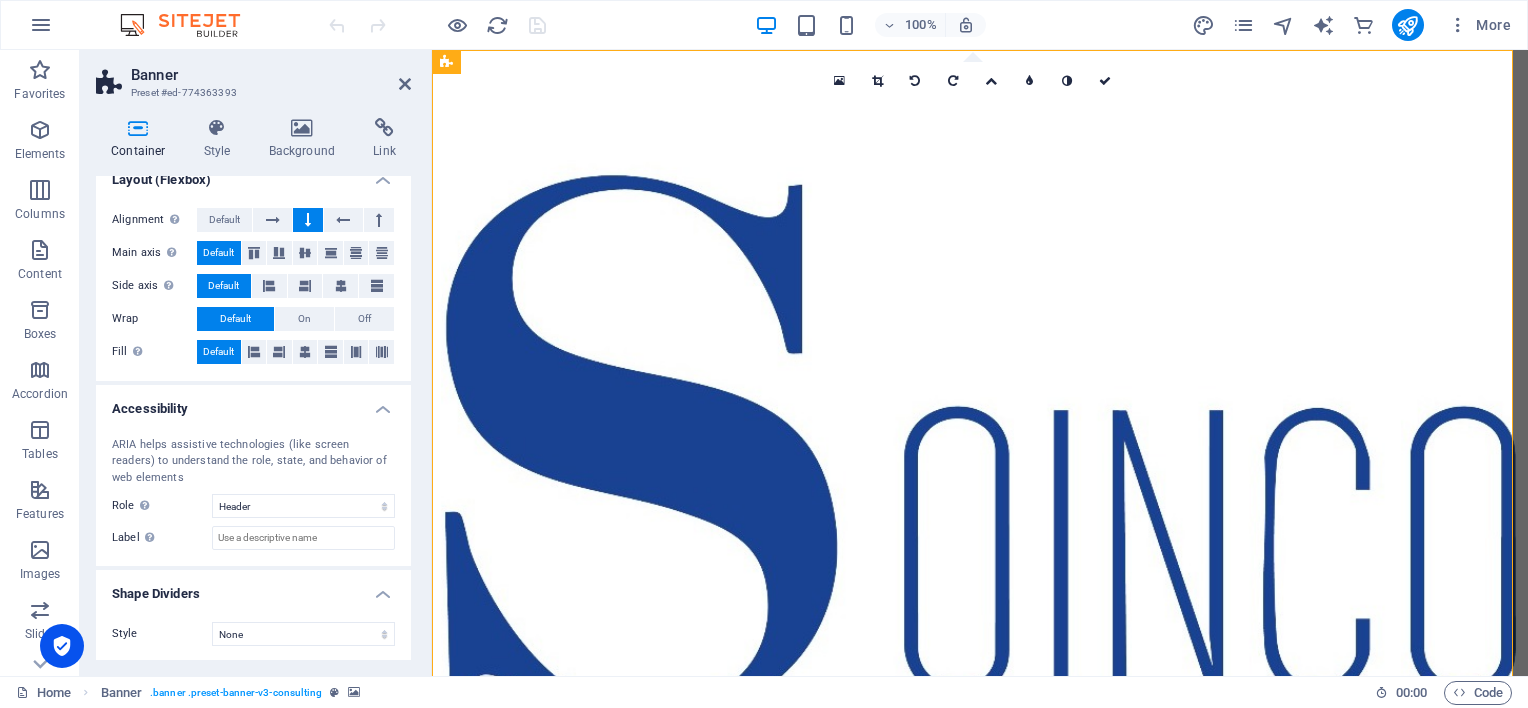 scroll, scrollTop: 0, scrollLeft: 0, axis: both 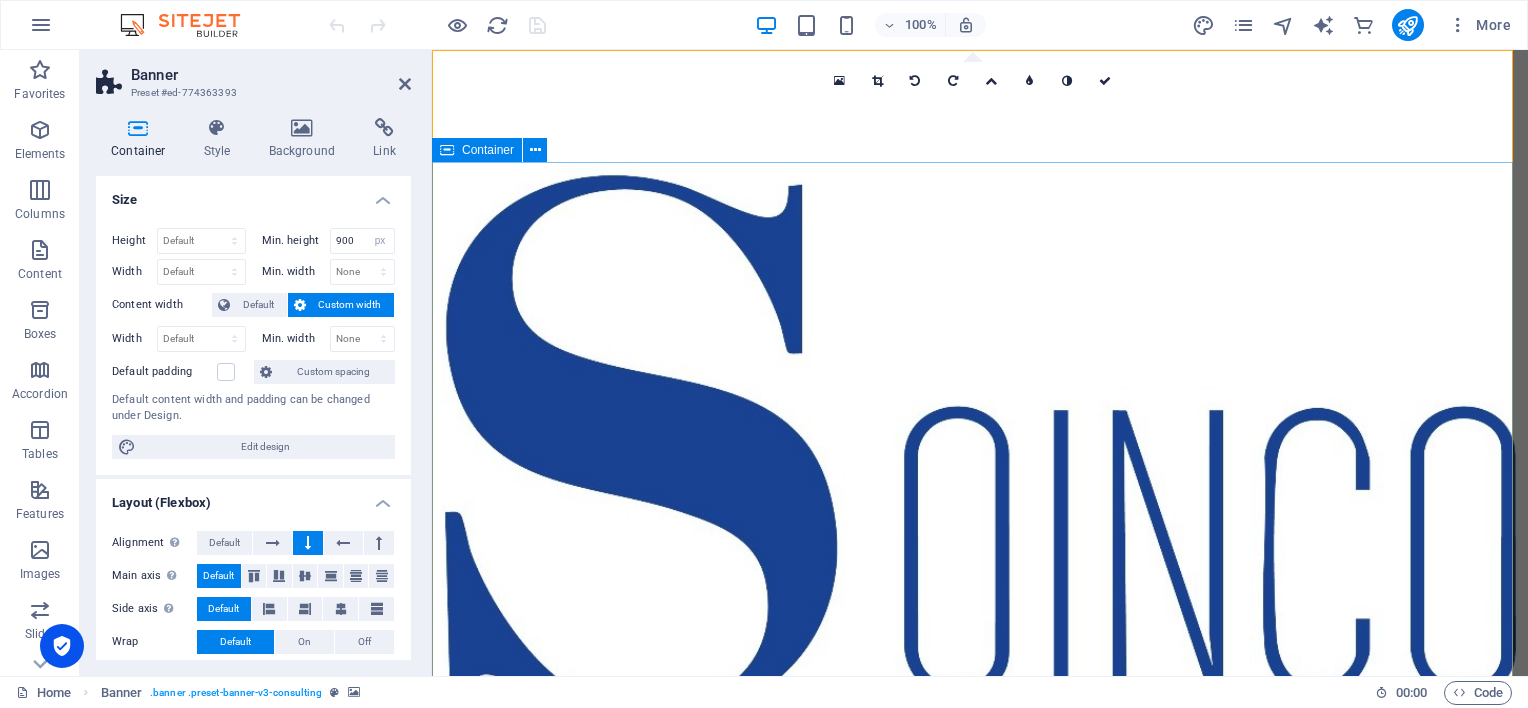click at bounding box center [980, 1156] 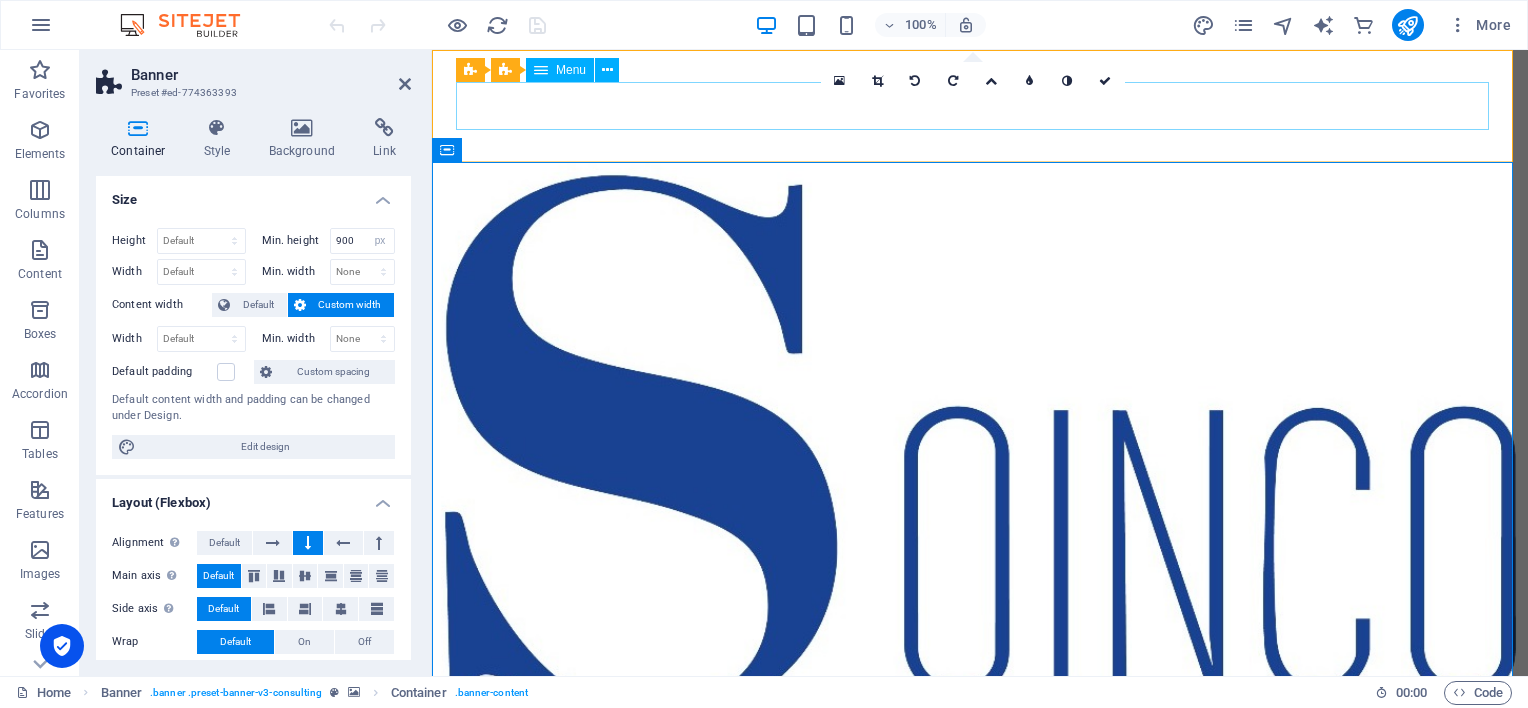 click on "Quienes somos  Servicios  Nuestros clientes  Contactenos" at bounding box center (980, 1006) 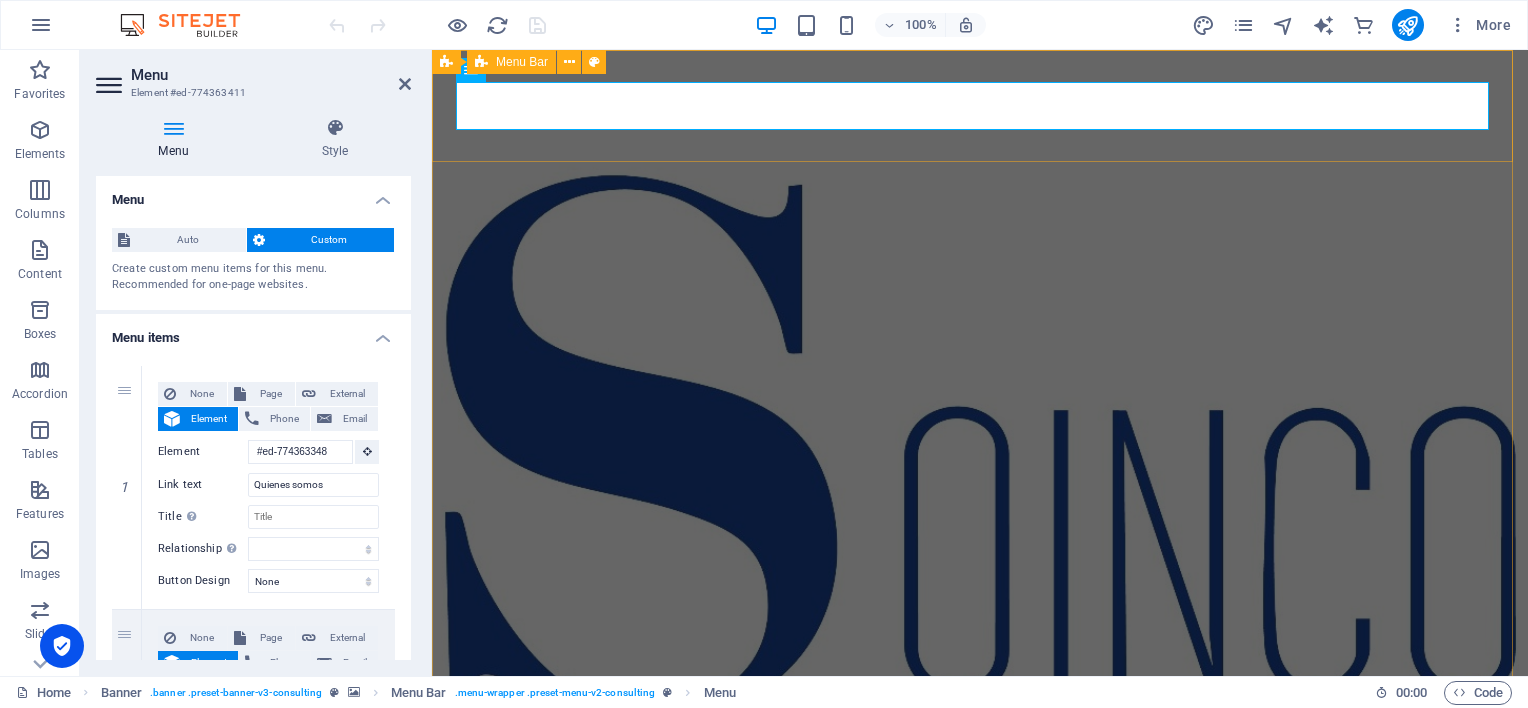 click on "Quienes somos  Servicios  Nuestros clientes  Contactenos" at bounding box center (980, 1006) 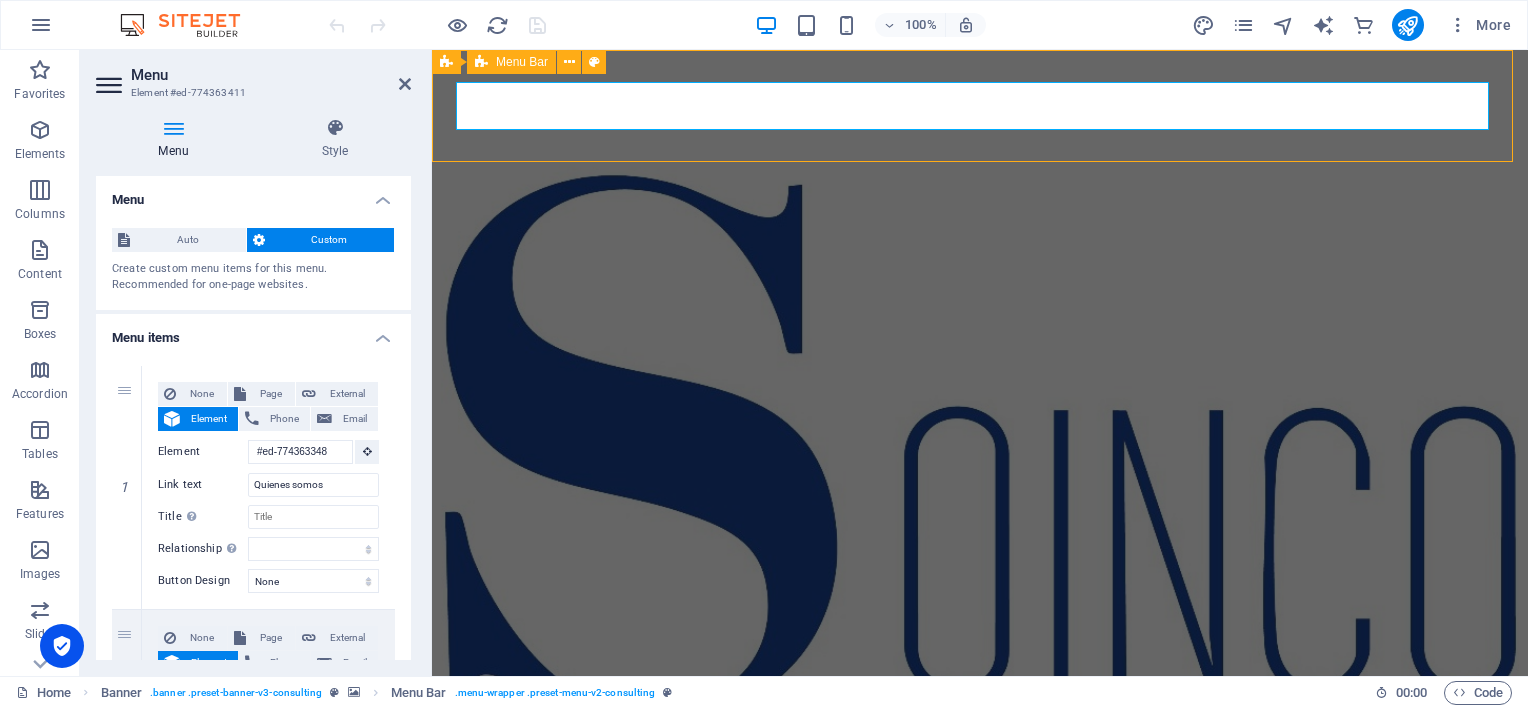 click on "Quienes somos  Servicios  Nuestros clientes  Contactenos" at bounding box center [980, 1006] 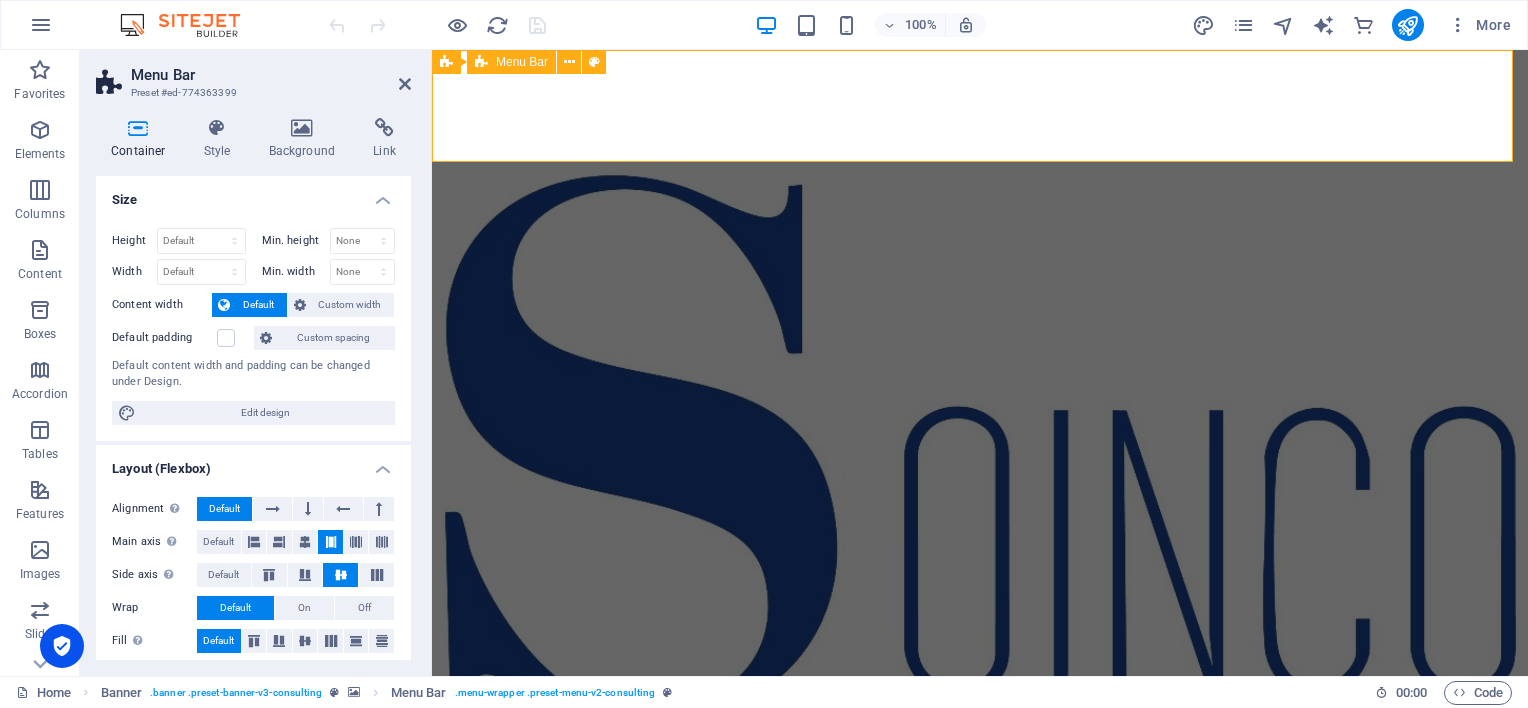 click on "Quienes somos  Servicios  Nuestros clientes  Contactenos" at bounding box center [980, 1006] 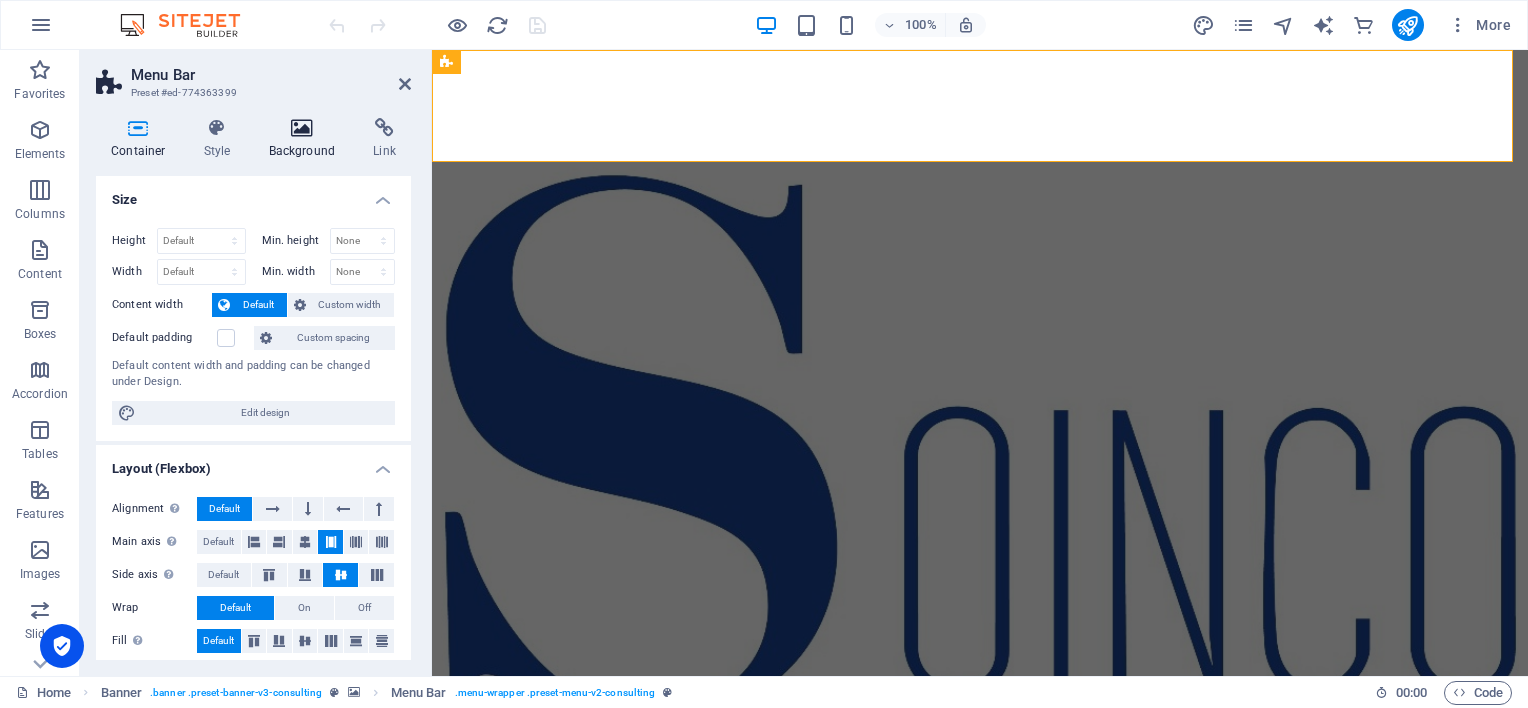 click at bounding box center (302, 128) 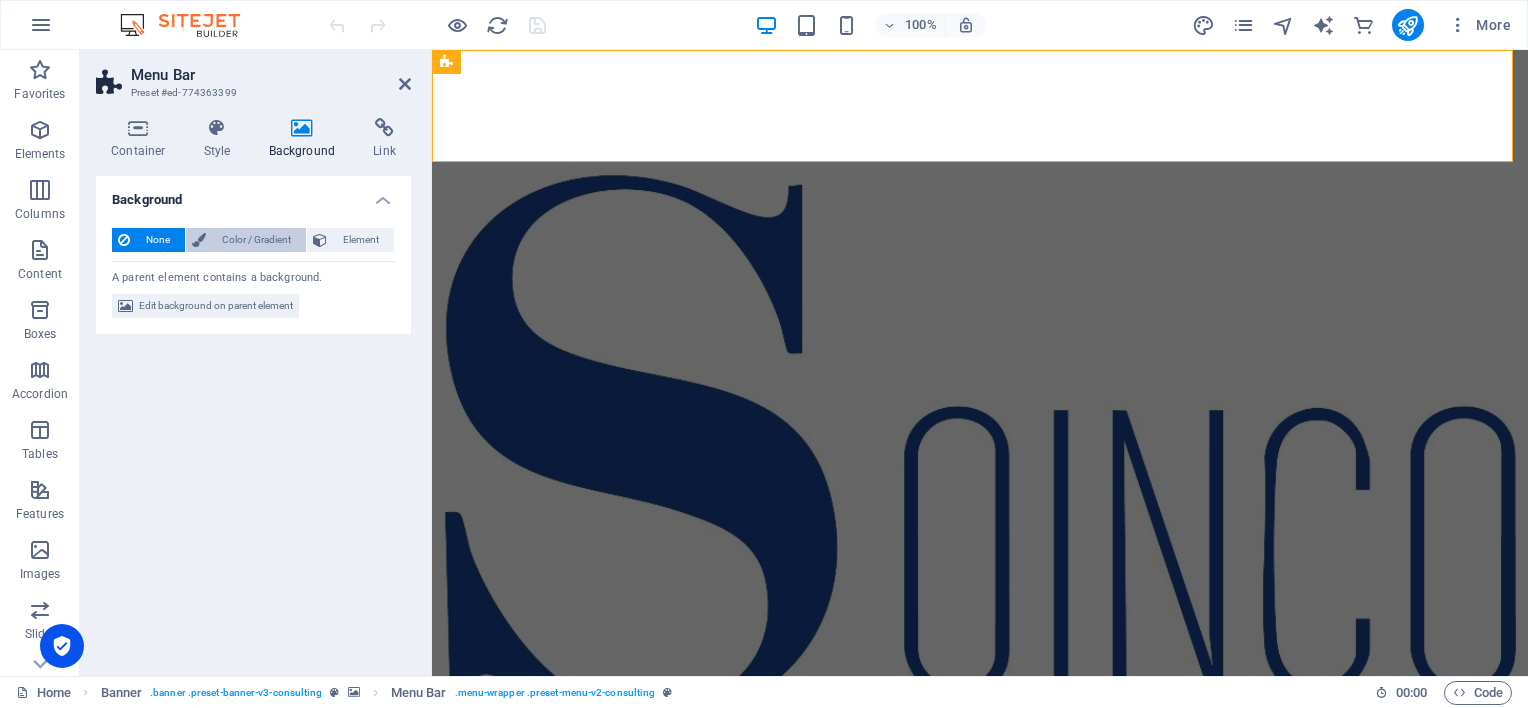 click on "Color / Gradient" at bounding box center (256, 240) 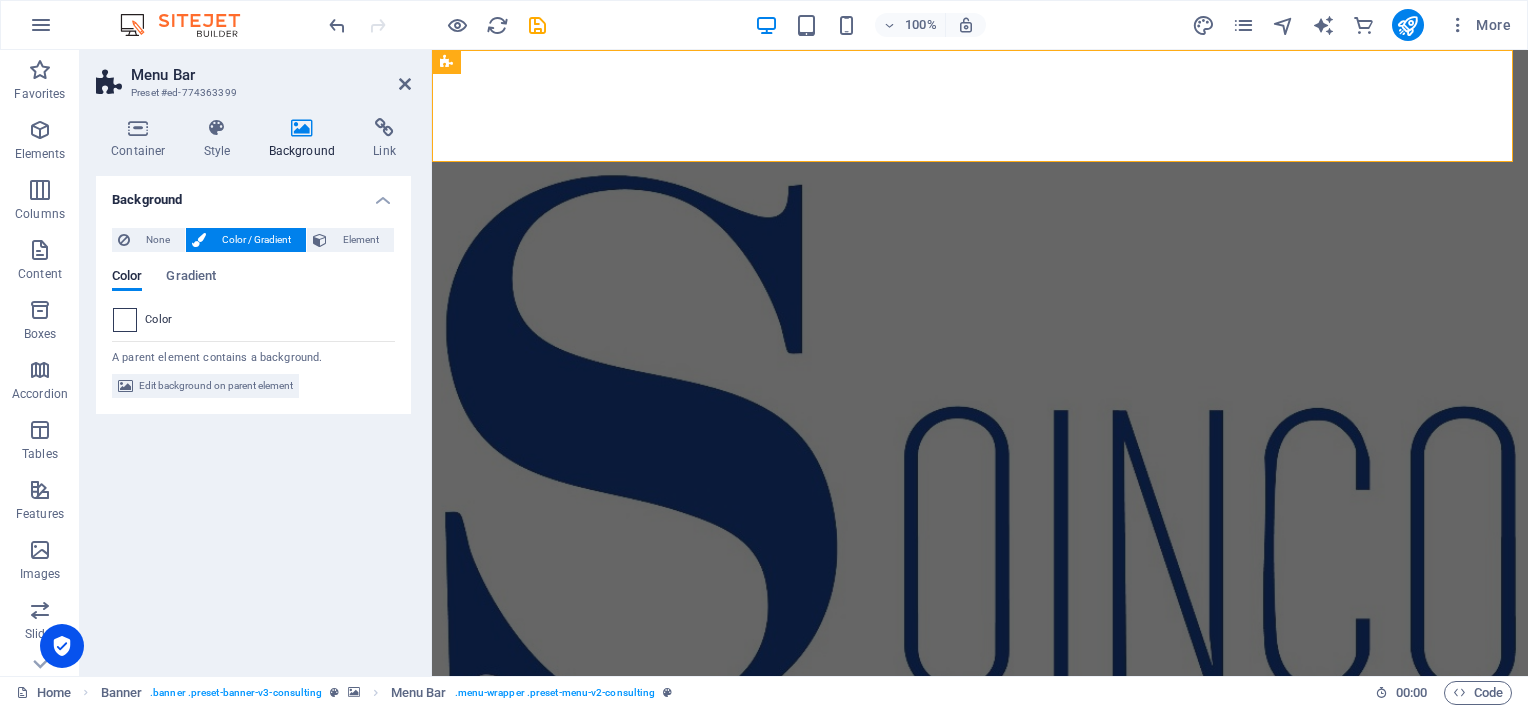 click at bounding box center (125, 320) 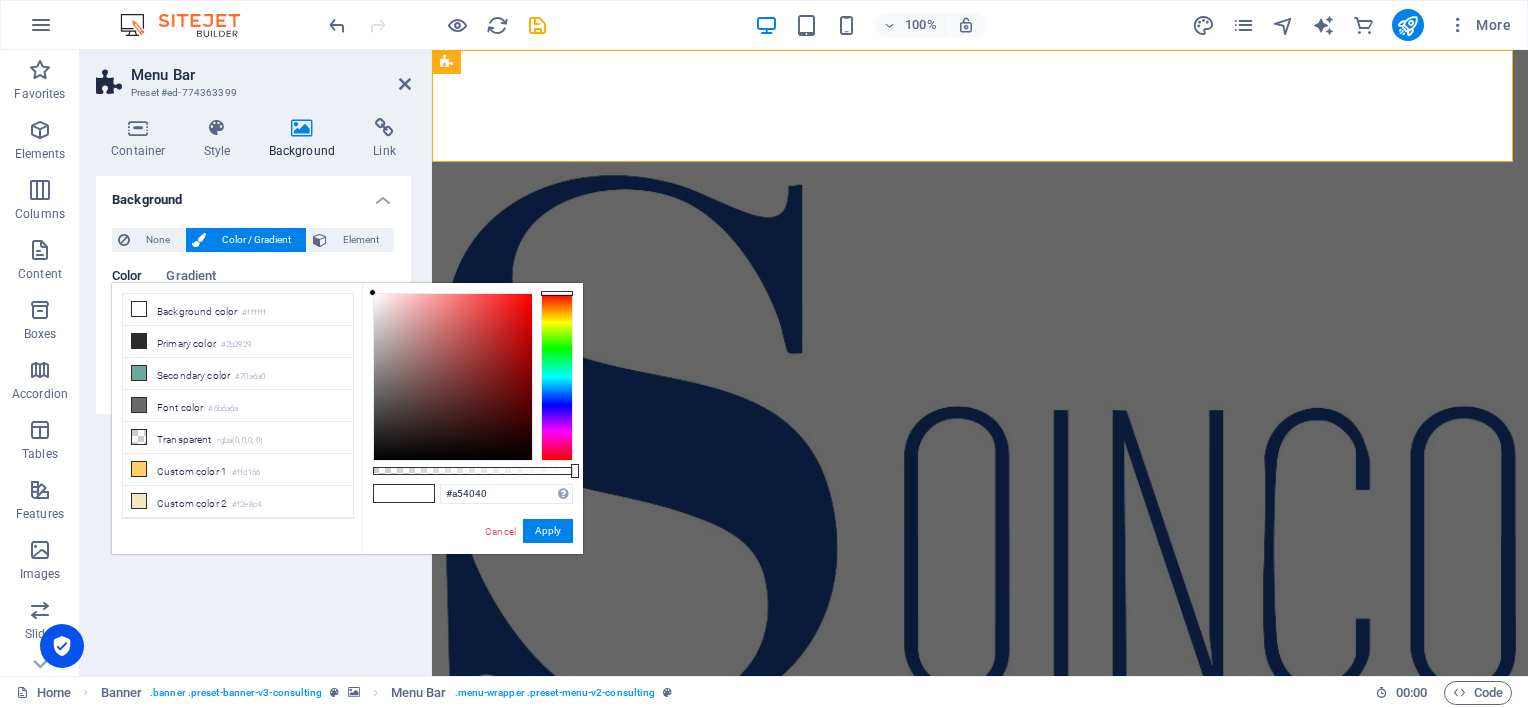 type on "#a54242" 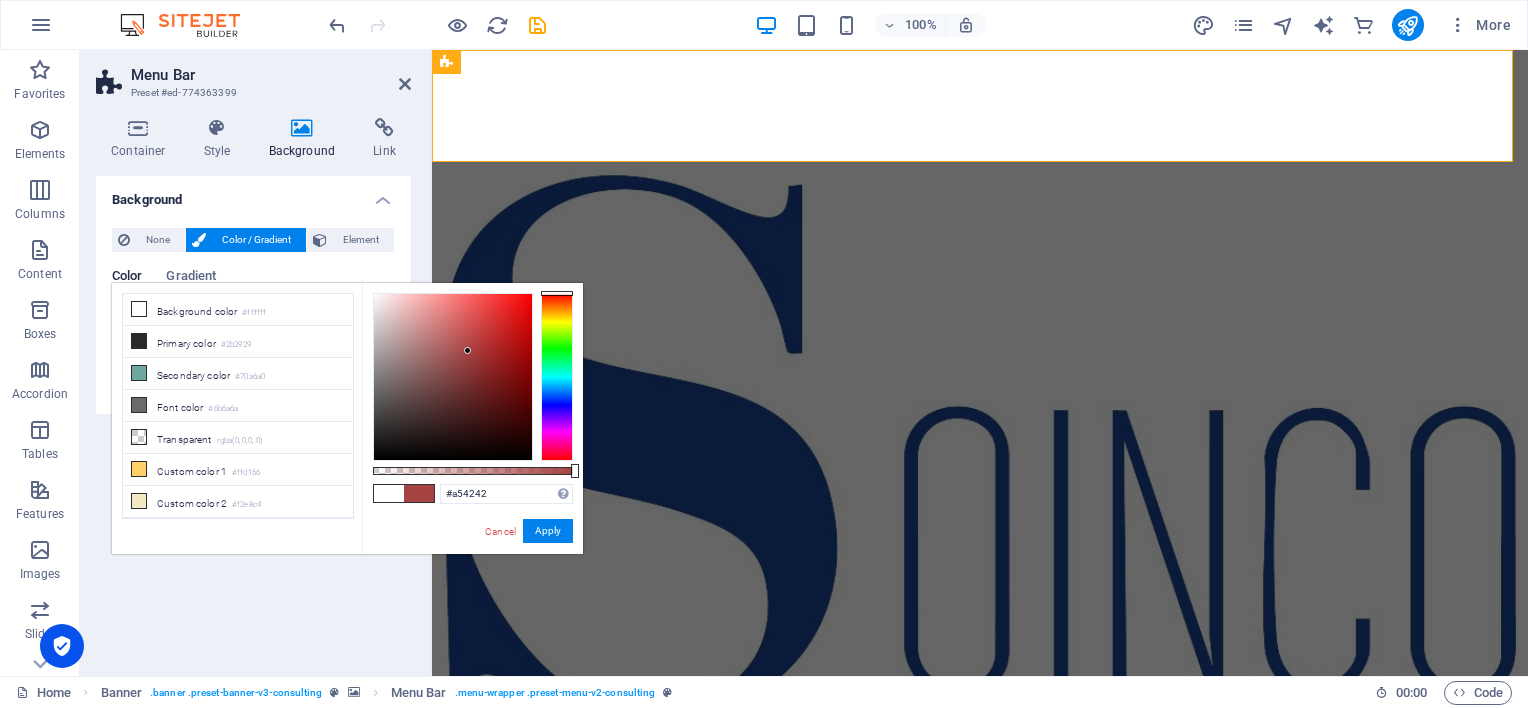 click at bounding box center [453, 377] 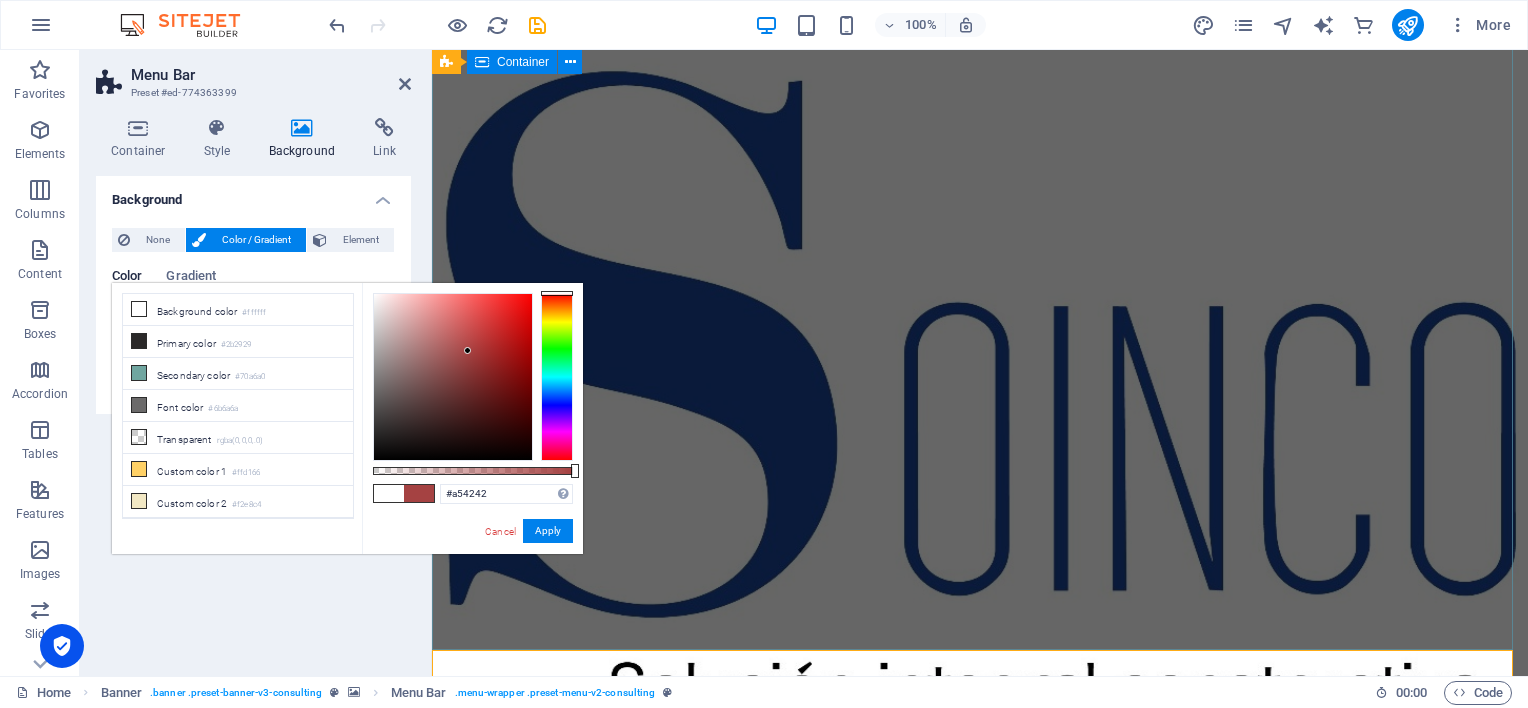 scroll, scrollTop: 0, scrollLeft: 0, axis: both 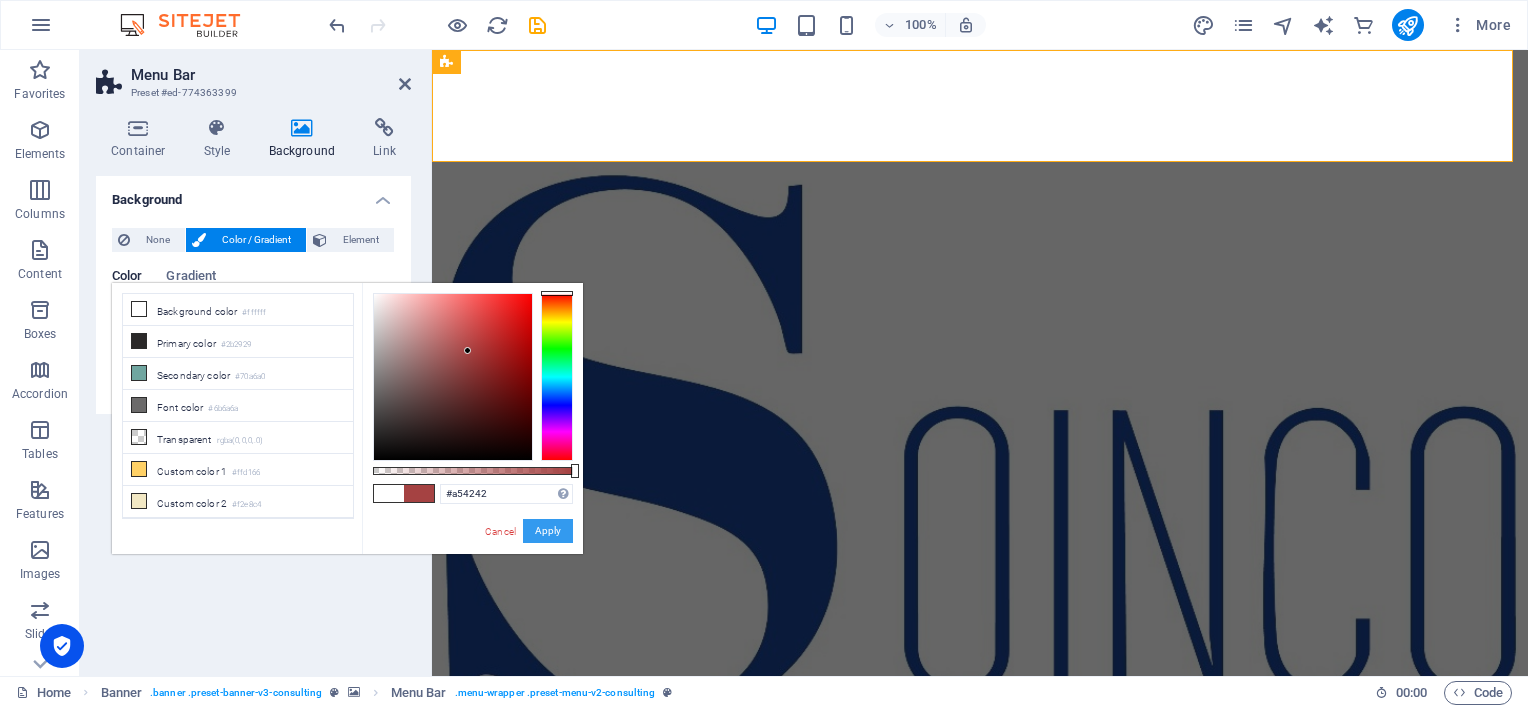 click on "Apply" at bounding box center [548, 531] 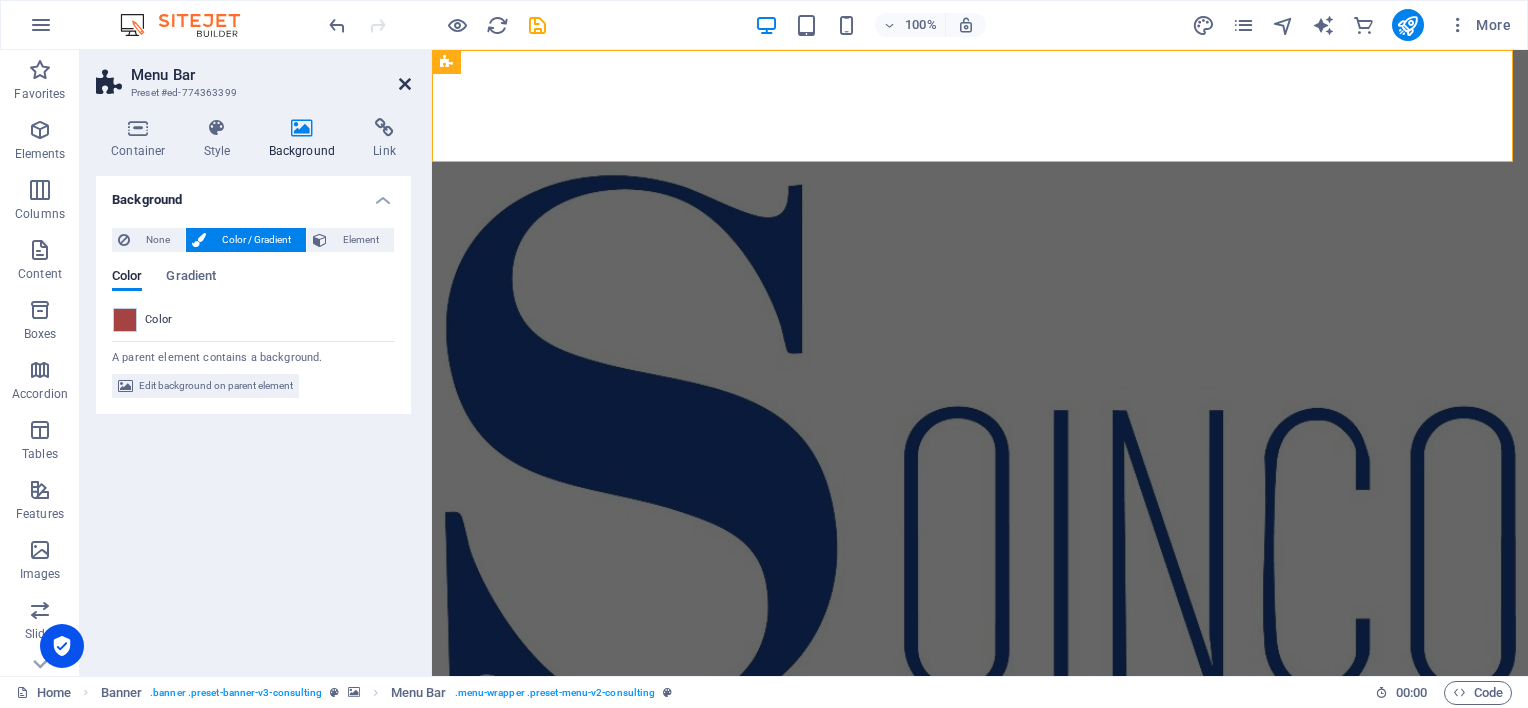 click at bounding box center [405, 84] 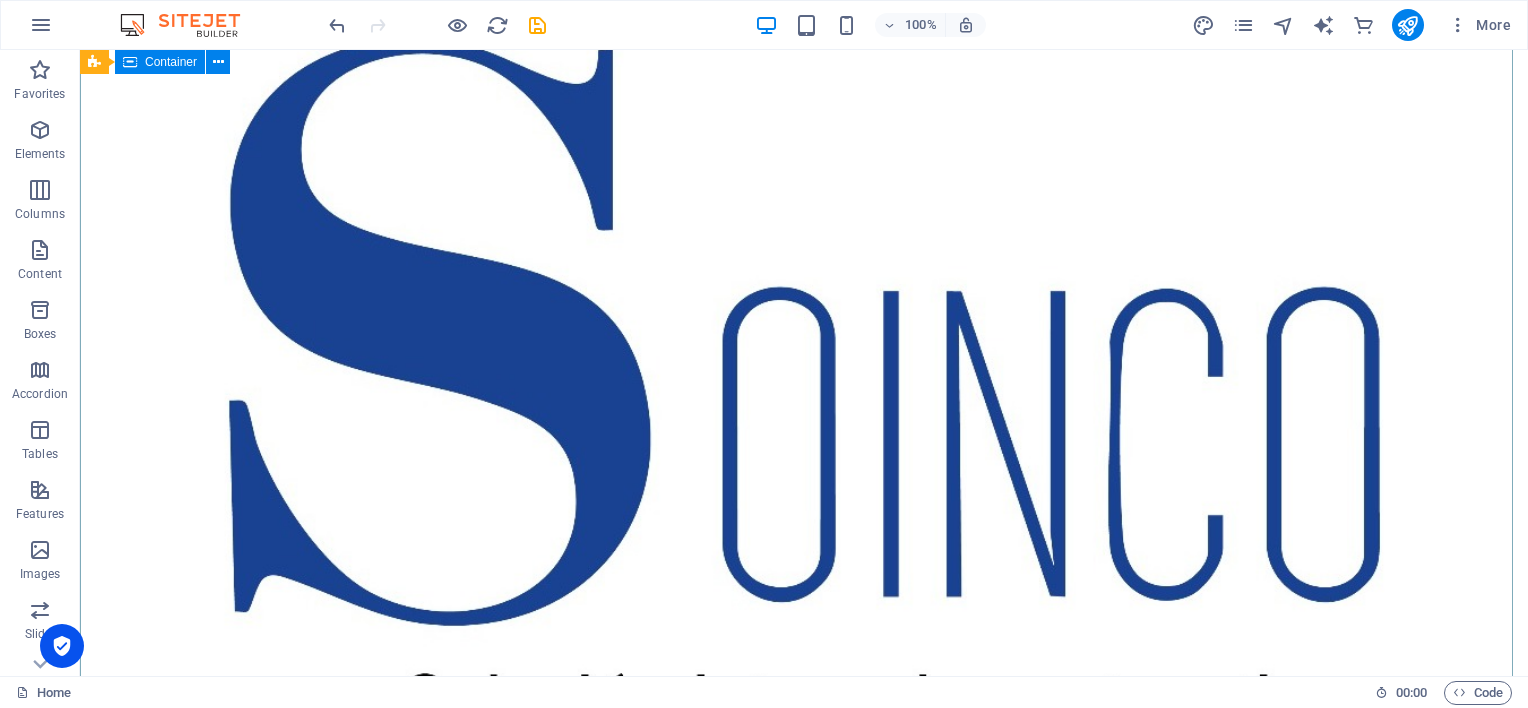 scroll, scrollTop: 0, scrollLeft: 0, axis: both 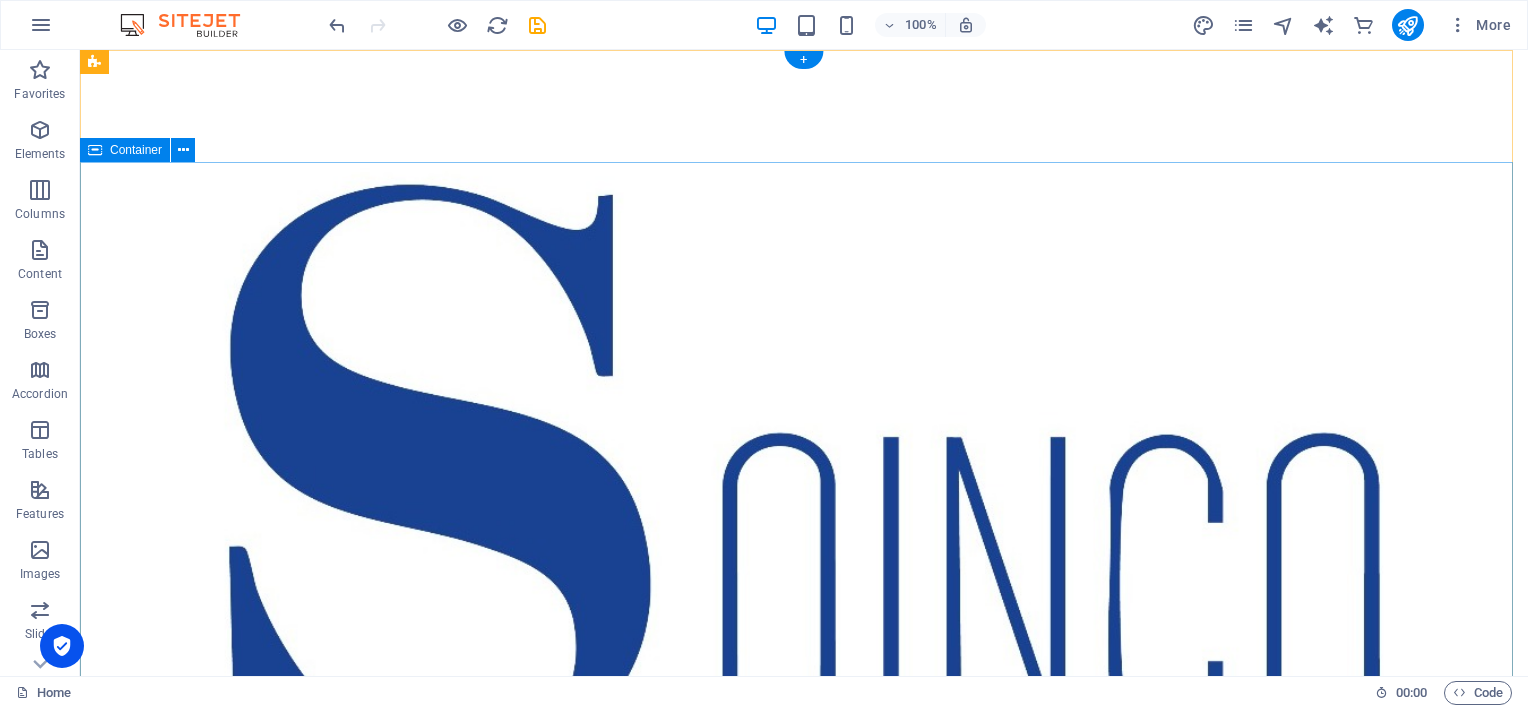click at bounding box center [804, 1156] 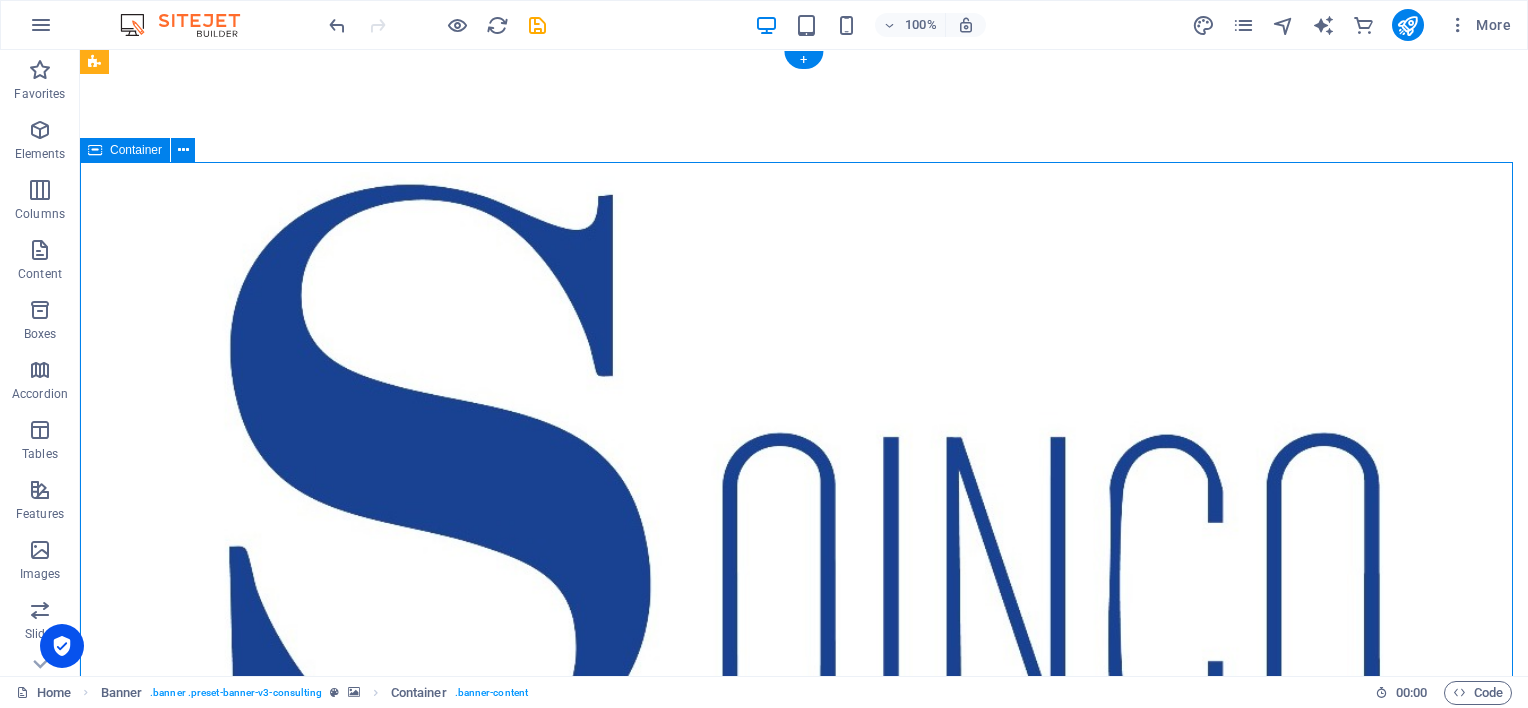 click at bounding box center [804, 1156] 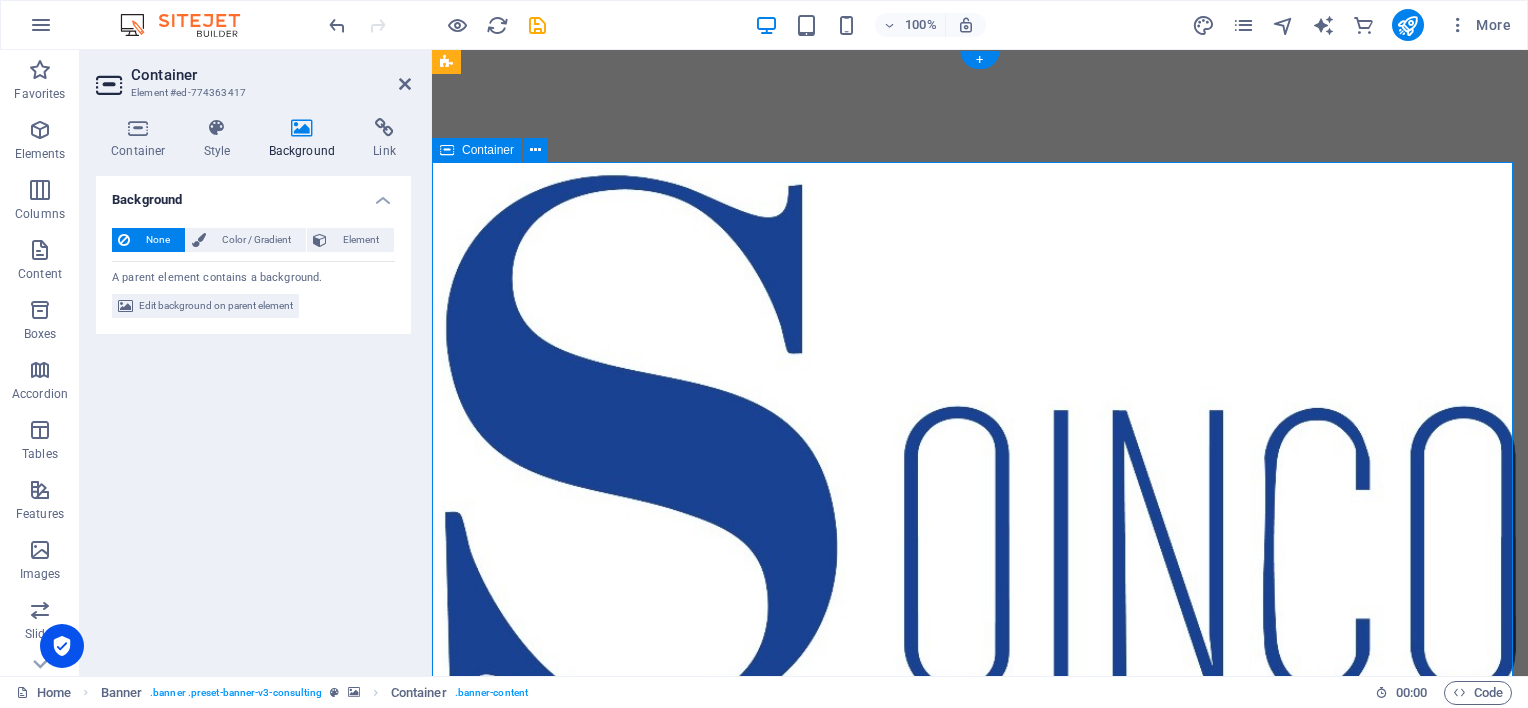click at bounding box center (980, 1156) 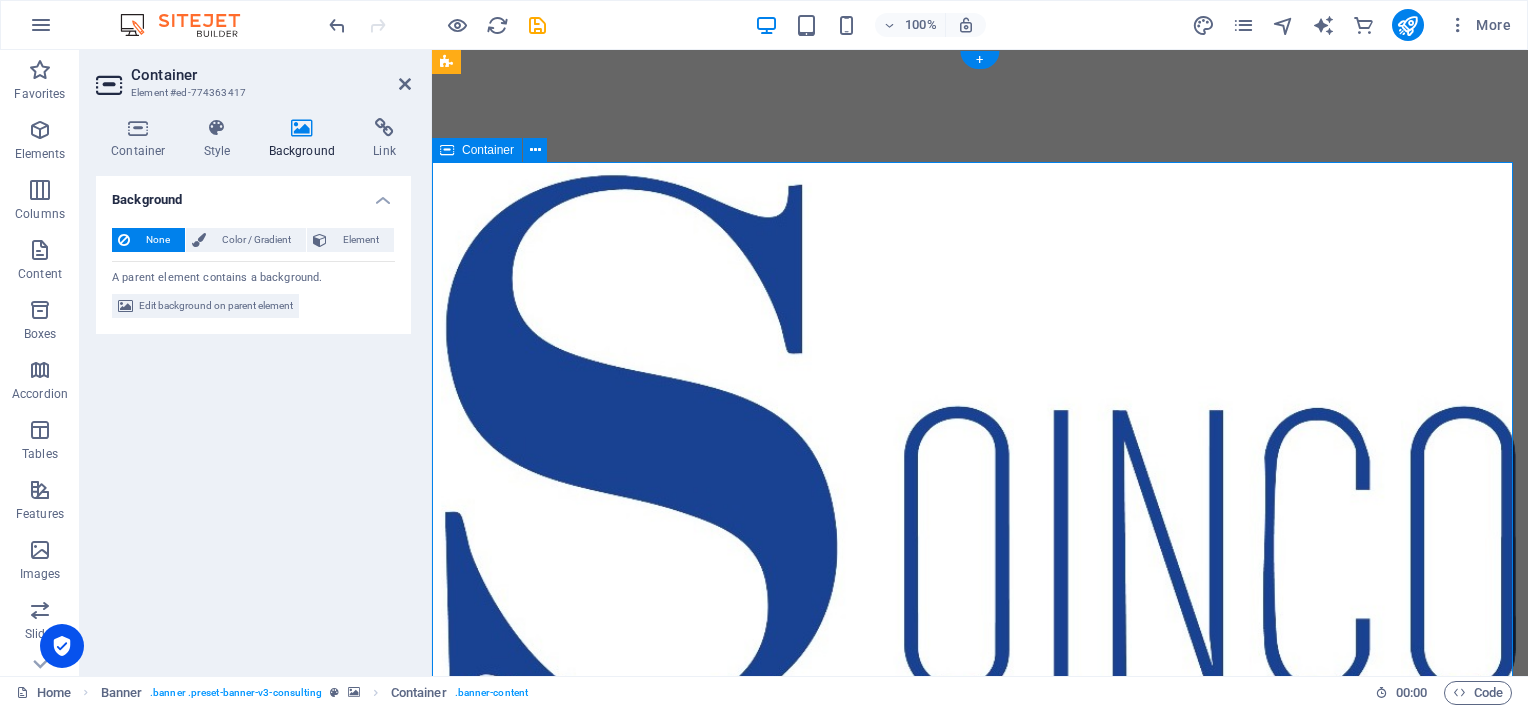 click at bounding box center (980, 1156) 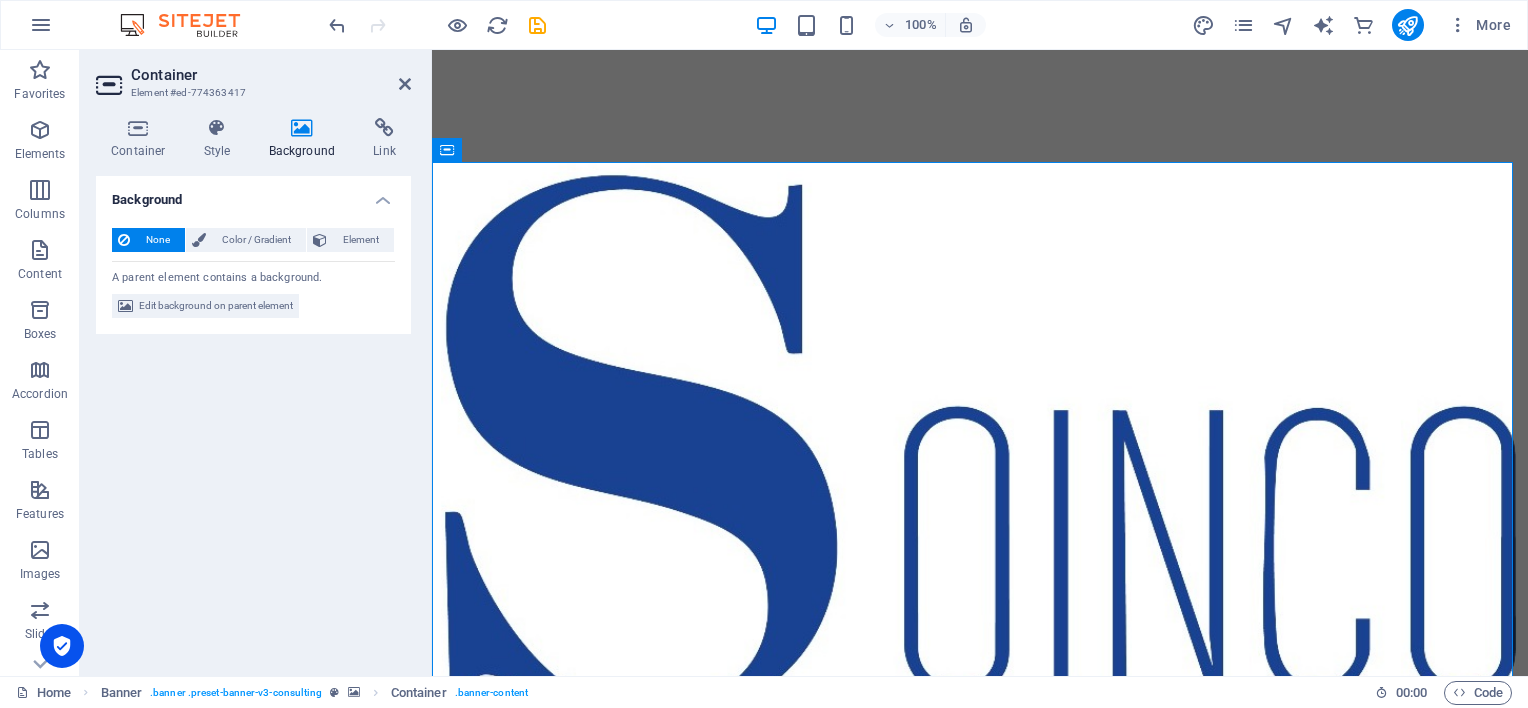 click on "Background" at bounding box center [306, 139] 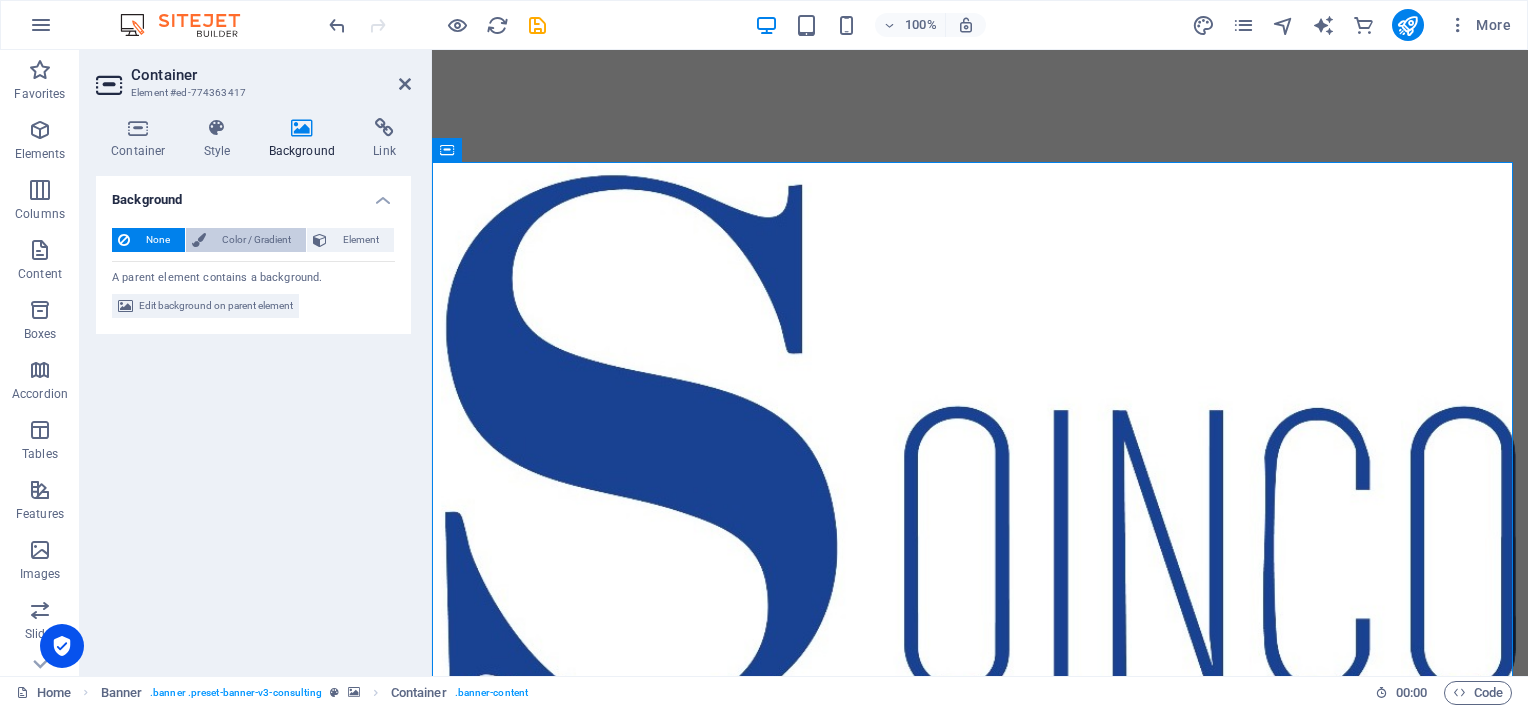 click on "Color / Gradient" at bounding box center (256, 240) 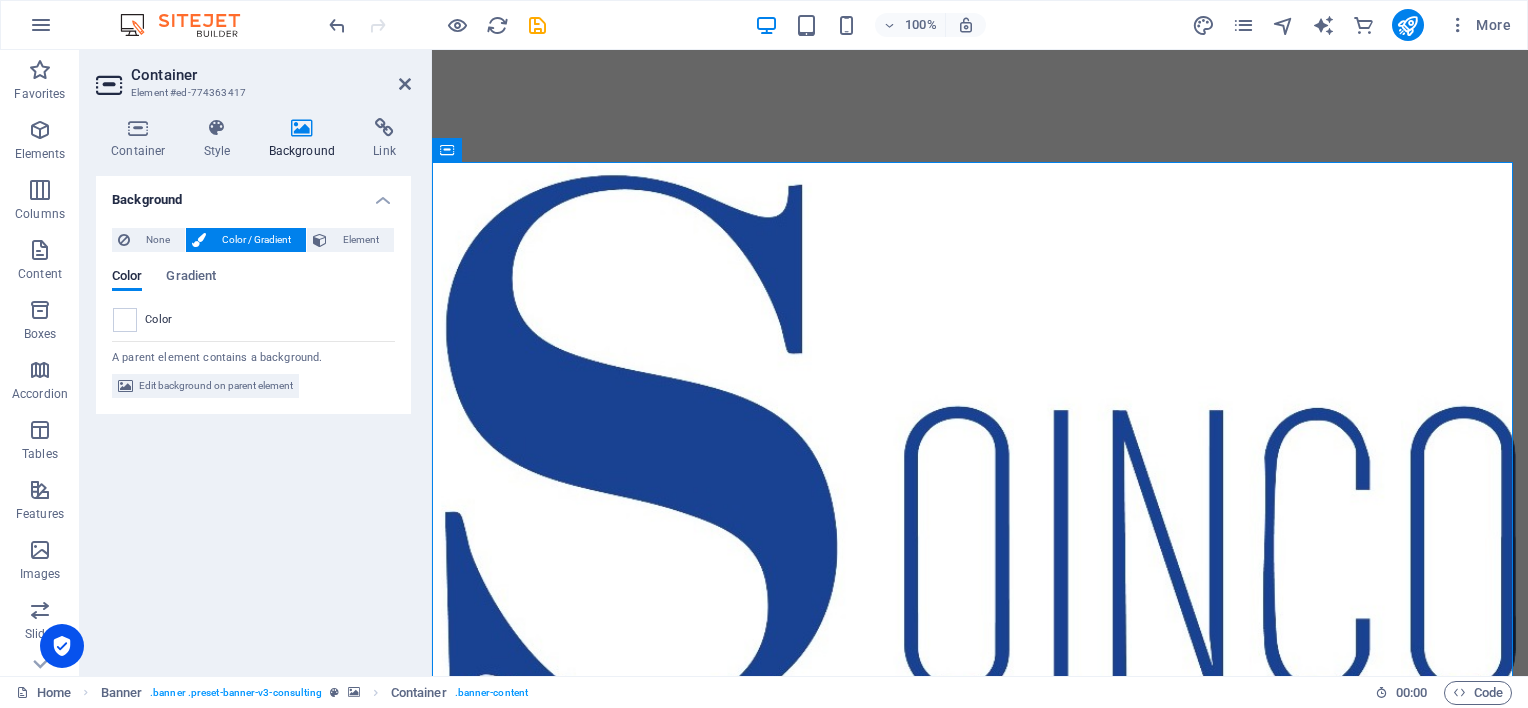 click on "None Color / Gradient Element Stretch background to full-width Color overlay Places an overlay over the background to colorize it Parallax 40 % Image Image slider Map Video YouTube Vimeo HTML Color Gradient Color A parent element contains a background. Edit background on parent element" at bounding box center [253, 313] 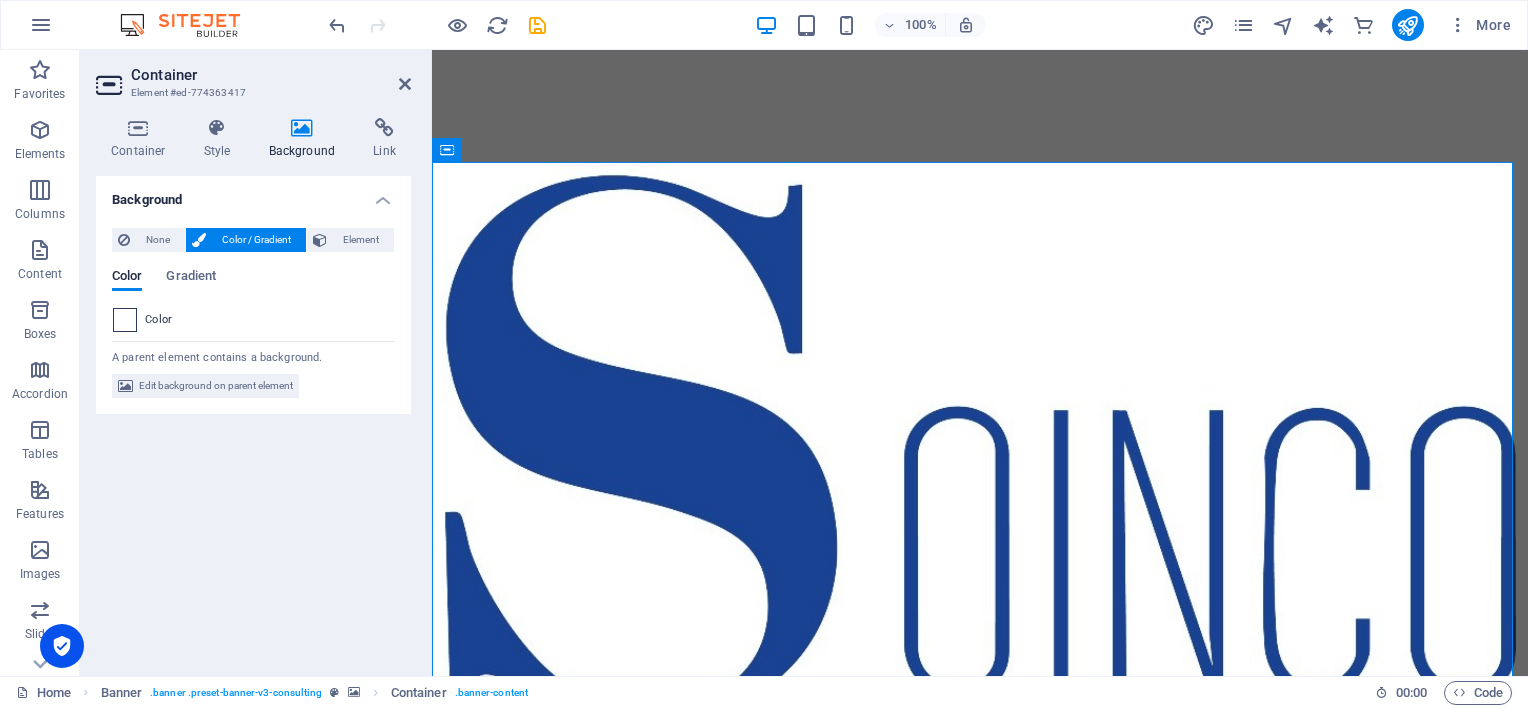 click at bounding box center (125, 320) 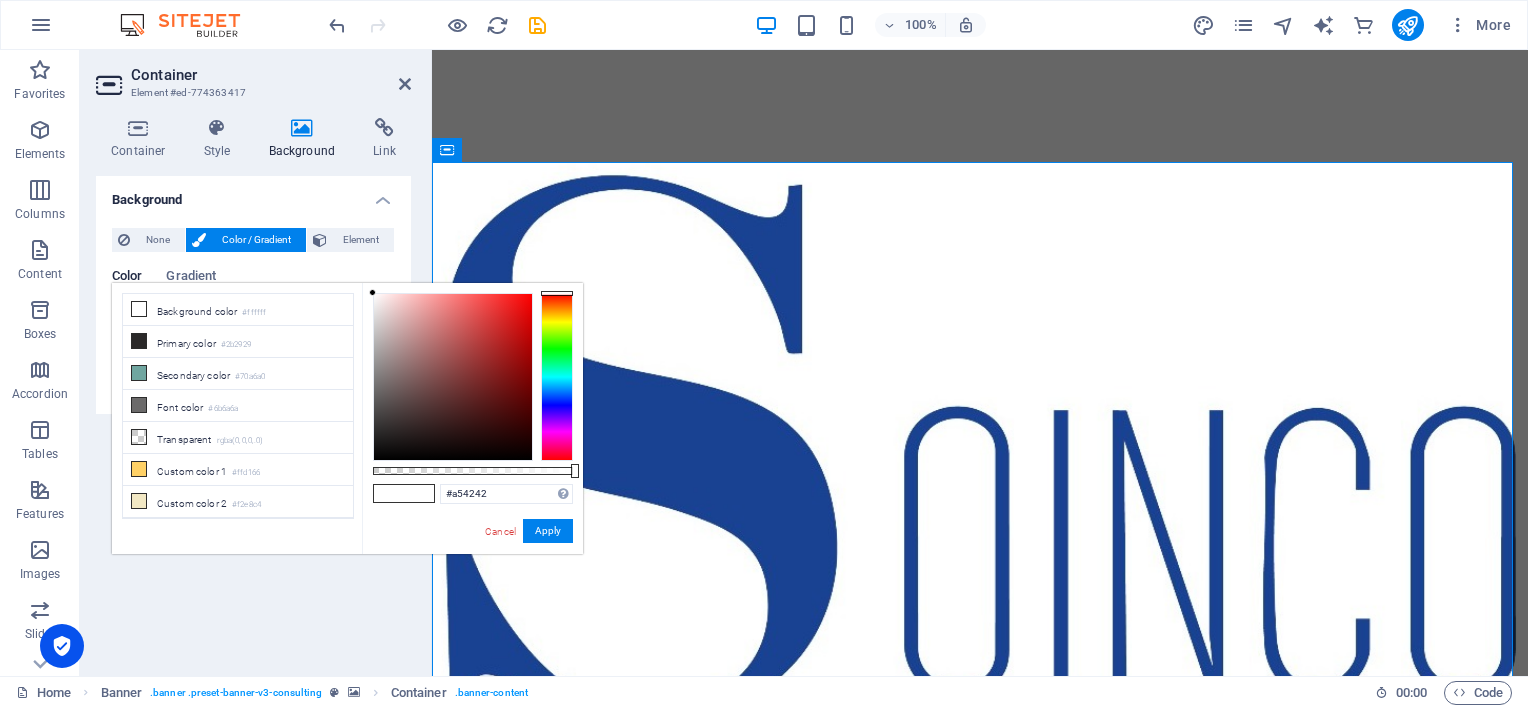 click at bounding box center (453, 377) 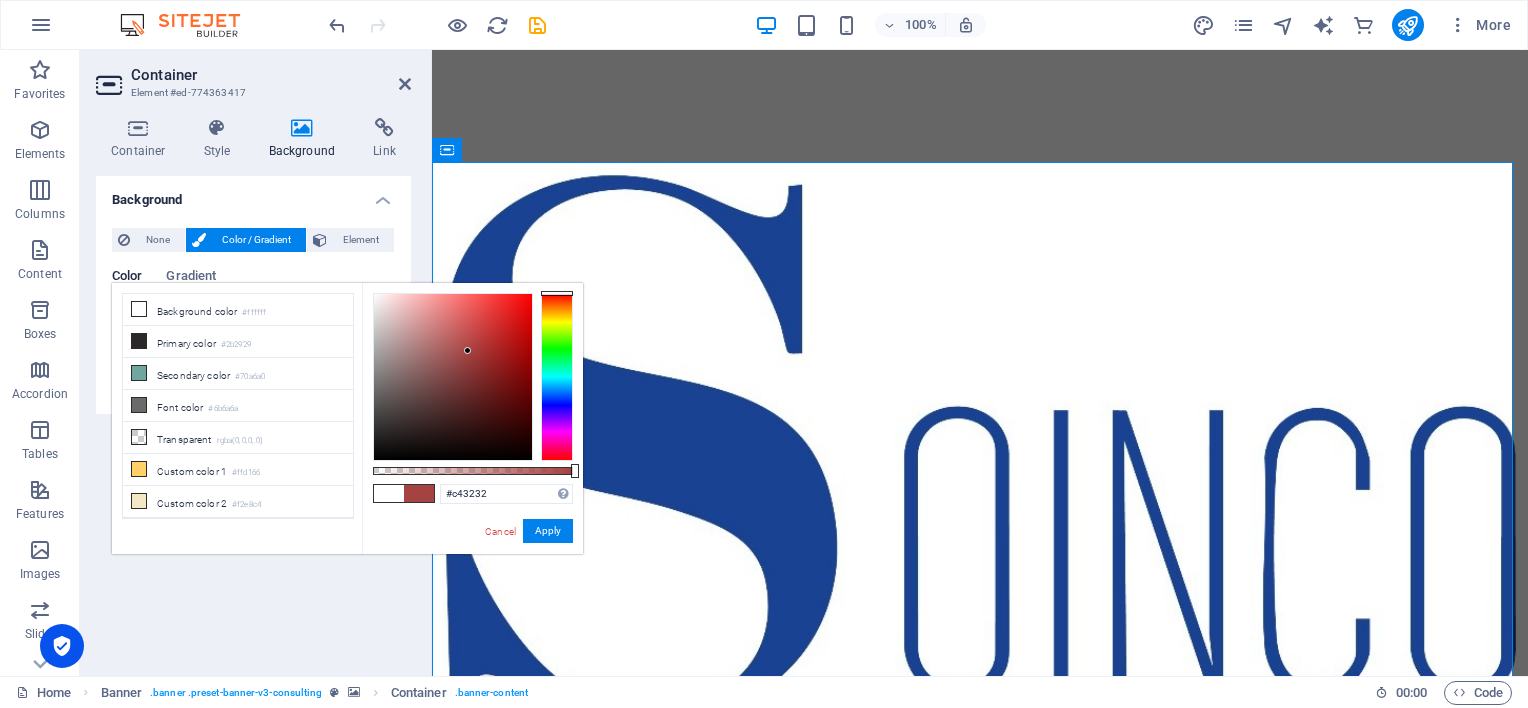 click at bounding box center [453, 377] 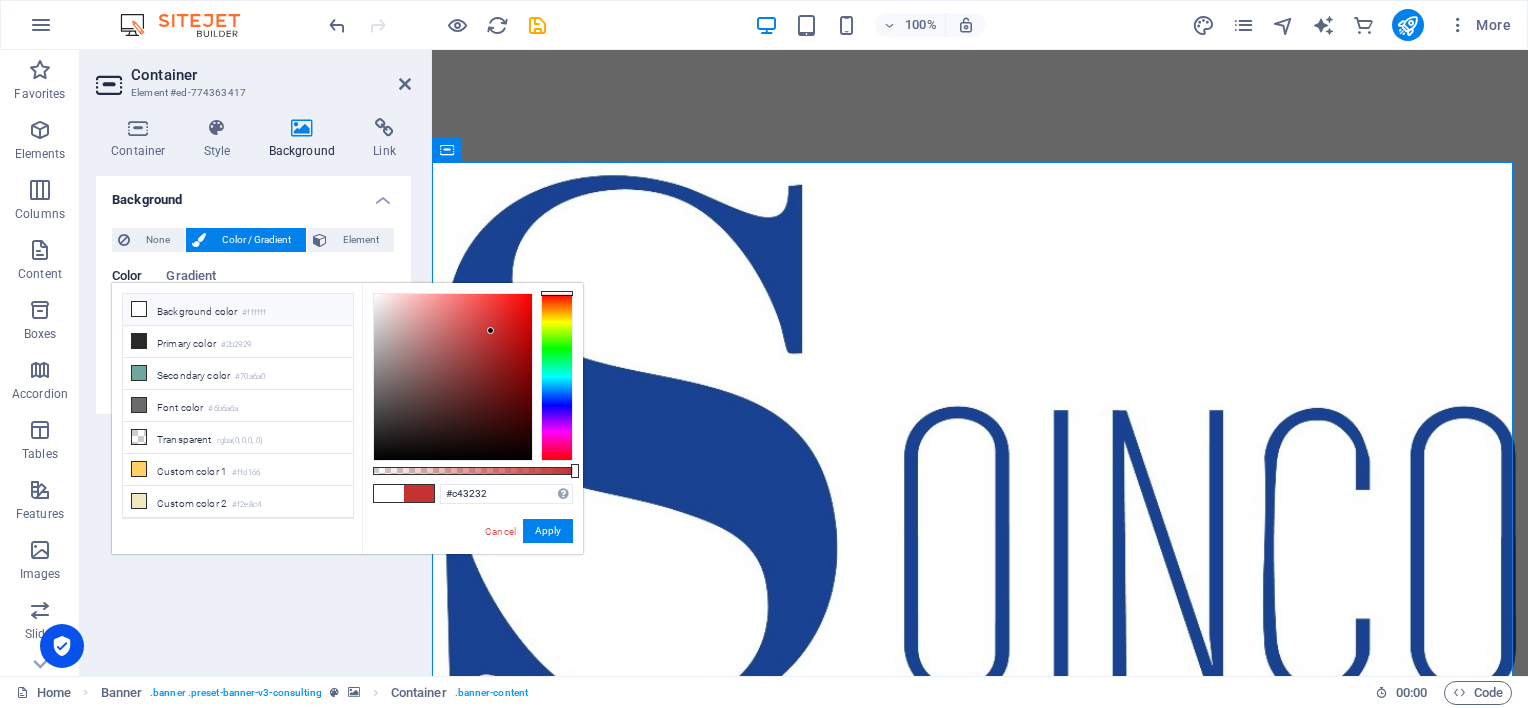 click at bounding box center [139, 309] 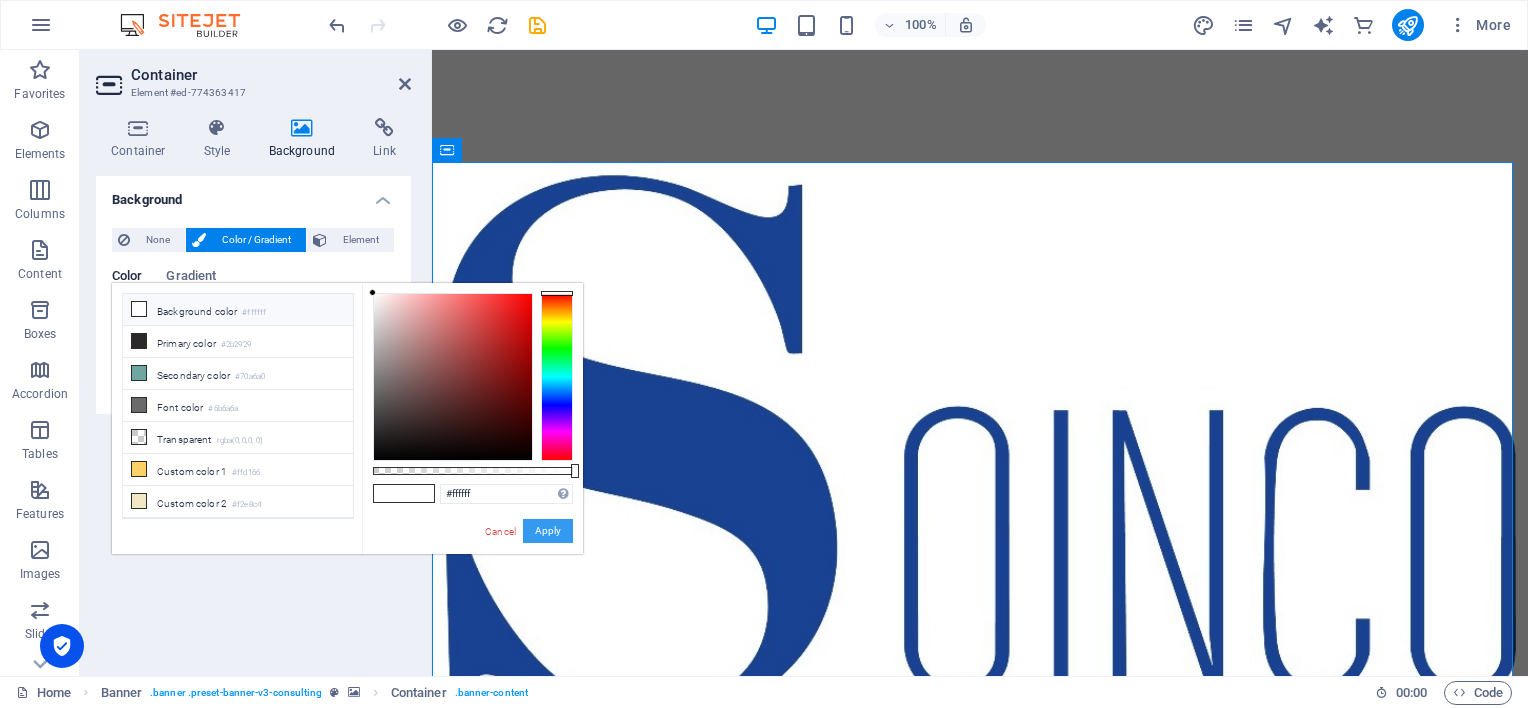 click on "Apply" at bounding box center [548, 531] 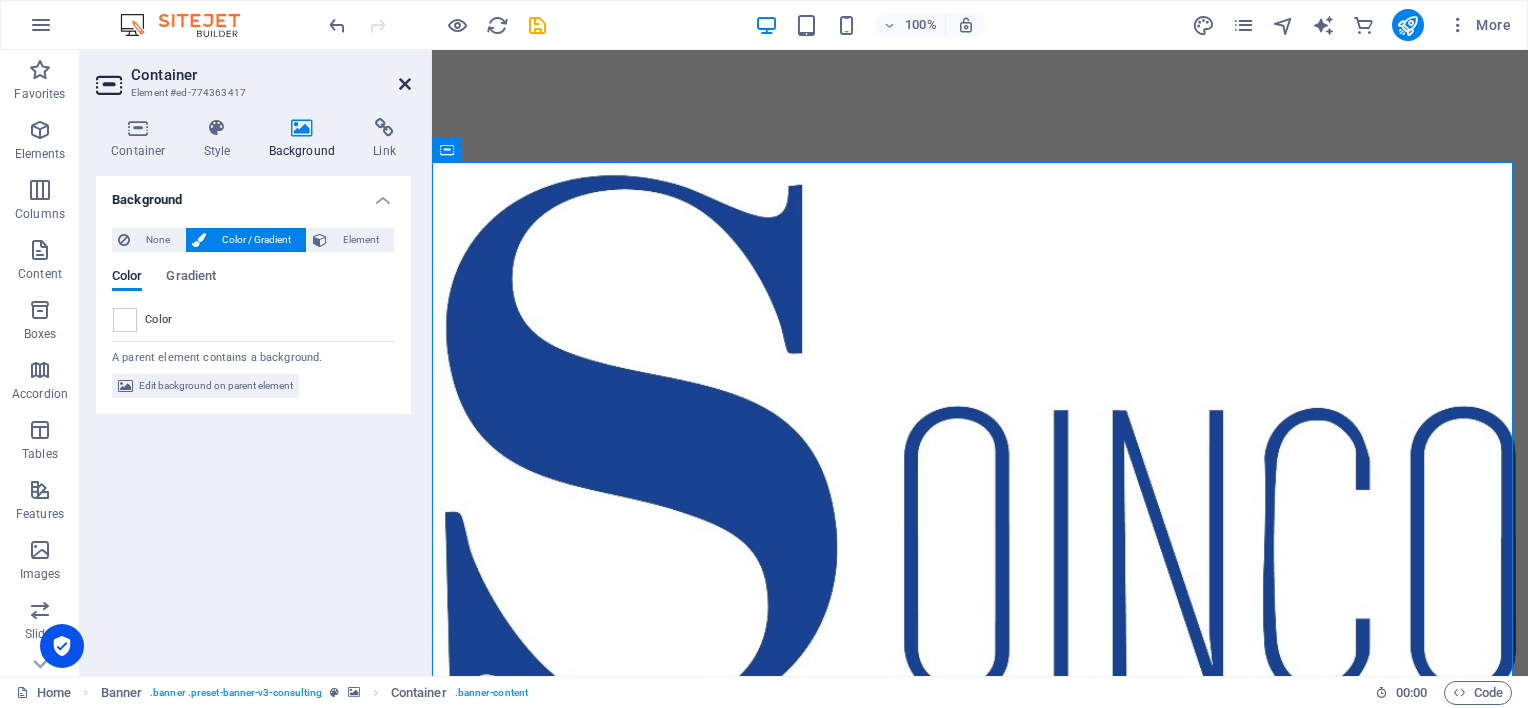 click at bounding box center [405, 84] 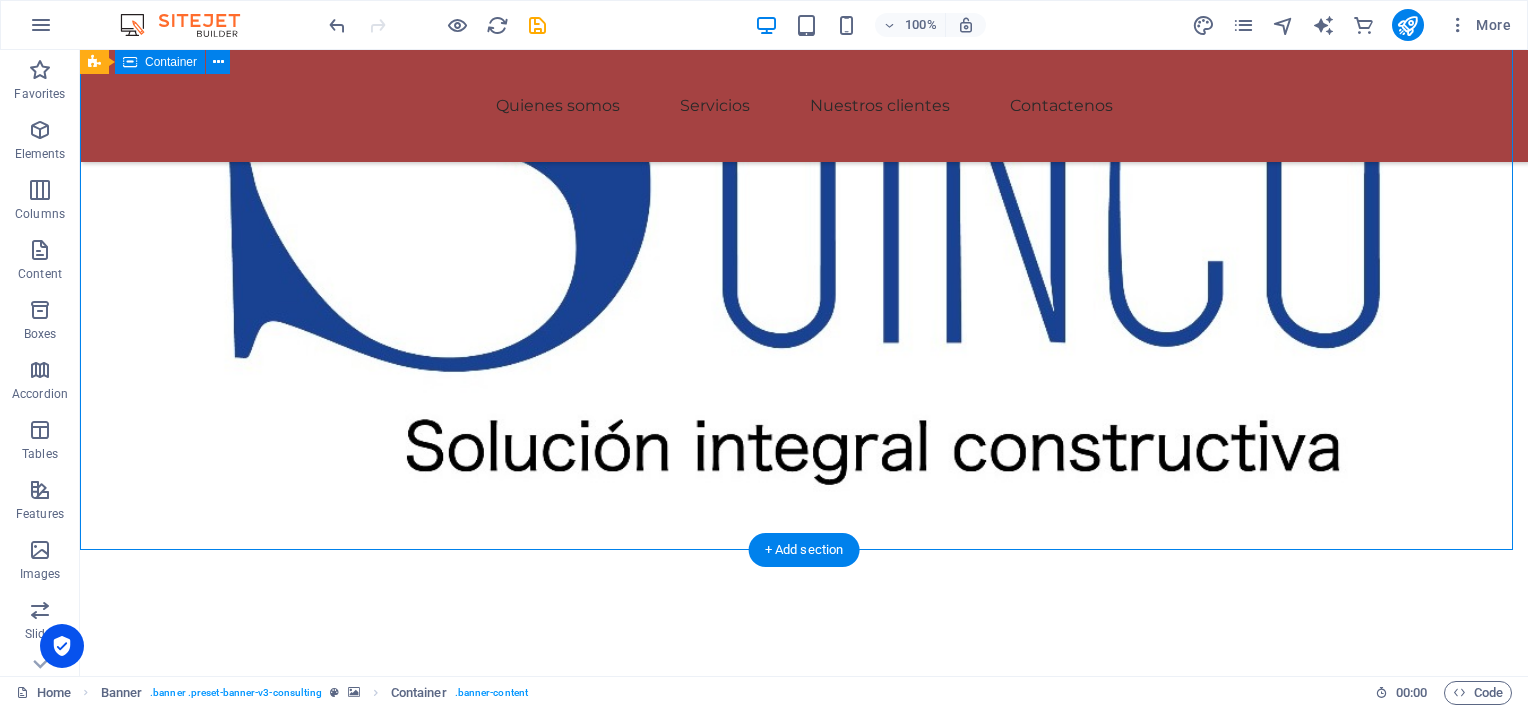 scroll, scrollTop: 0, scrollLeft: 0, axis: both 